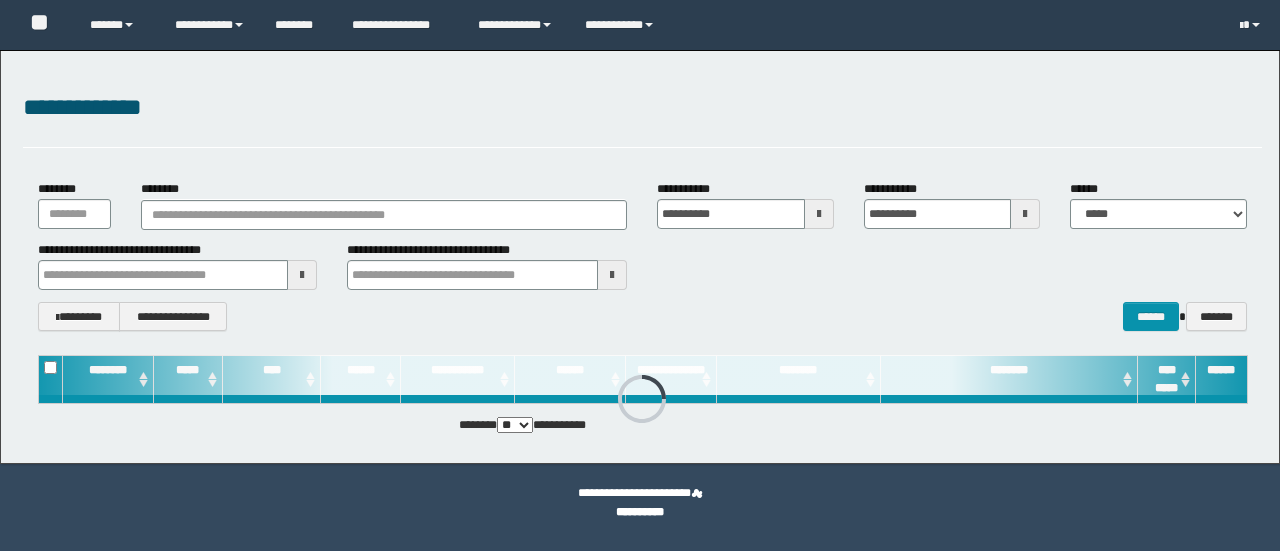 scroll, scrollTop: 0, scrollLeft: 0, axis: both 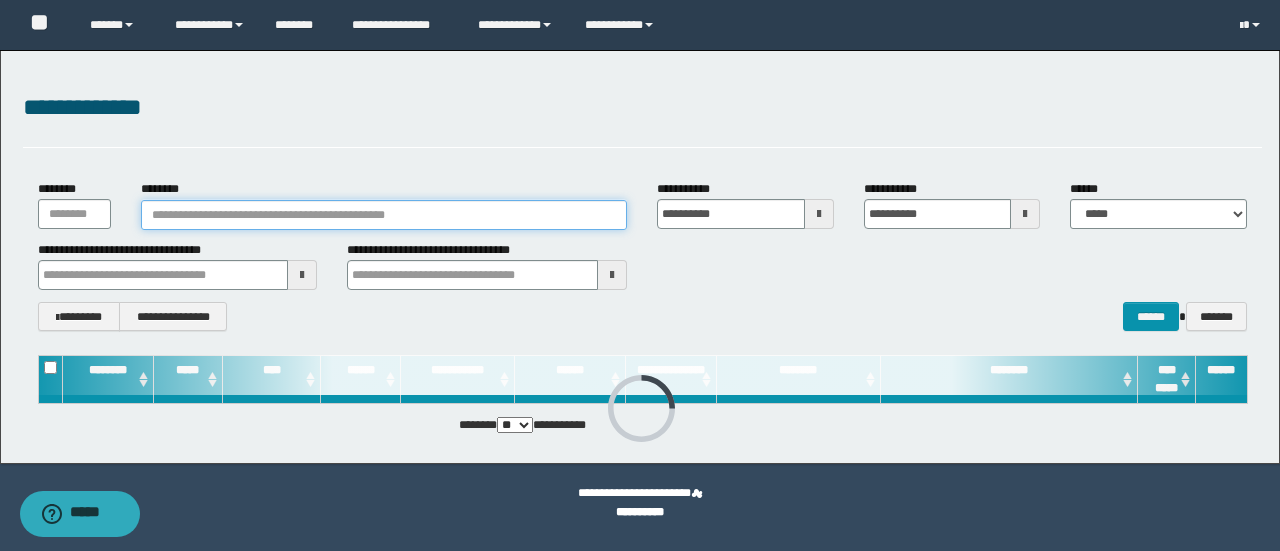 click on "********" at bounding box center [384, 215] 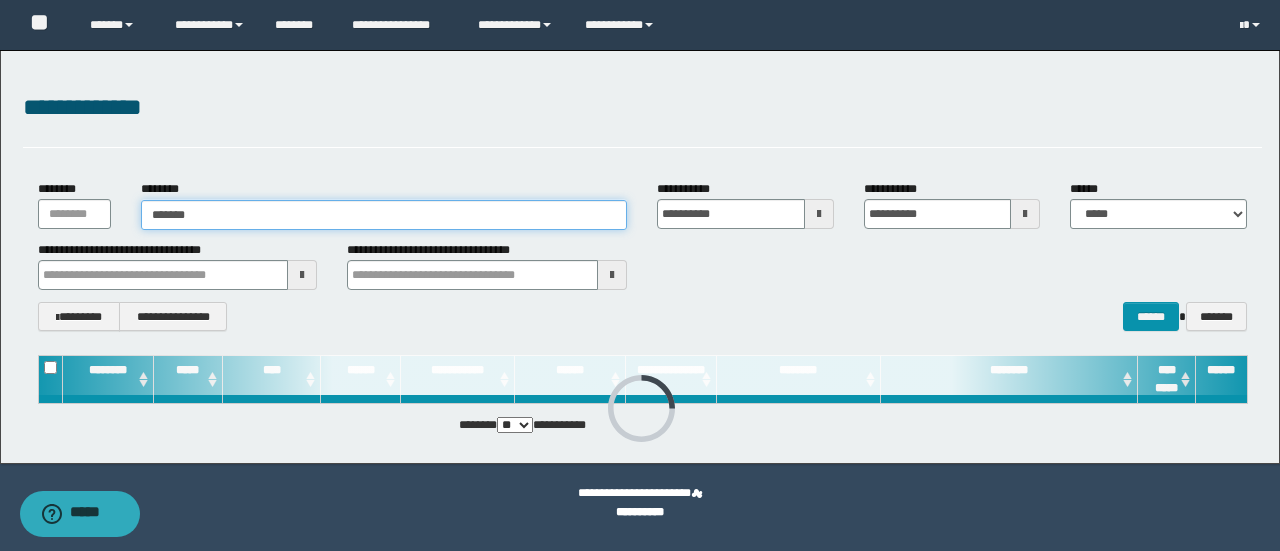 type on "*******" 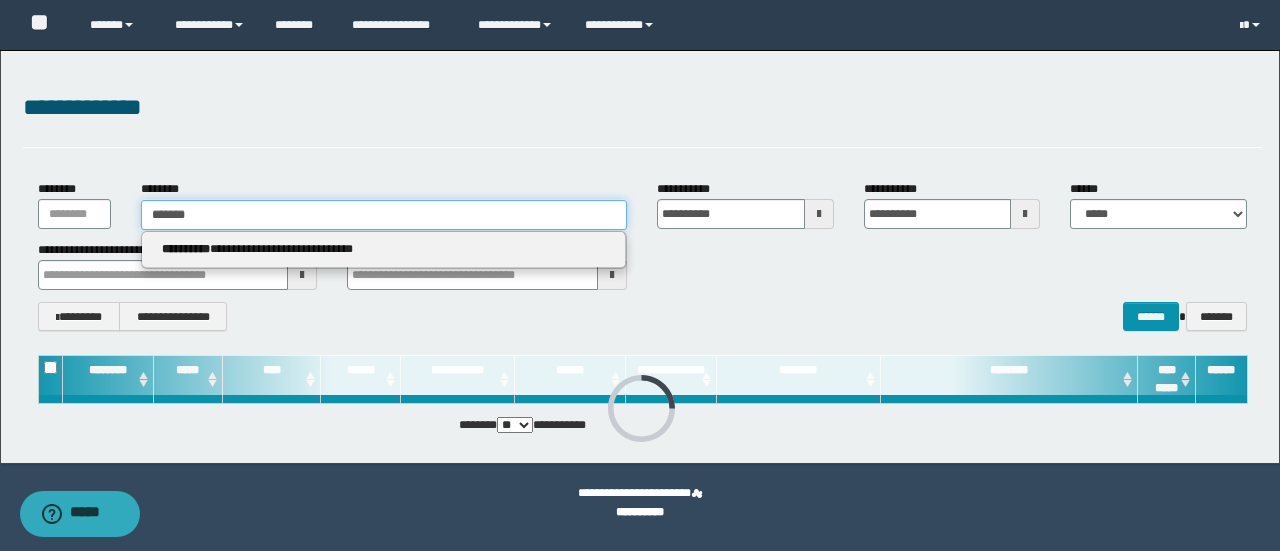 type on "*******" 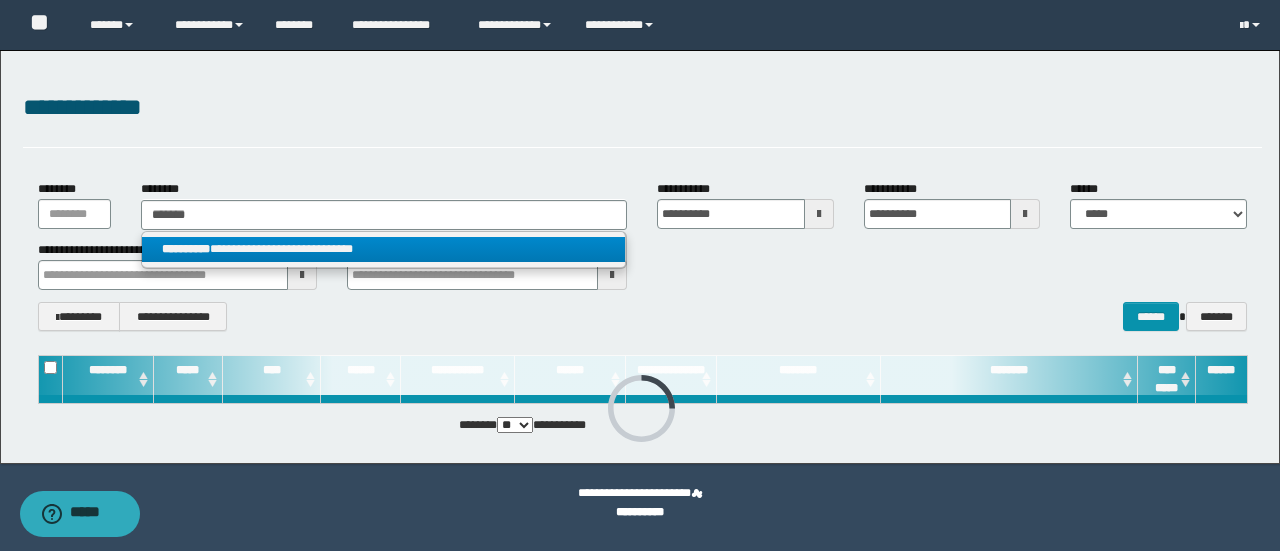 click on "**********" at bounding box center [384, 249] 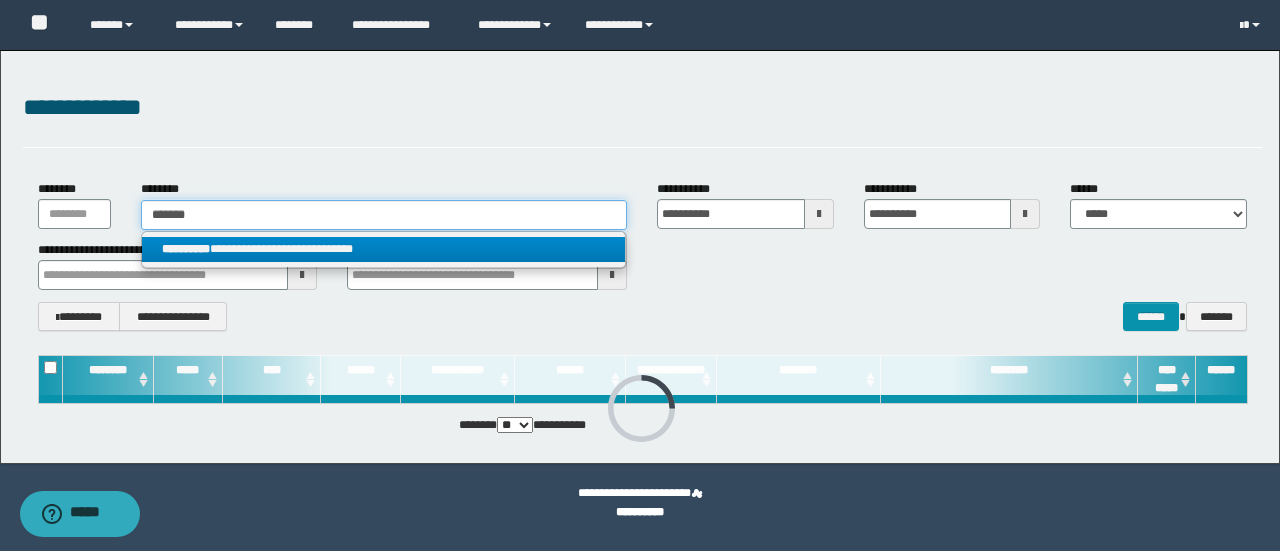 type 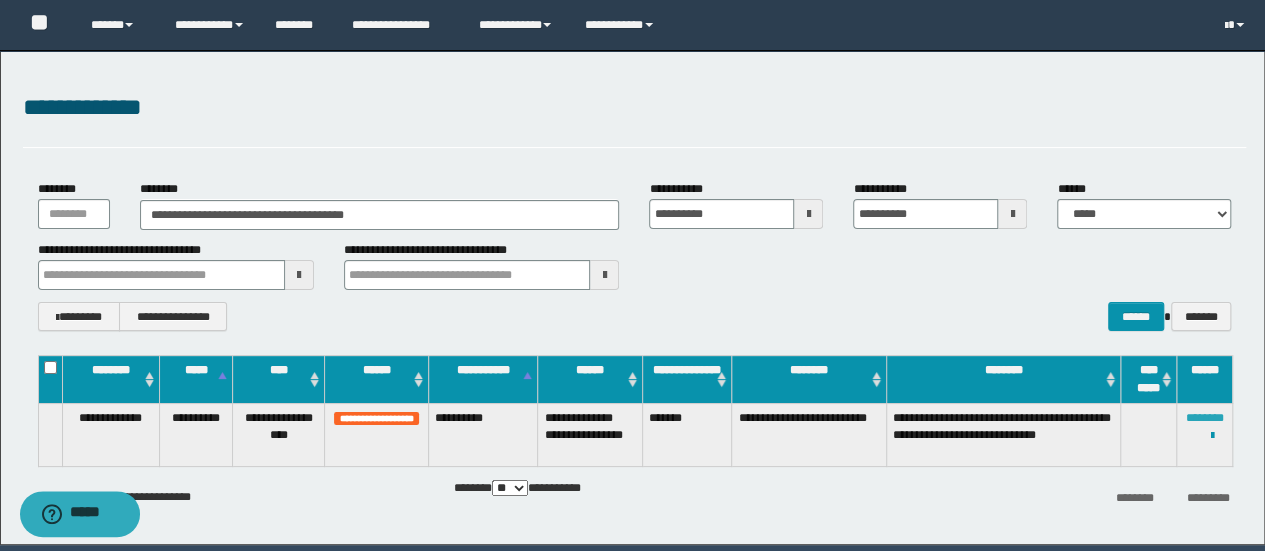 click on "********" at bounding box center (1205, 418) 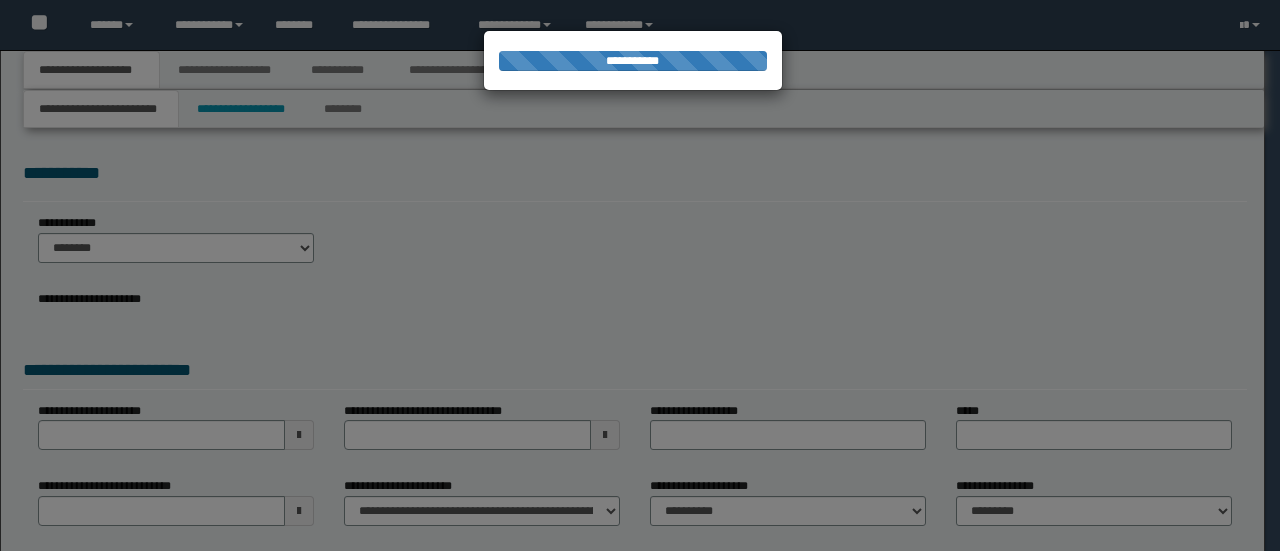 scroll, scrollTop: 0, scrollLeft: 0, axis: both 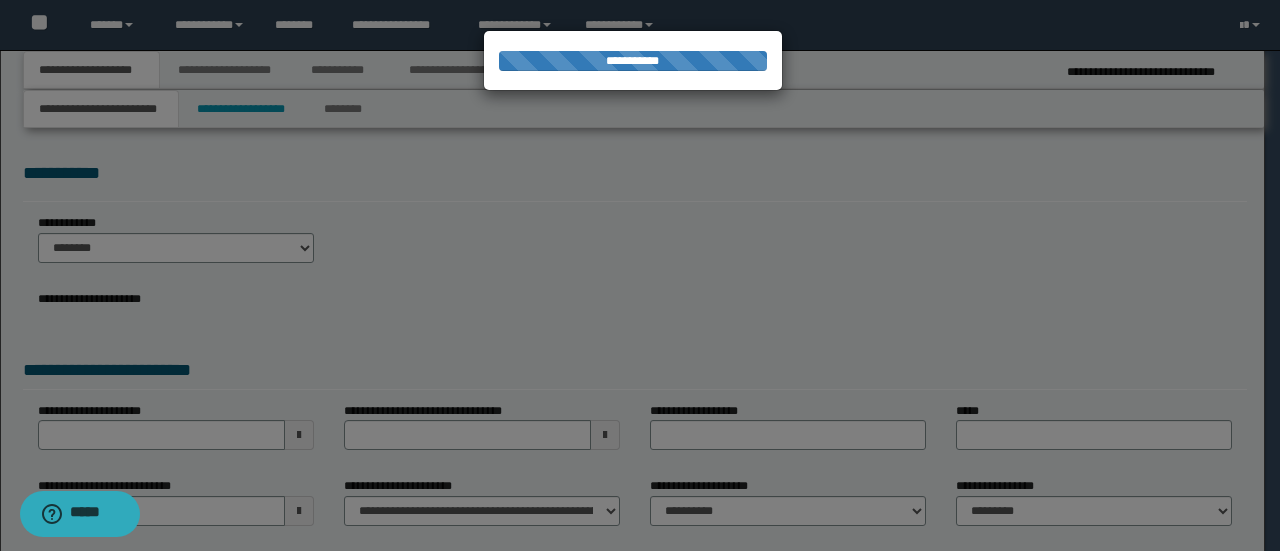 select on "**" 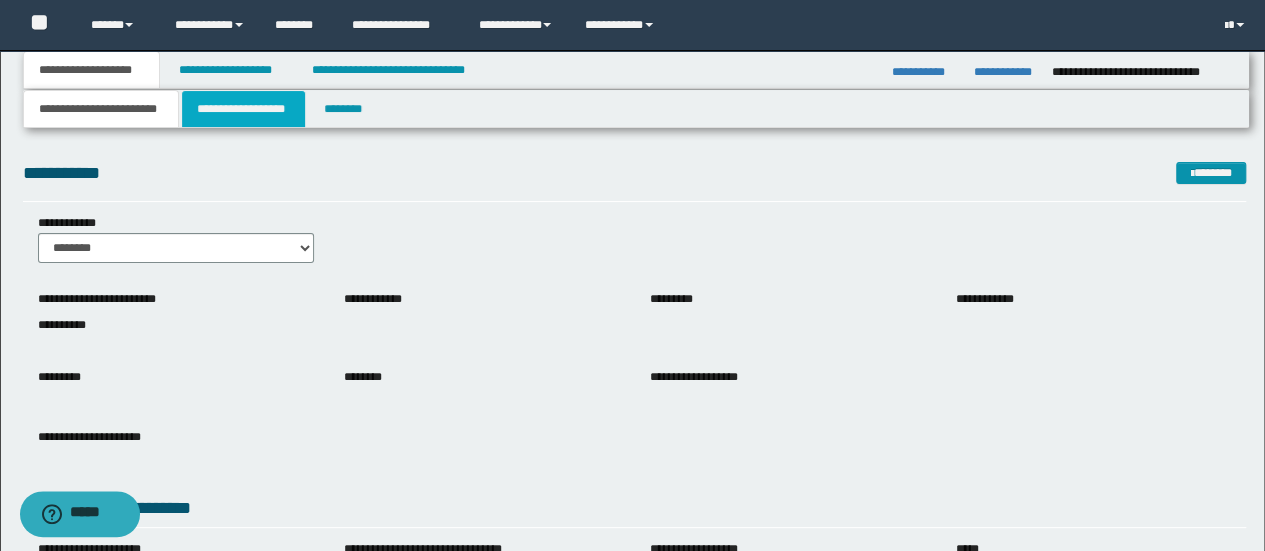 click on "**********" at bounding box center (243, 109) 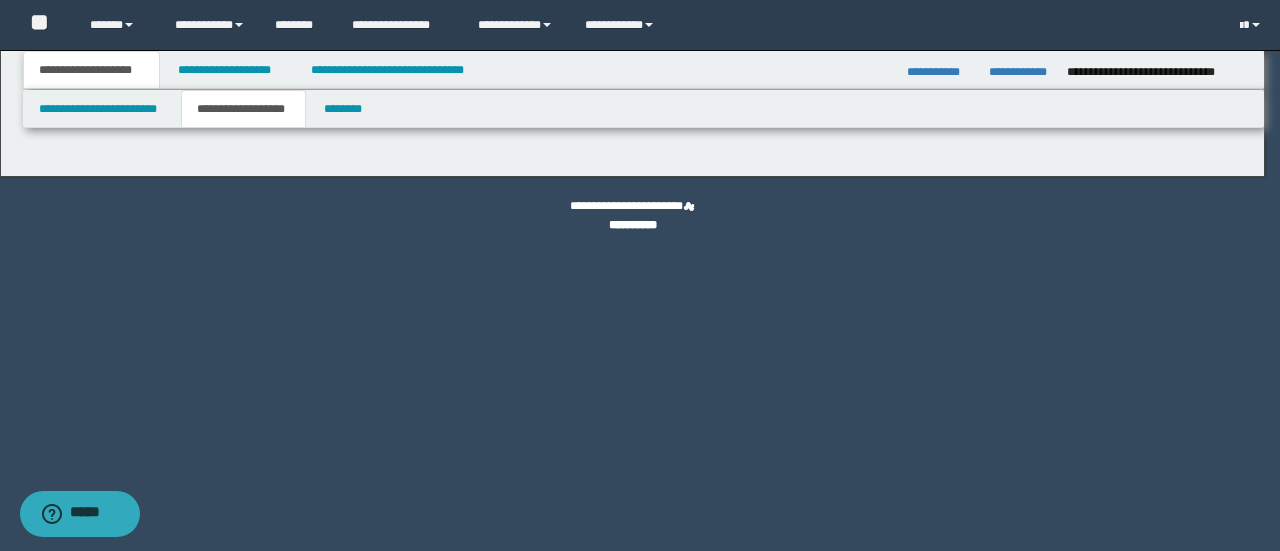 type on "*******" 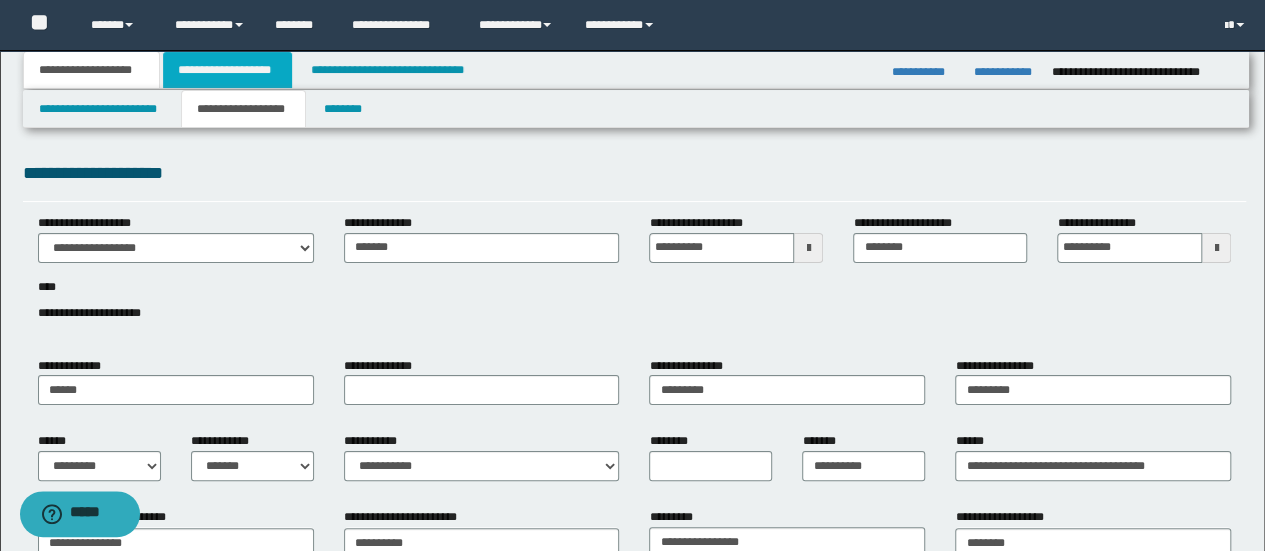 click on "**********" at bounding box center (227, 70) 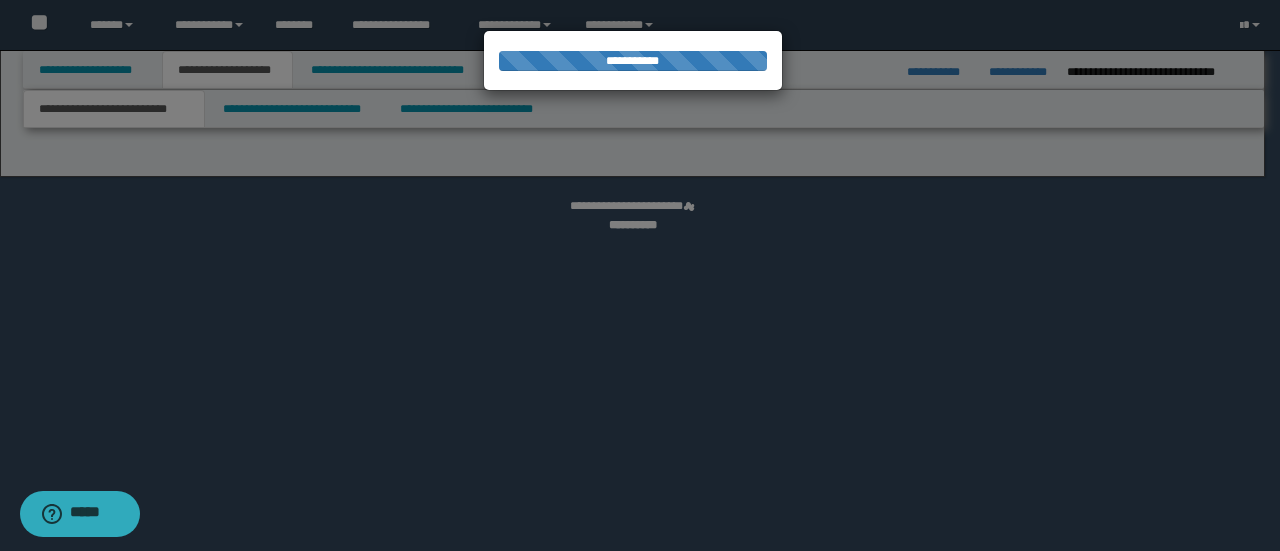 click at bounding box center (640, 275) 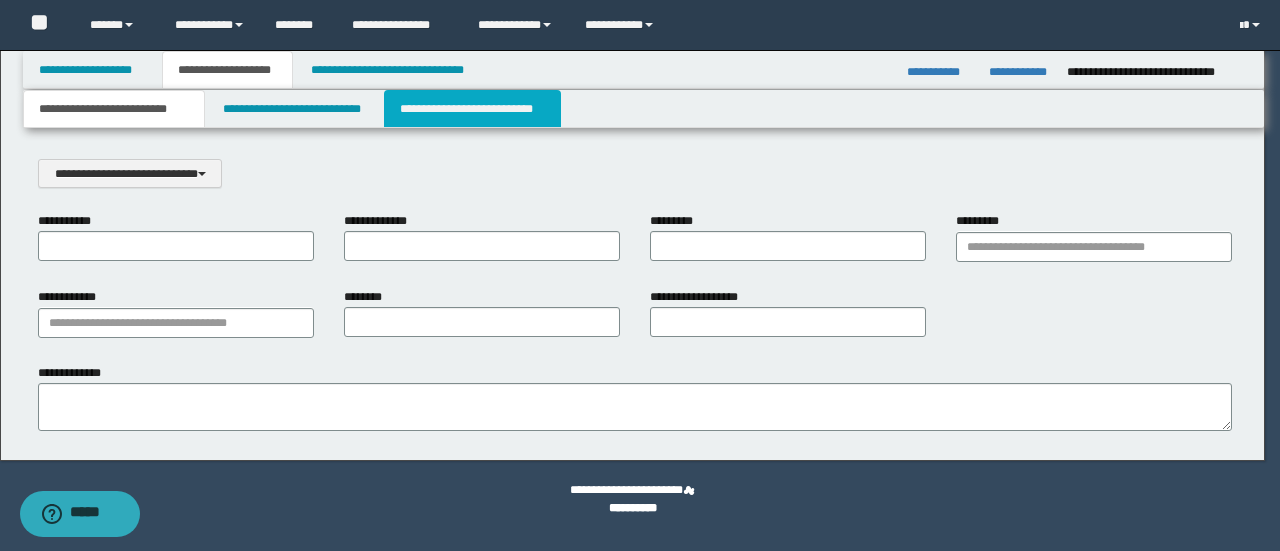 scroll, scrollTop: 0, scrollLeft: 0, axis: both 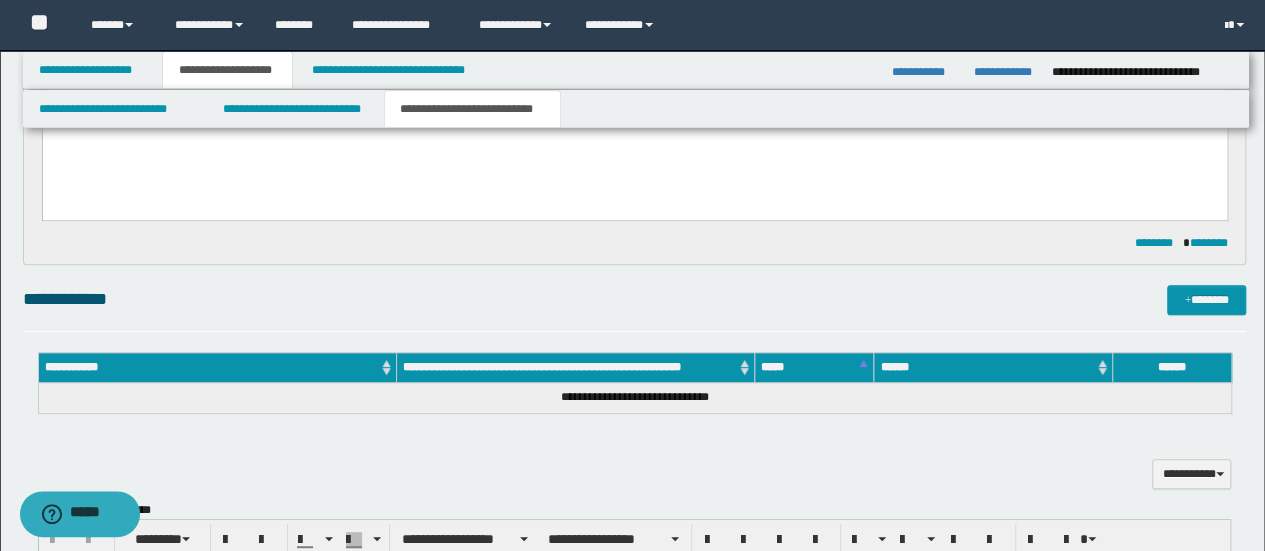 click on "**********" at bounding box center [635, 308] 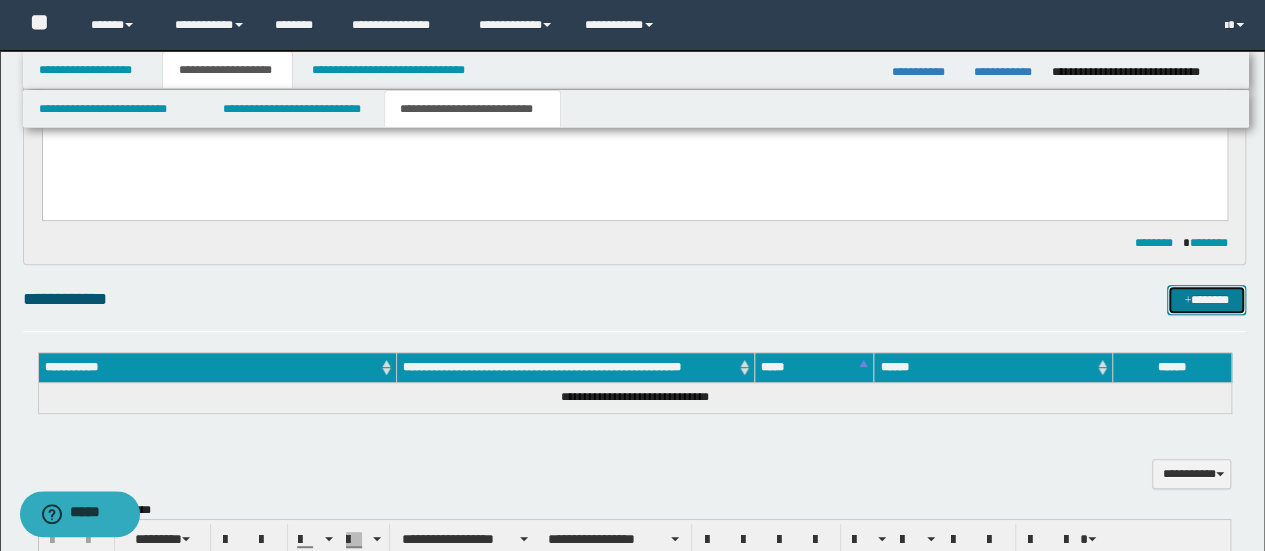 click on "*******" at bounding box center (1206, 299) 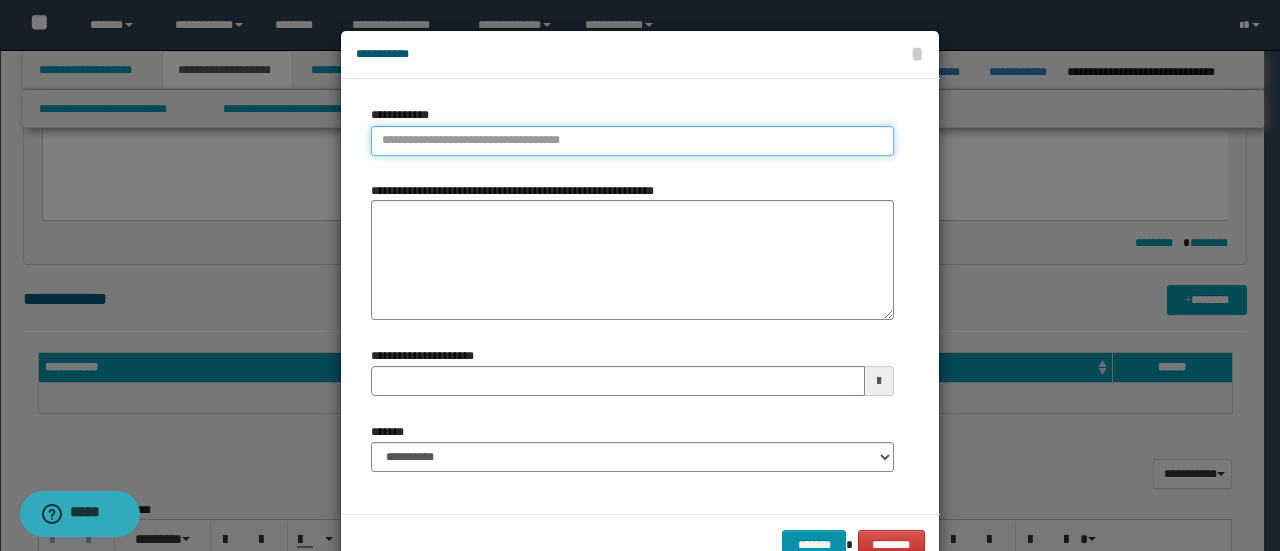 click on "**********" at bounding box center [632, 141] 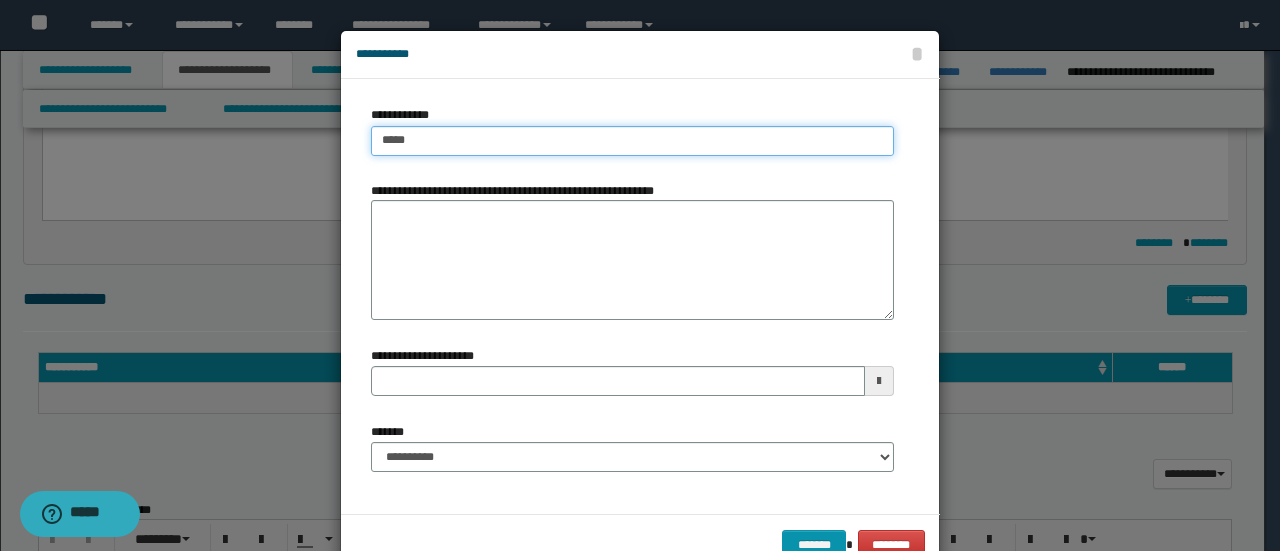 type on "****" 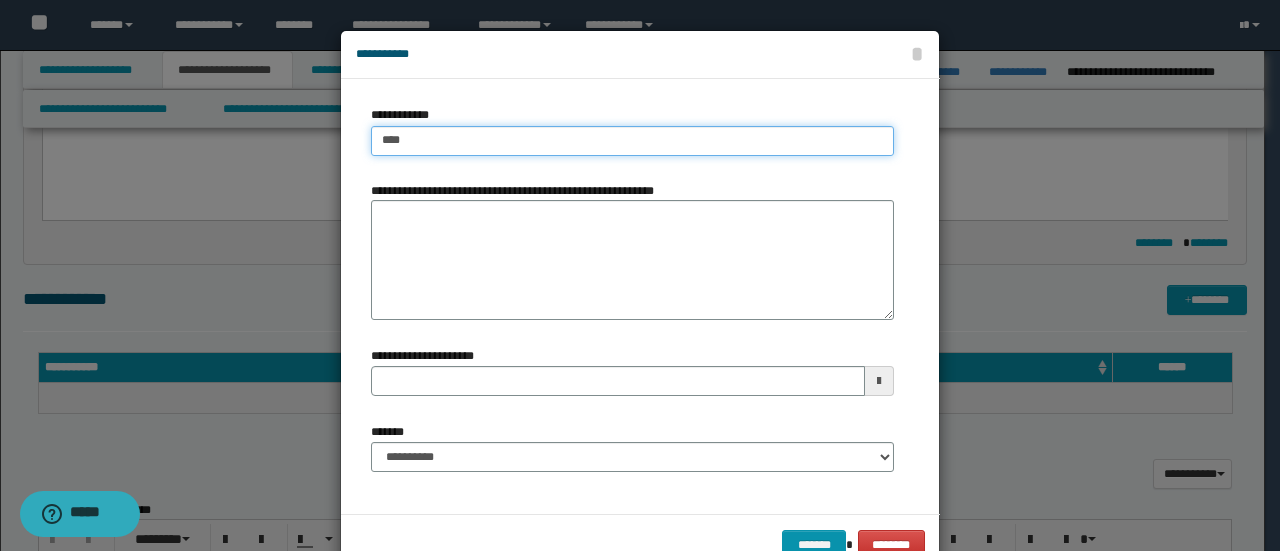 type on "****" 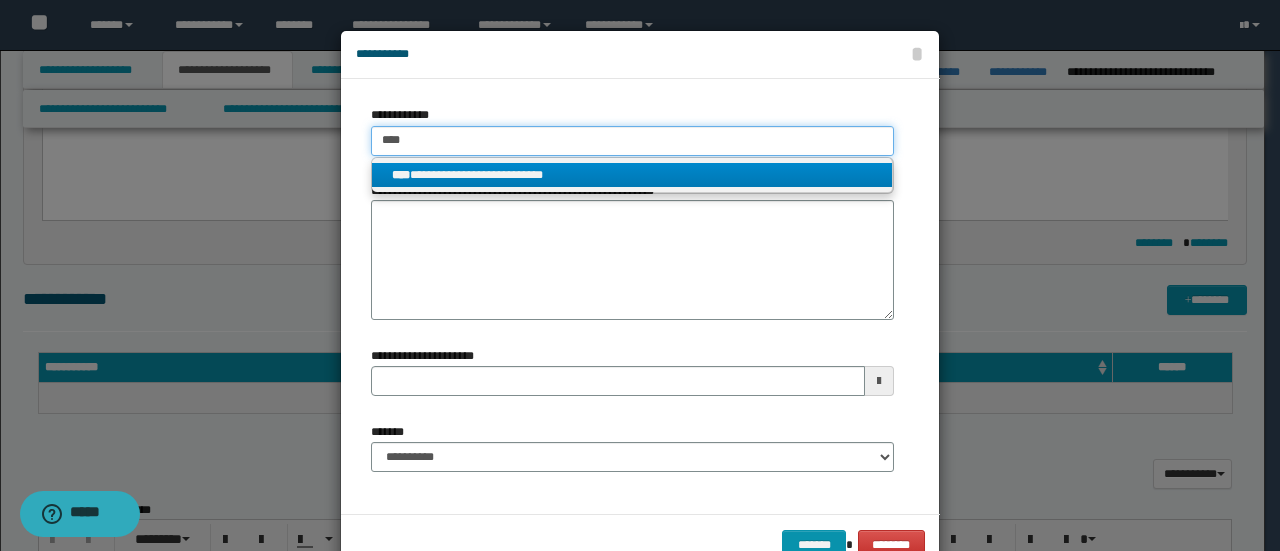 type on "****" 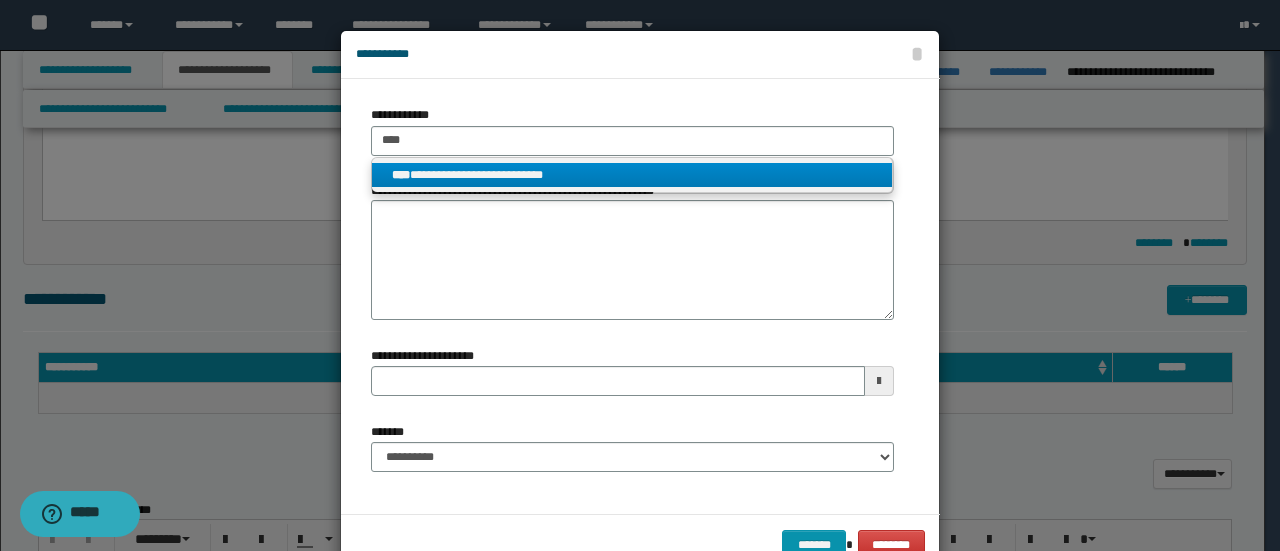 click on "**********" at bounding box center (632, 175) 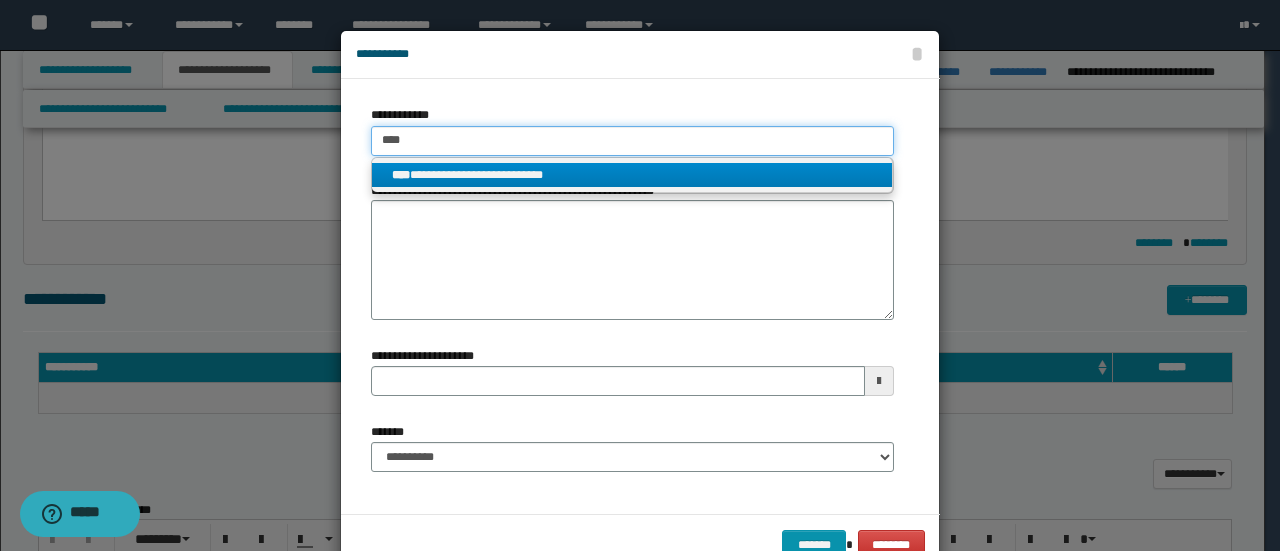 type 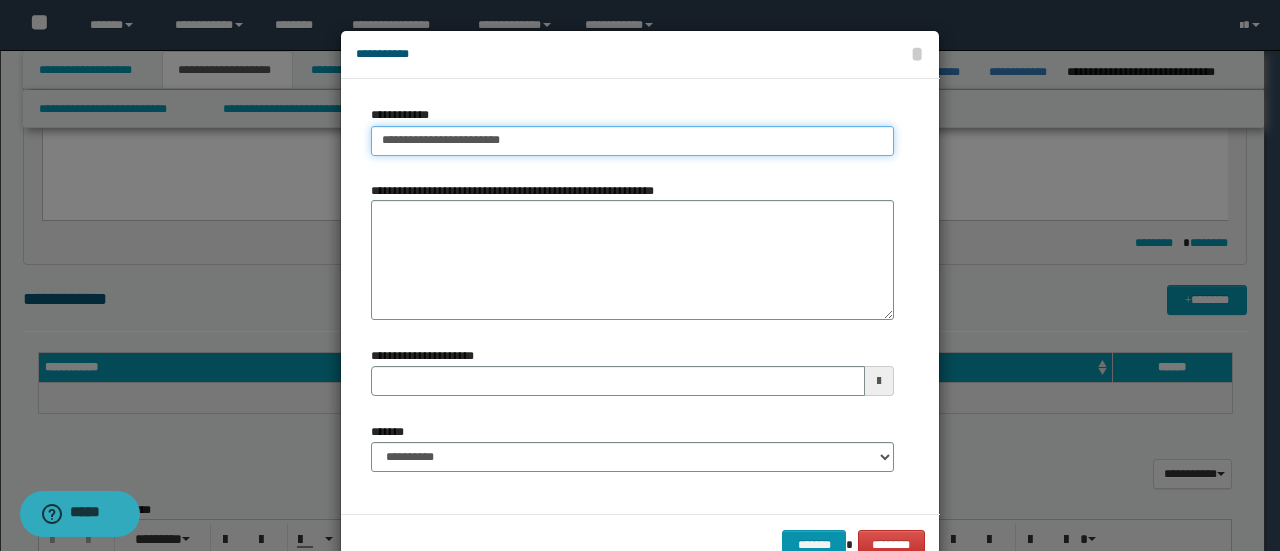 type 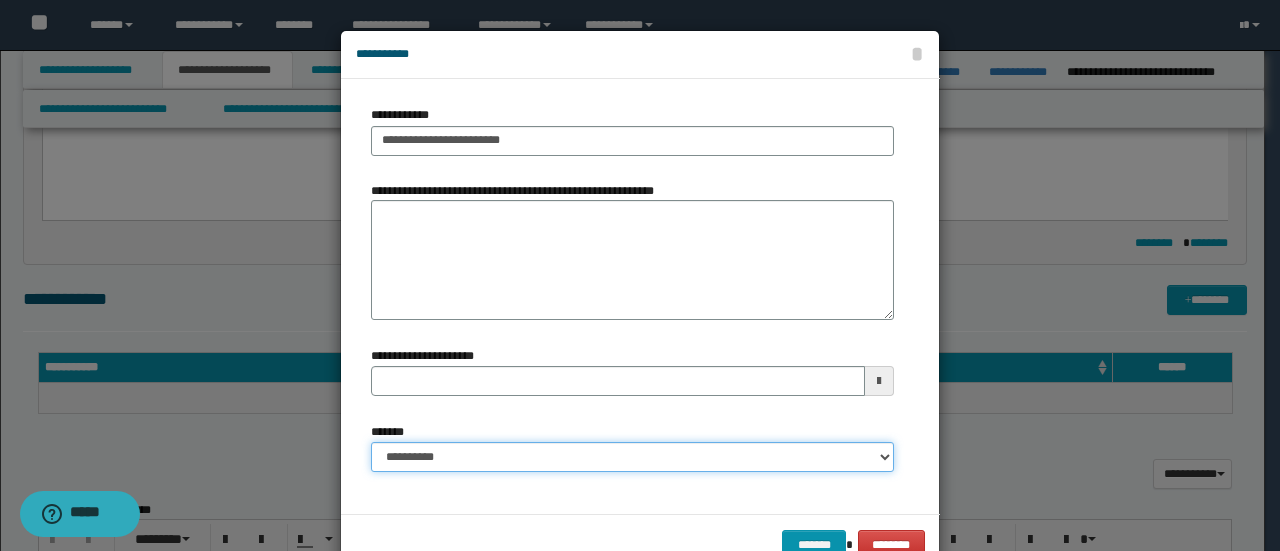click on "**********" at bounding box center (632, 457) 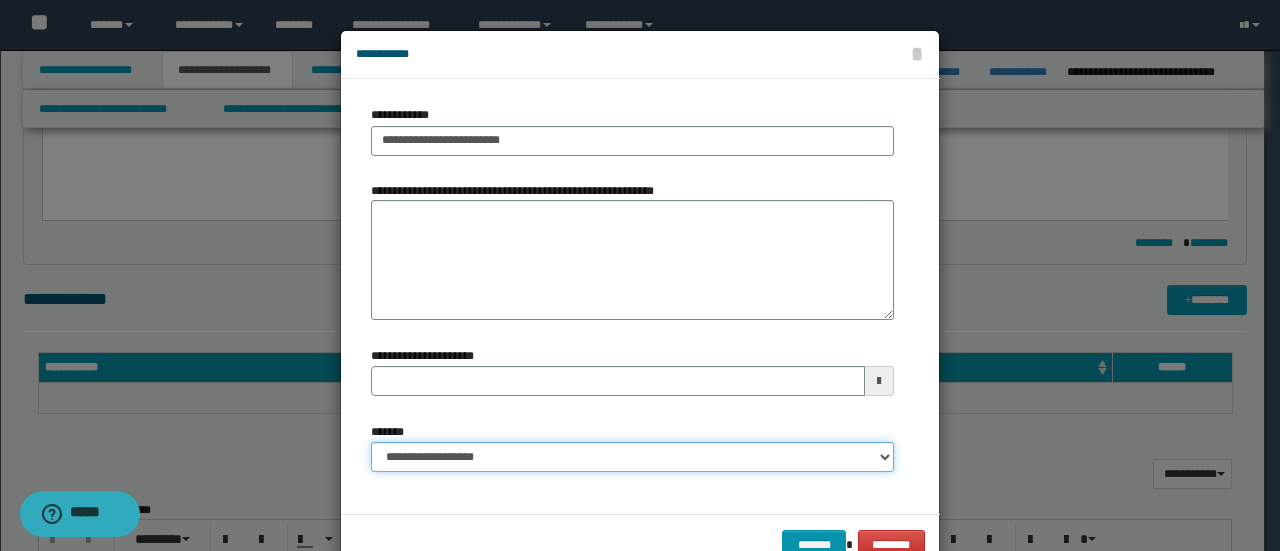 type 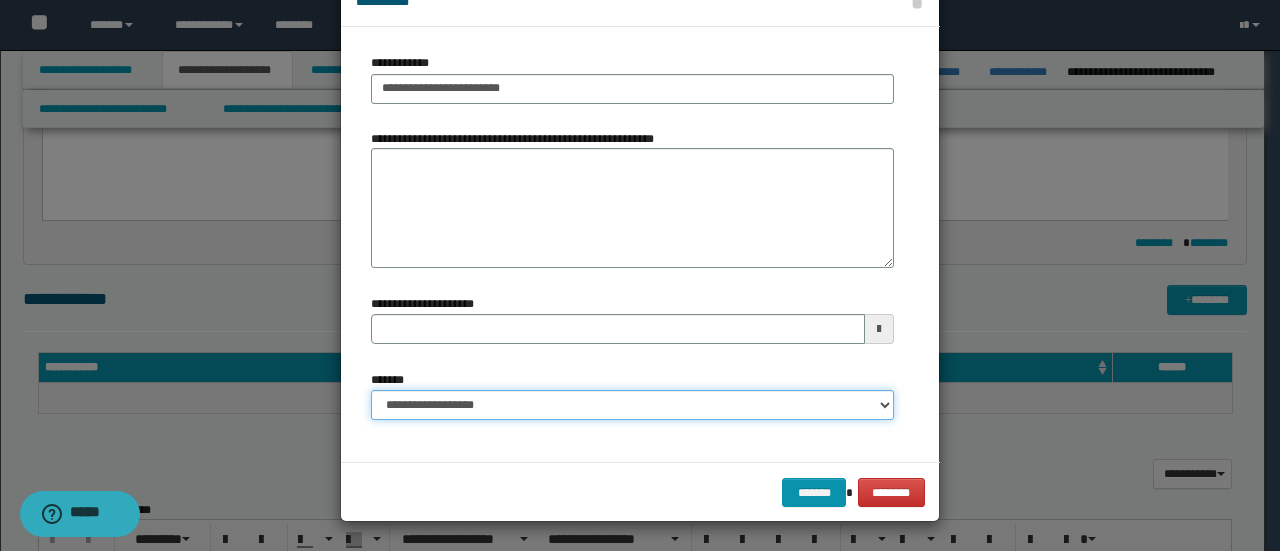 scroll, scrollTop: 52, scrollLeft: 0, axis: vertical 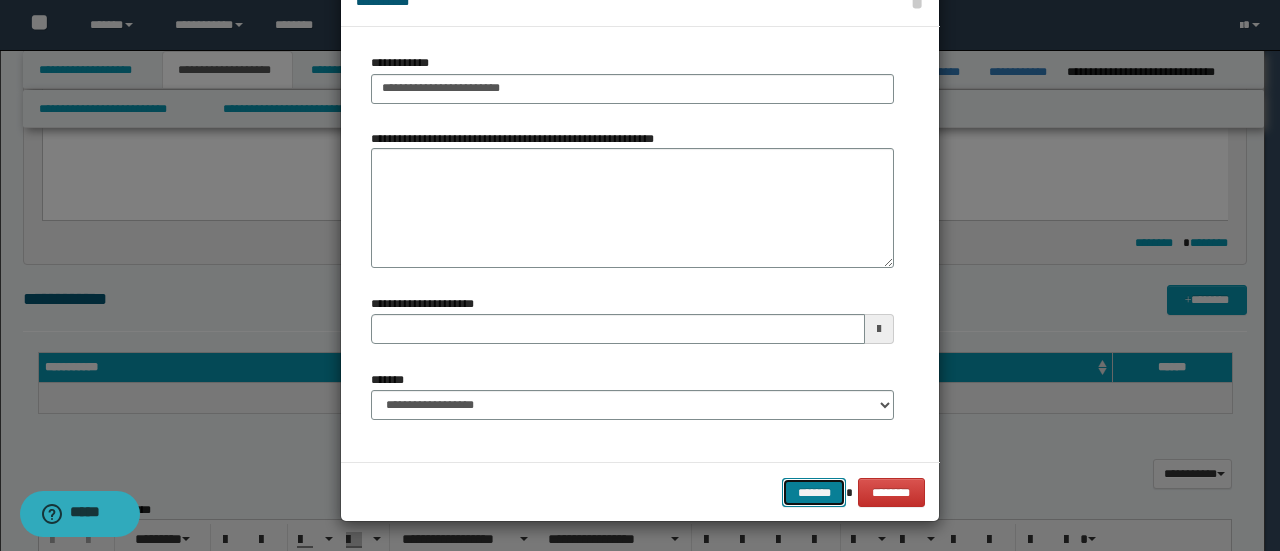 click on "*******" at bounding box center [814, 492] 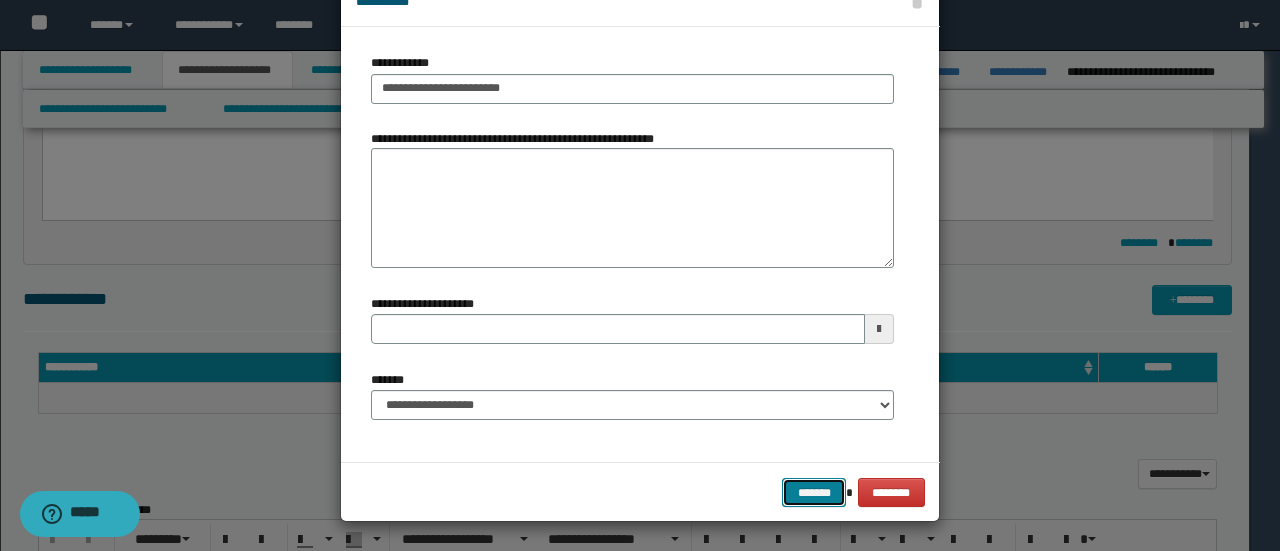 type 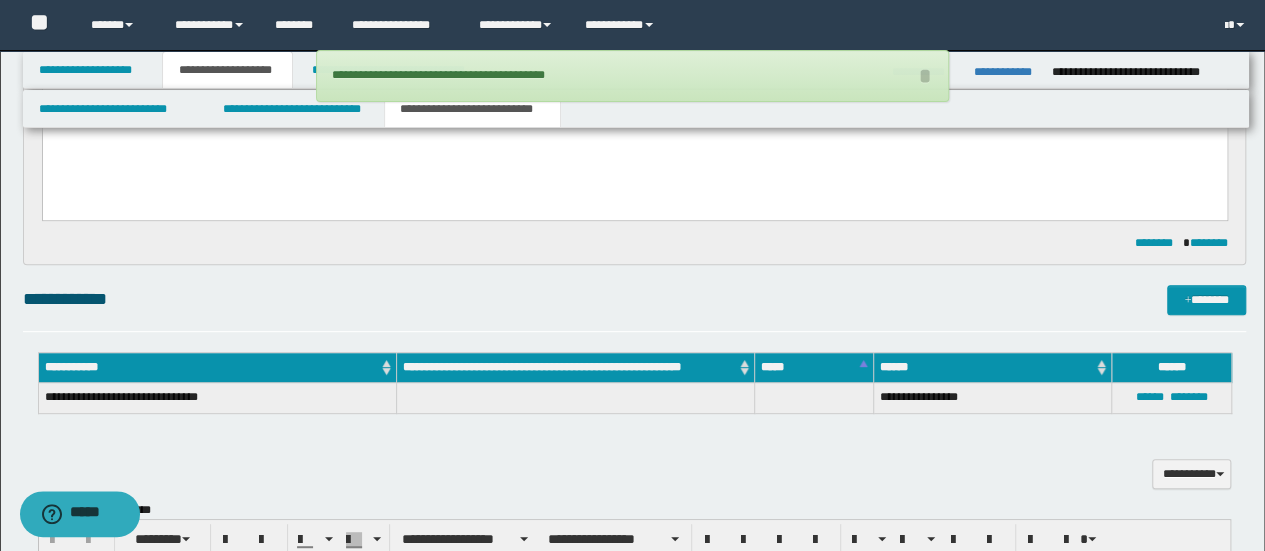 click on "**********" at bounding box center (635, 308) 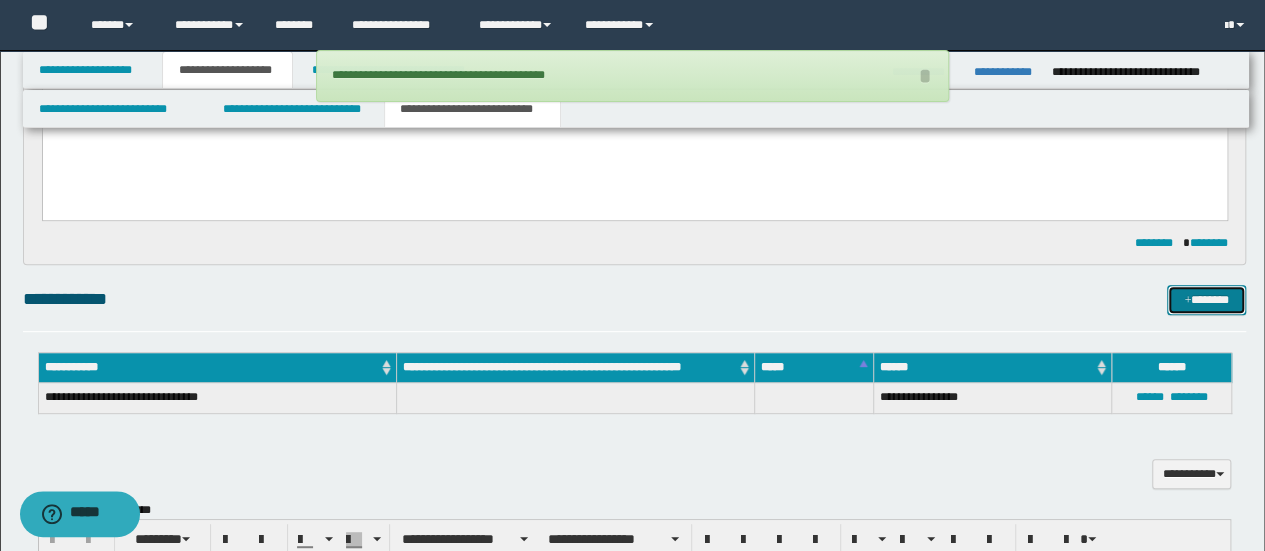 click on "*******" at bounding box center [1206, 299] 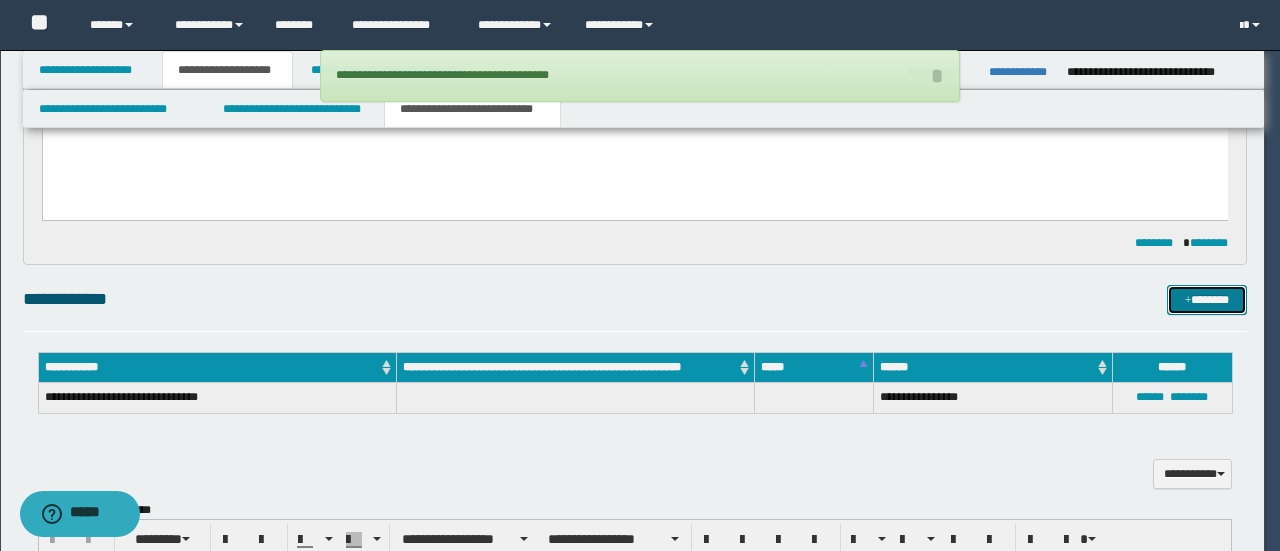 scroll, scrollTop: 0, scrollLeft: 0, axis: both 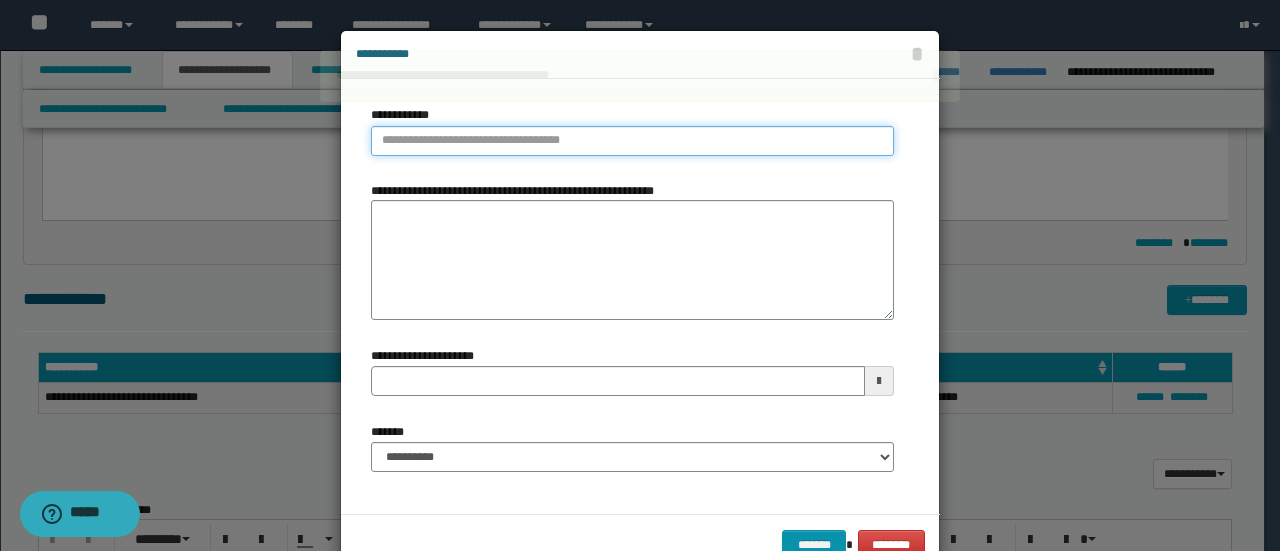 type on "**********" 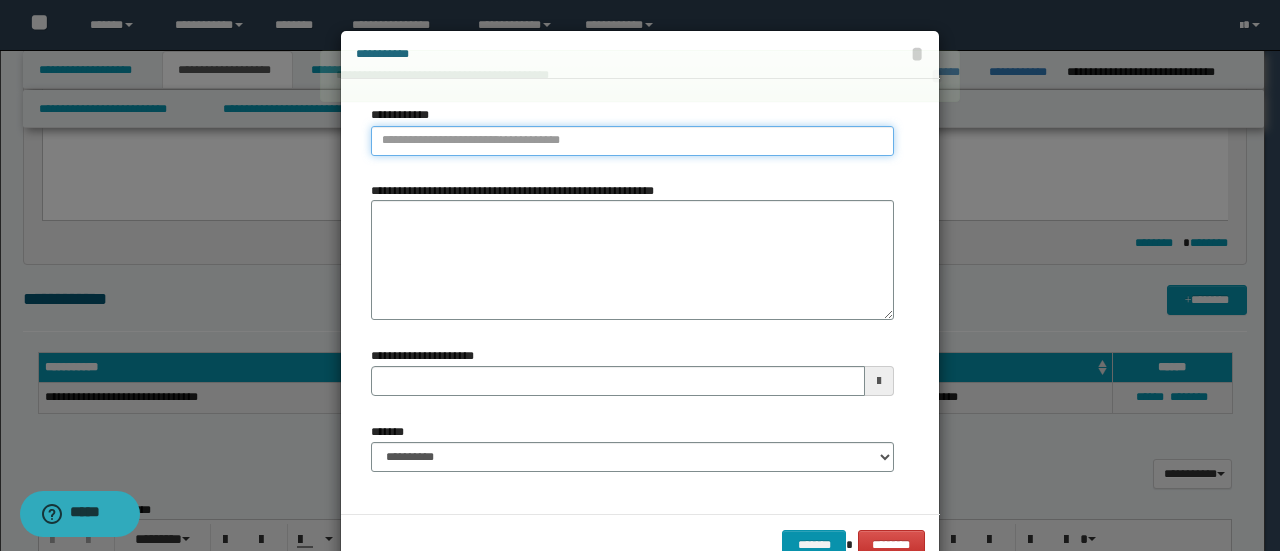 click on "**********" at bounding box center (632, 141) 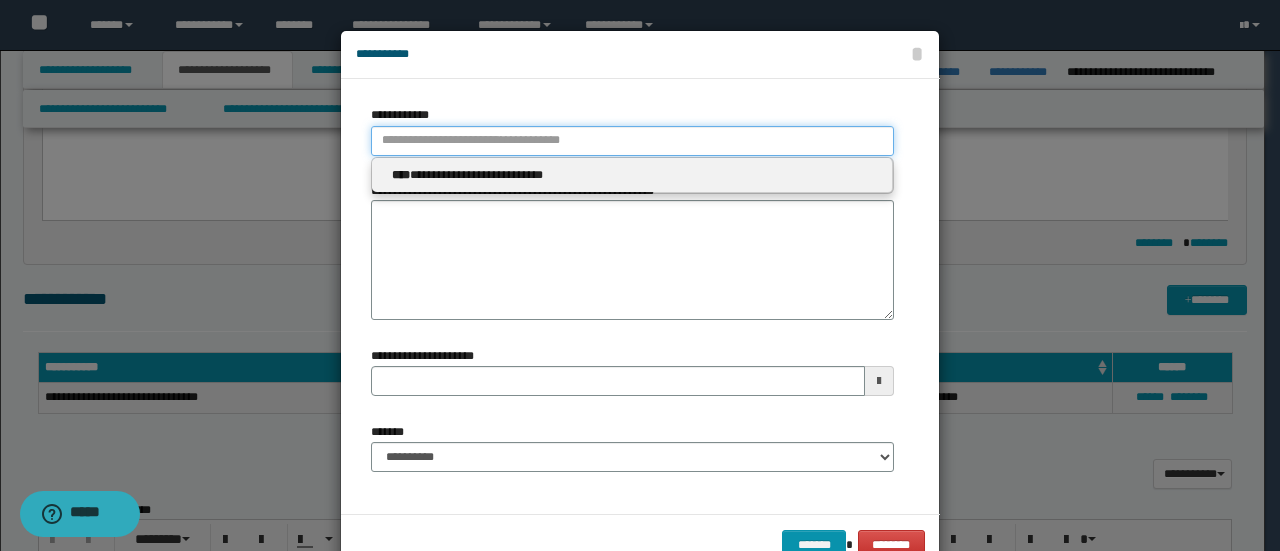 paste on "****" 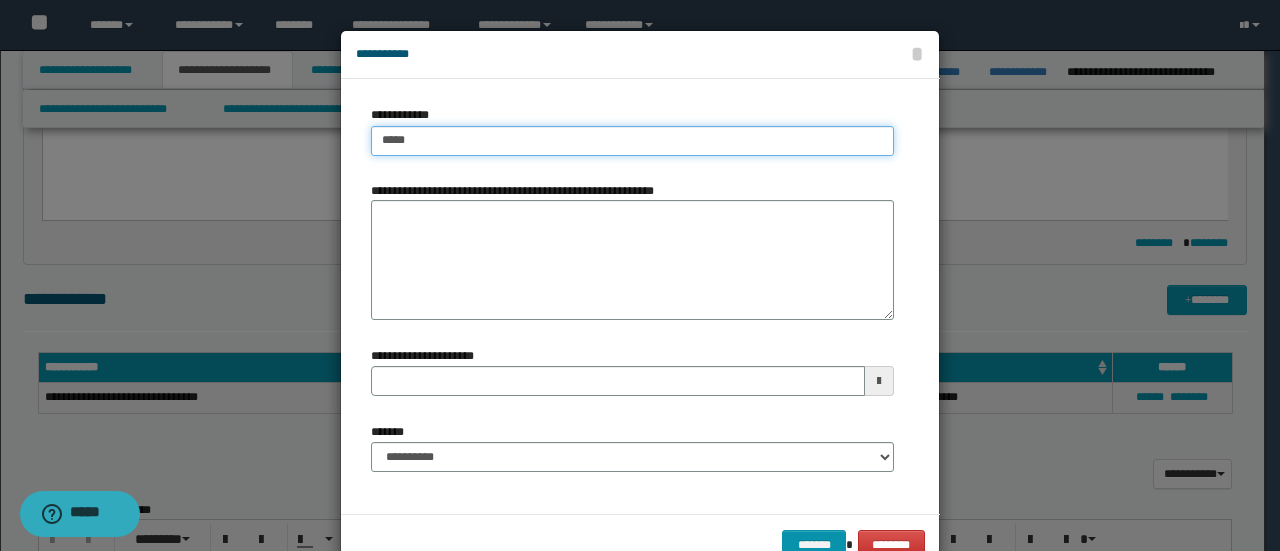 type on "****" 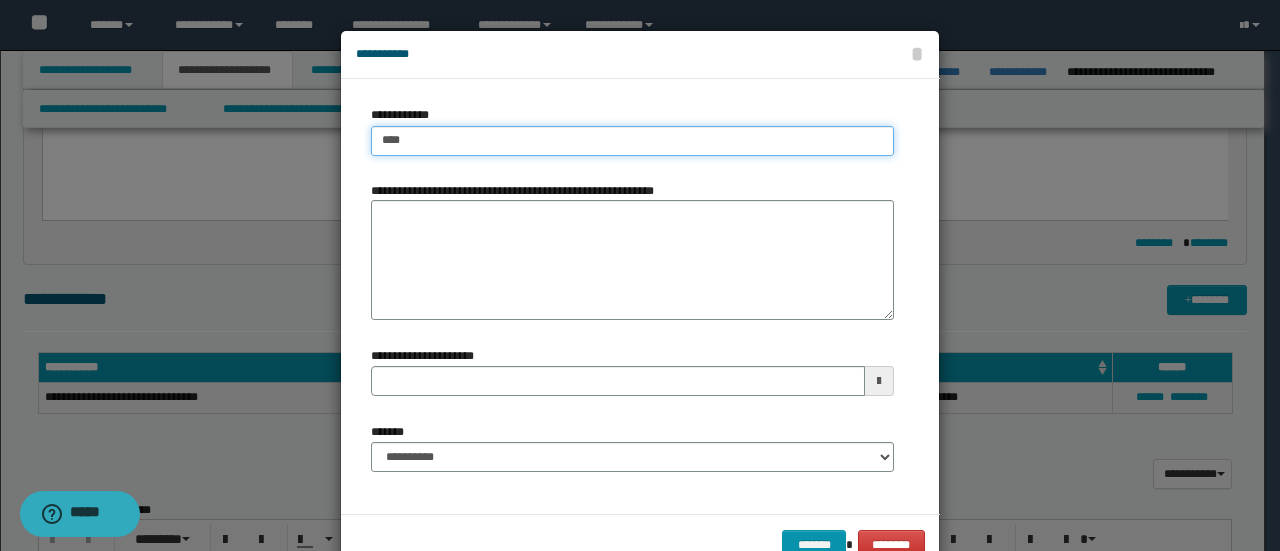 type on "****" 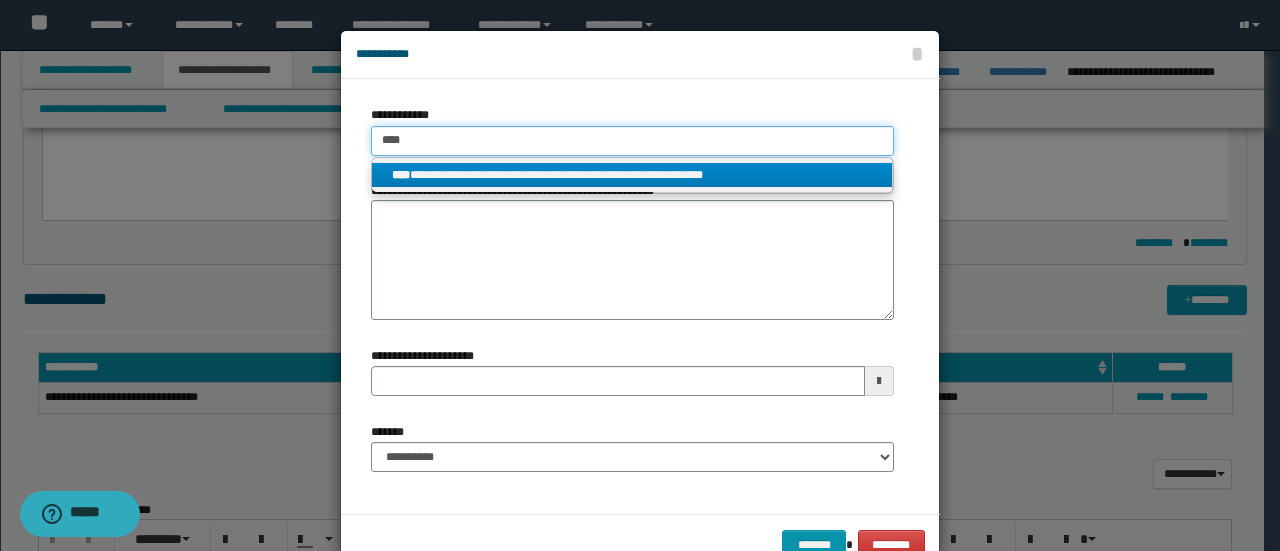 type 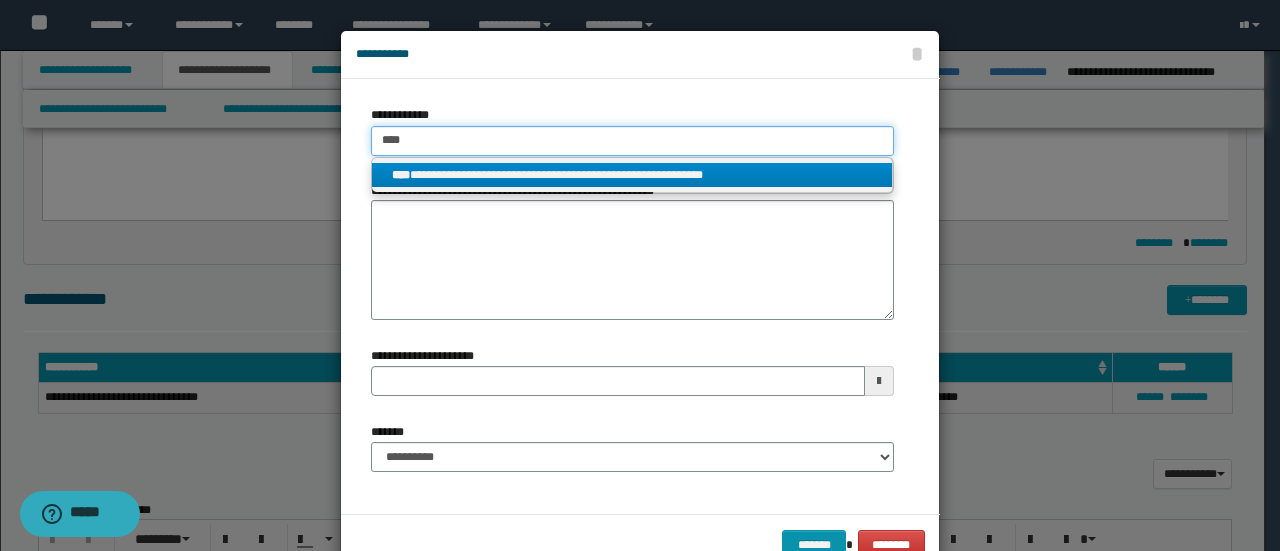 type on "****" 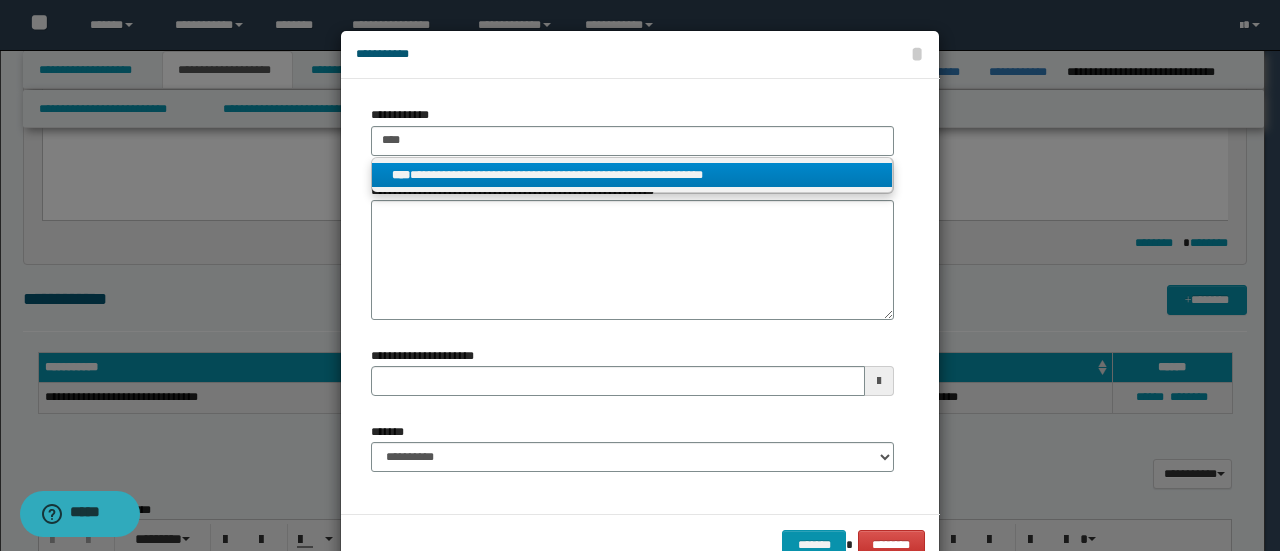 click on "**********" at bounding box center (632, 175) 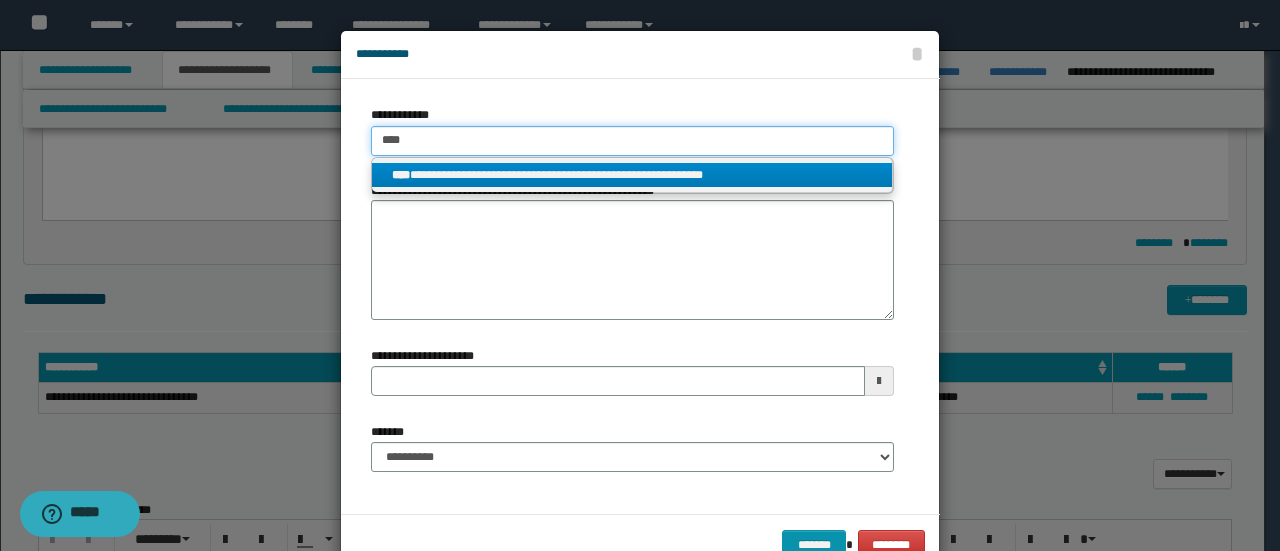 type 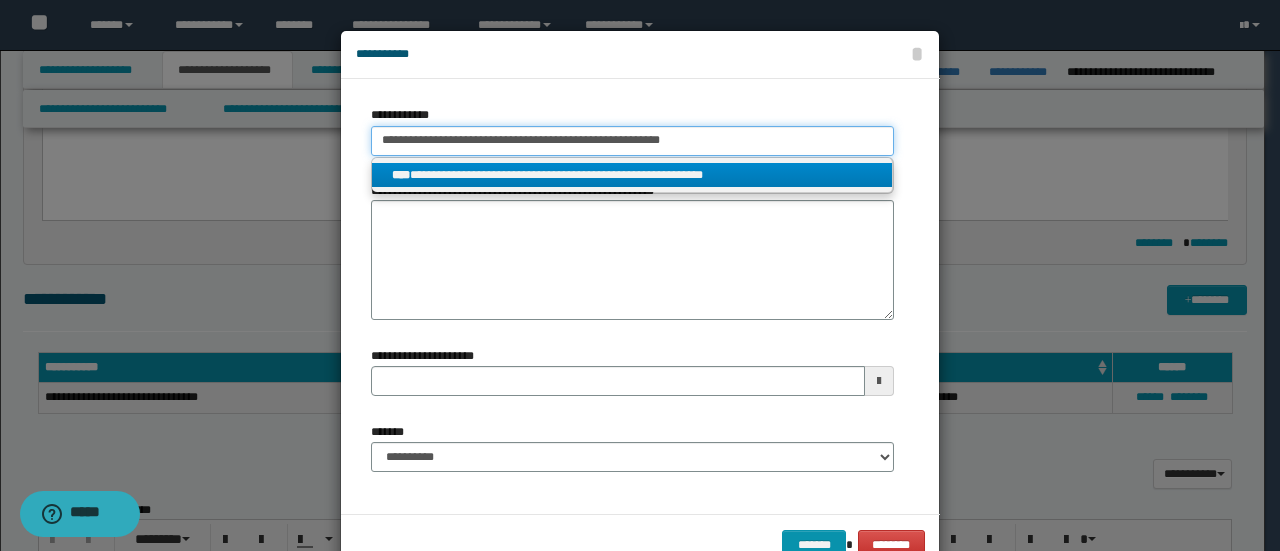 type 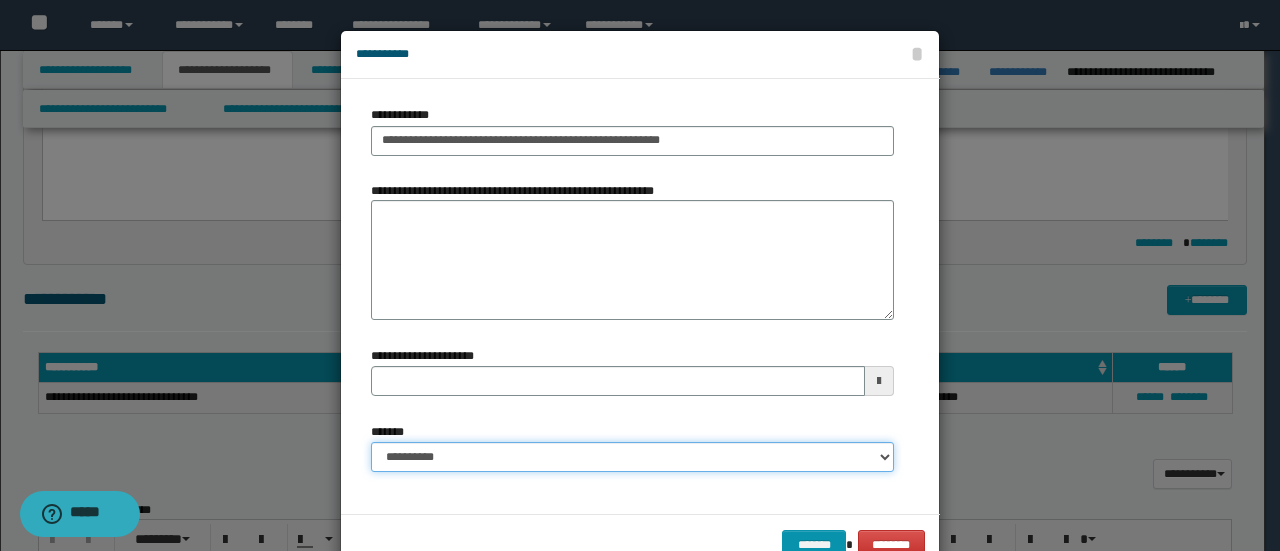 click on "**********" at bounding box center [632, 457] 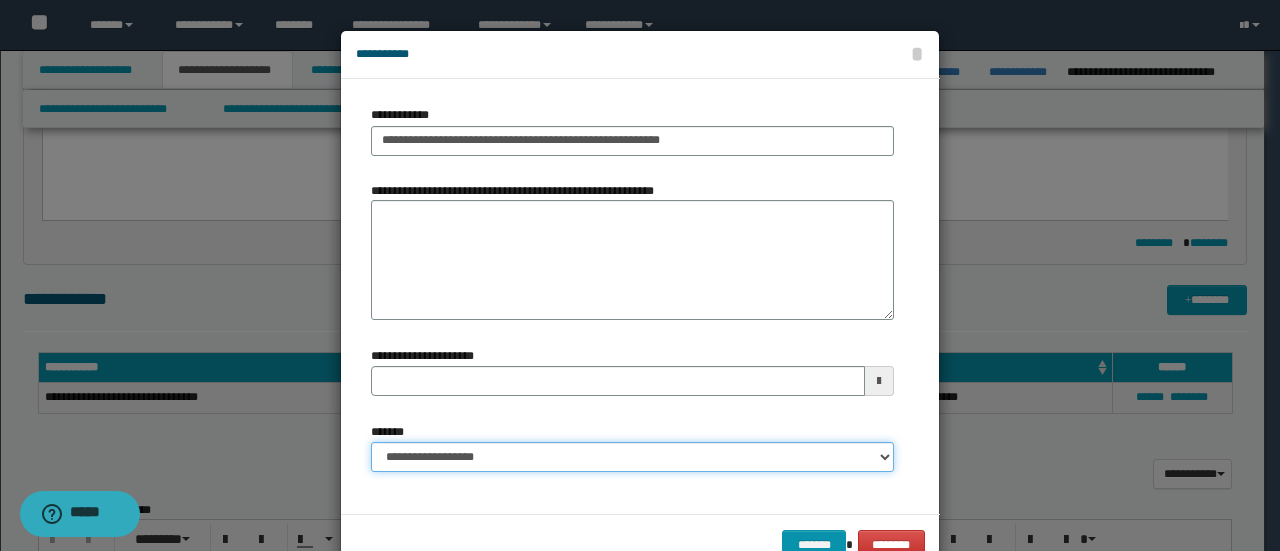 type 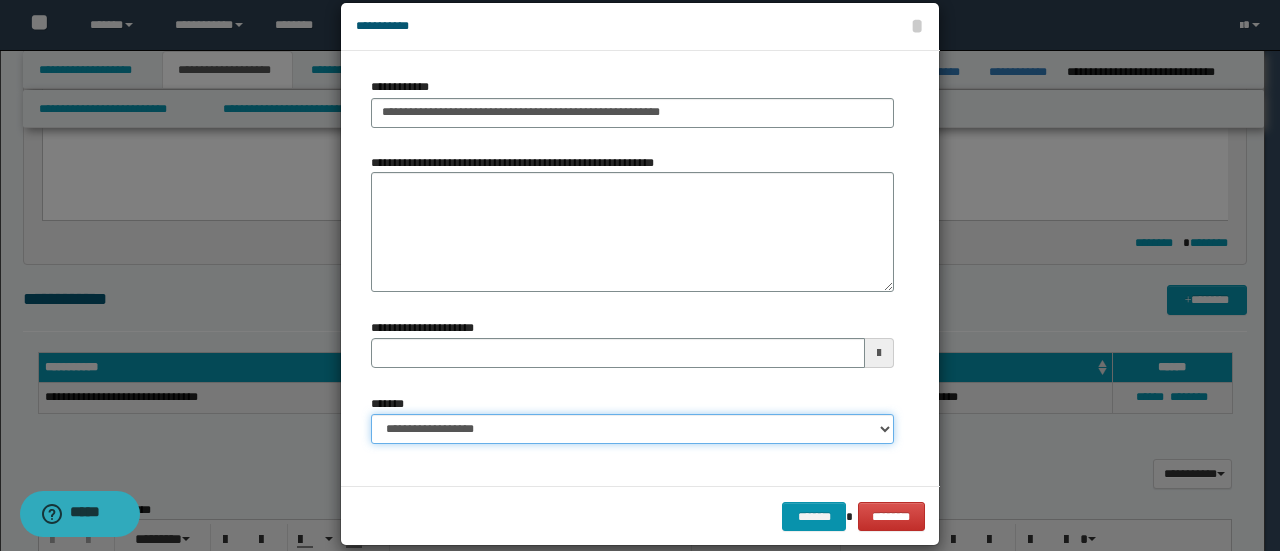 scroll, scrollTop: 52, scrollLeft: 0, axis: vertical 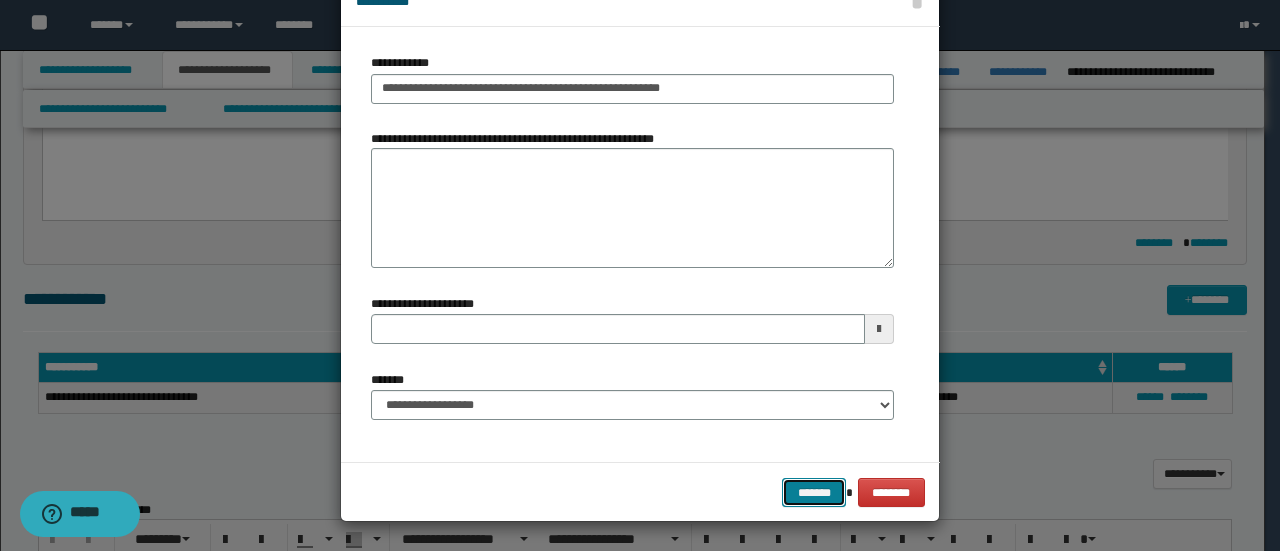 click on "*******" at bounding box center (814, 492) 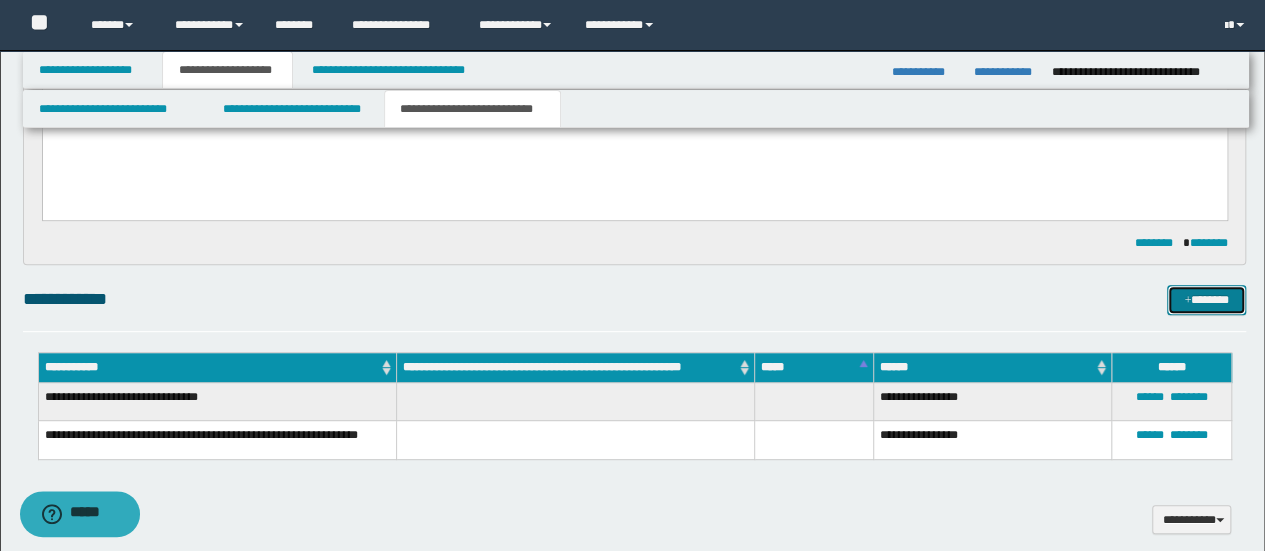 type 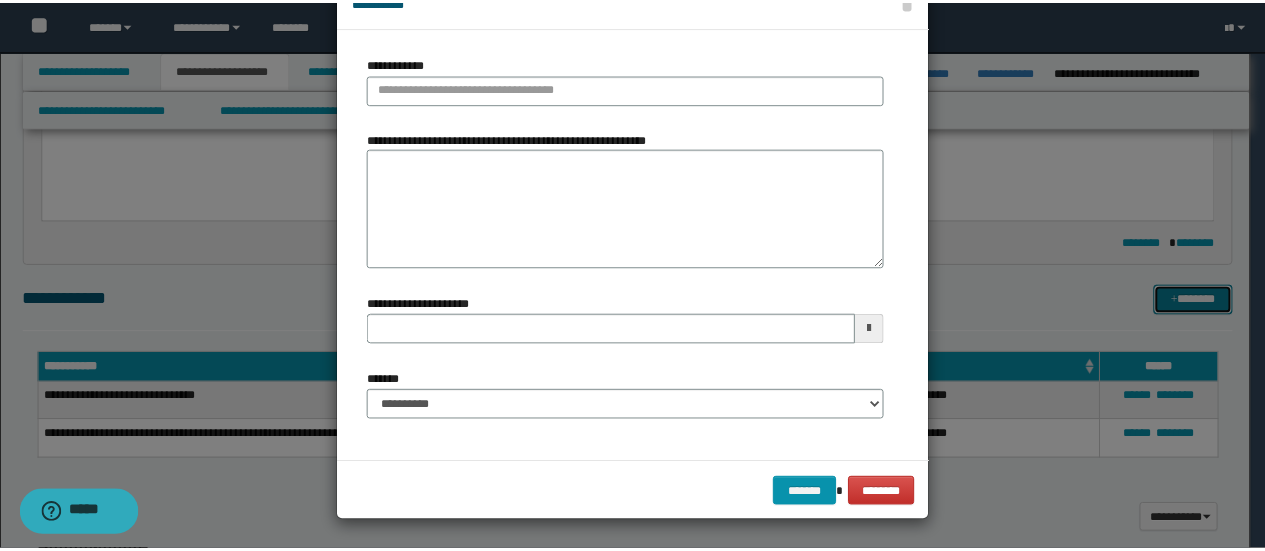 scroll, scrollTop: 0, scrollLeft: 0, axis: both 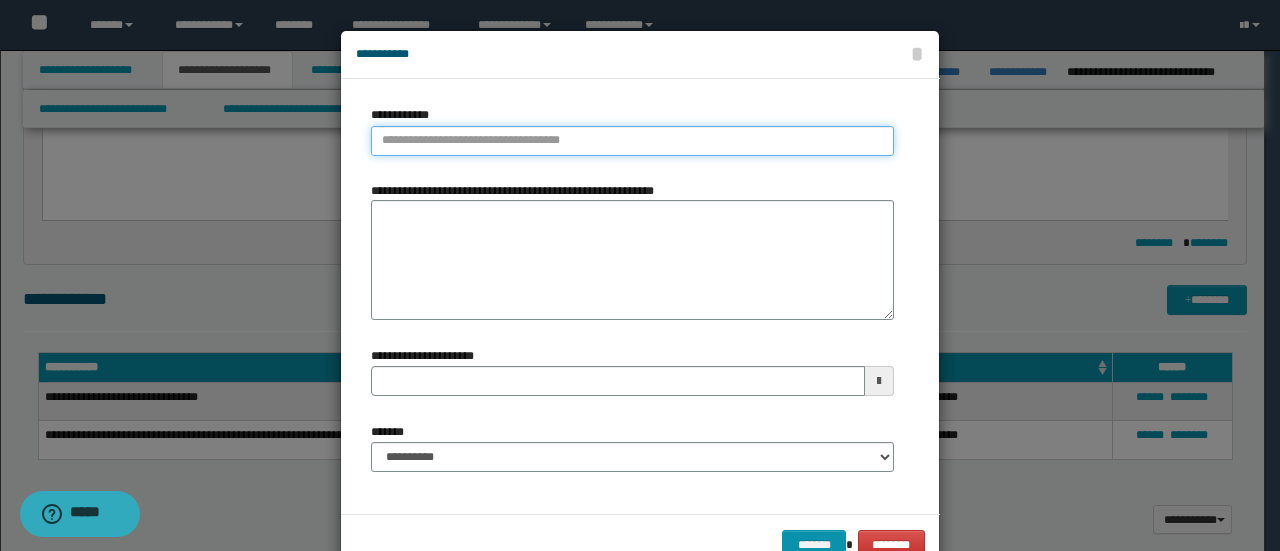 type on "**********" 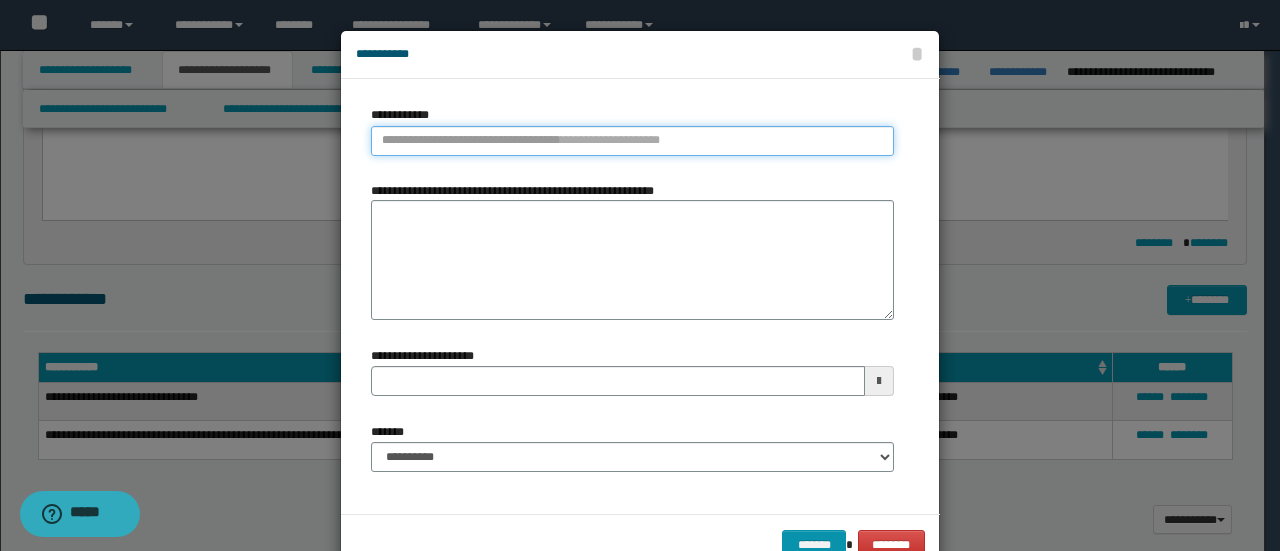 click on "**********" at bounding box center (632, 141) 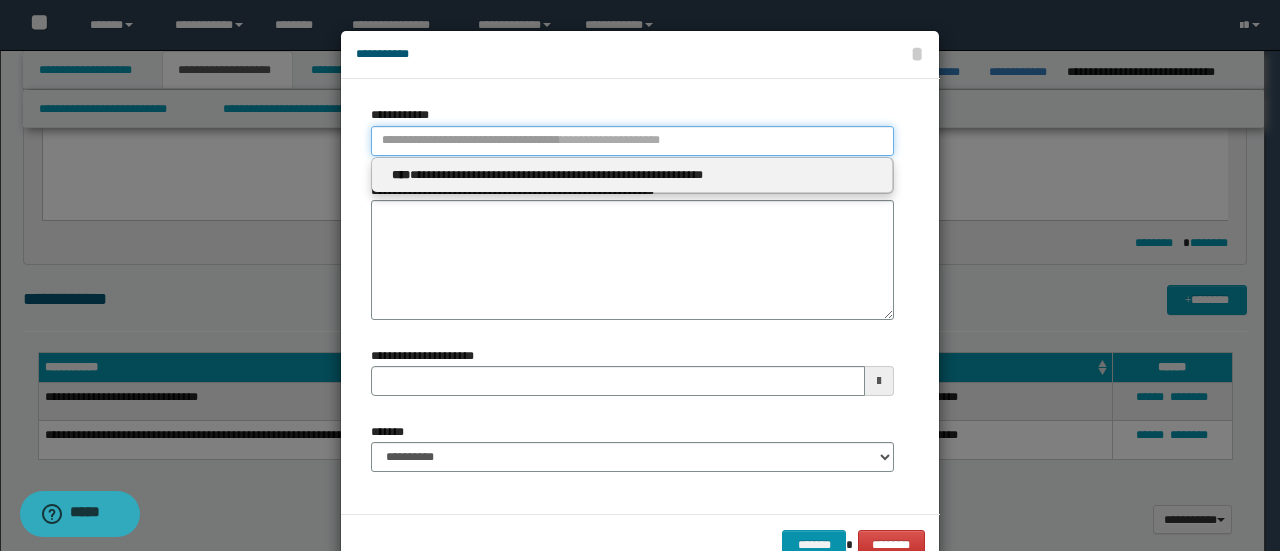paste on "****" 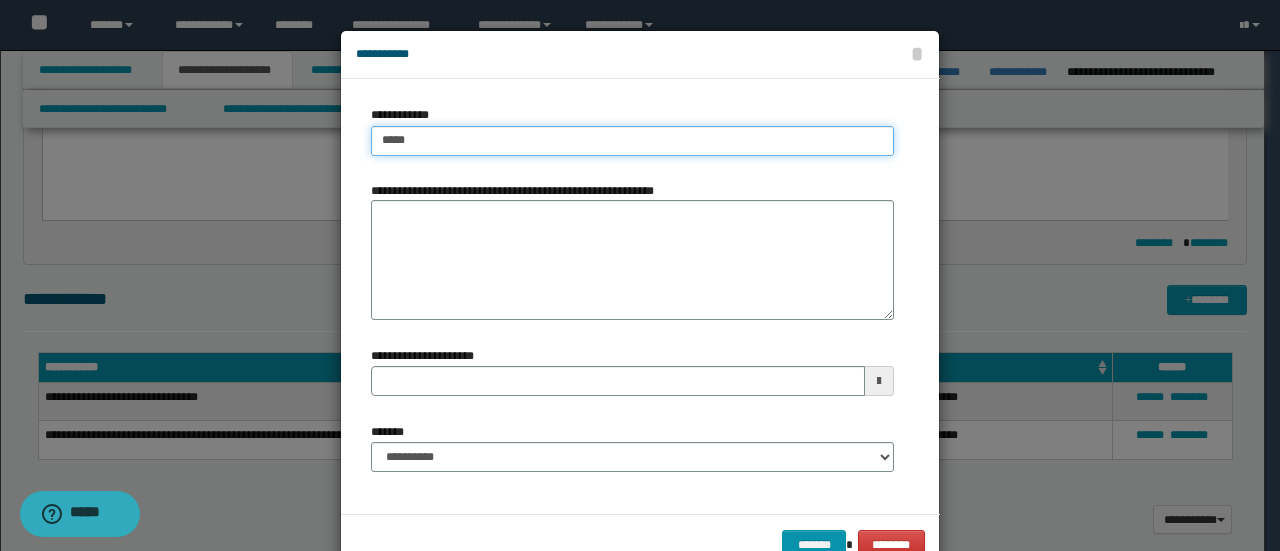 type on "****" 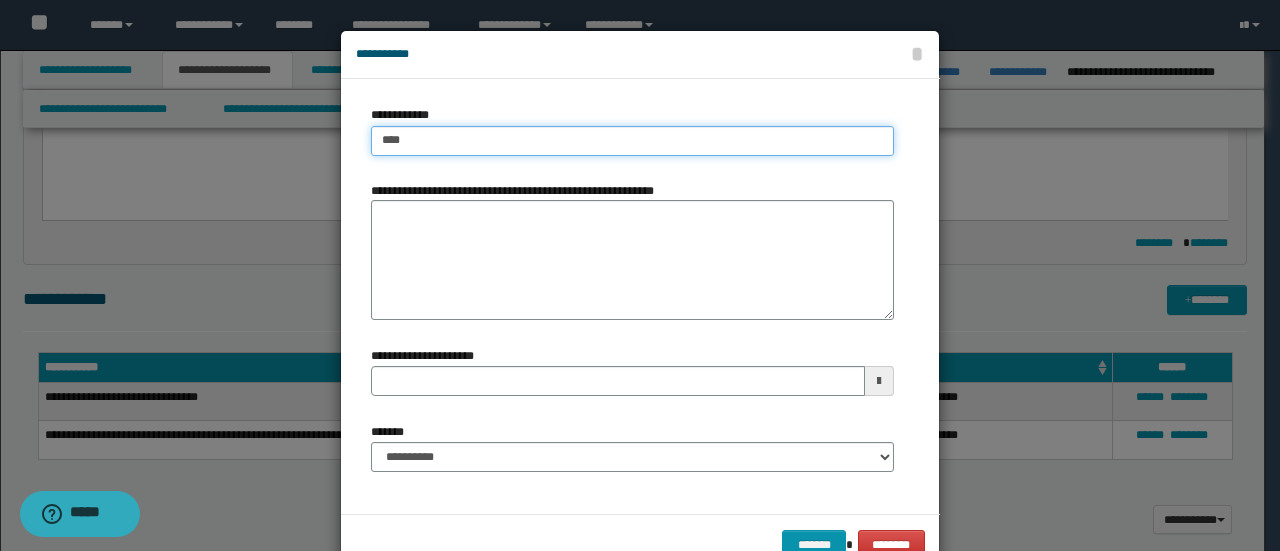 type on "****" 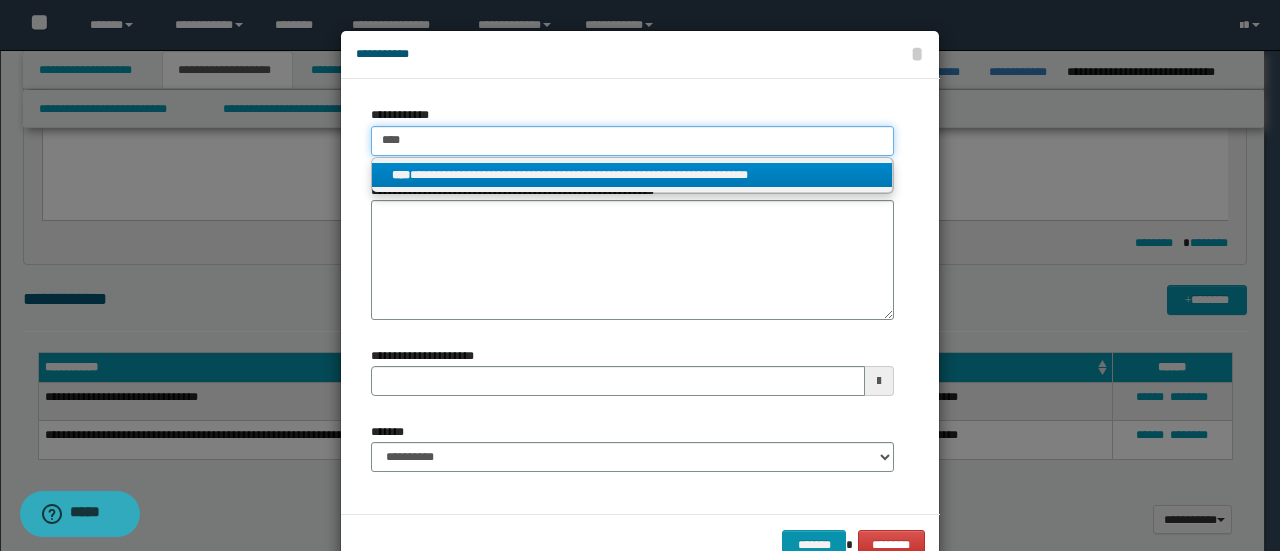 type on "****" 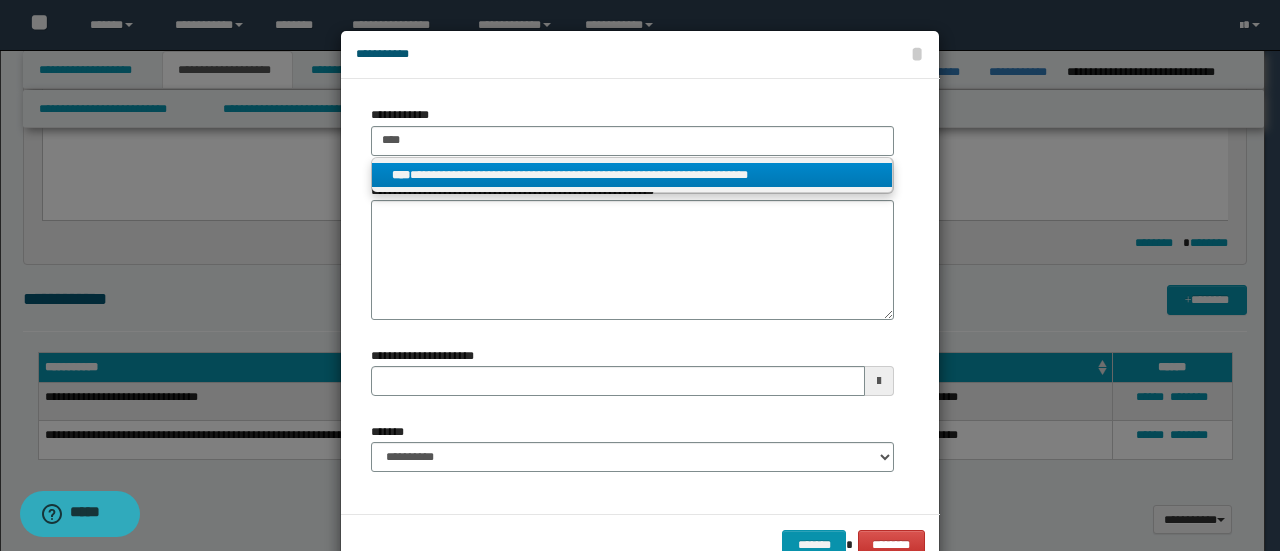 click on "**********" at bounding box center (632, 175) 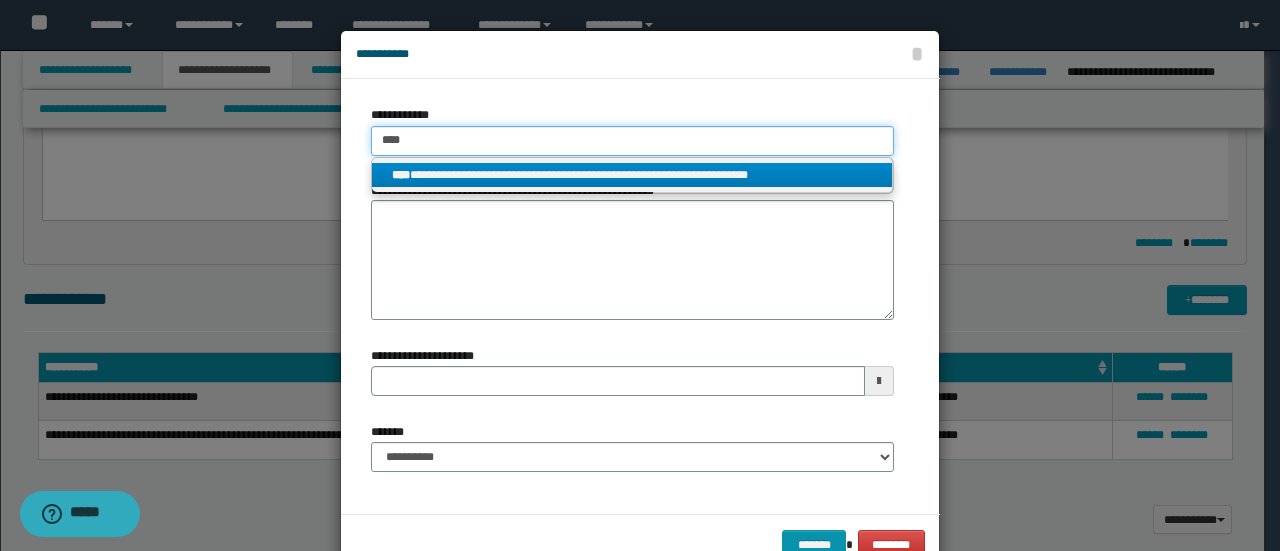 type 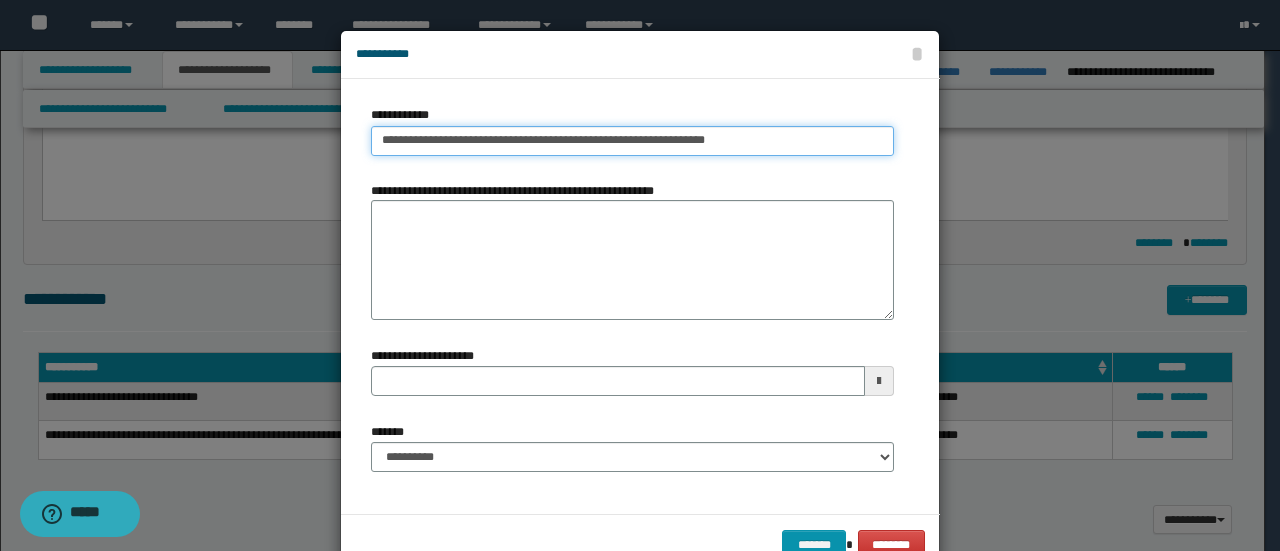 type 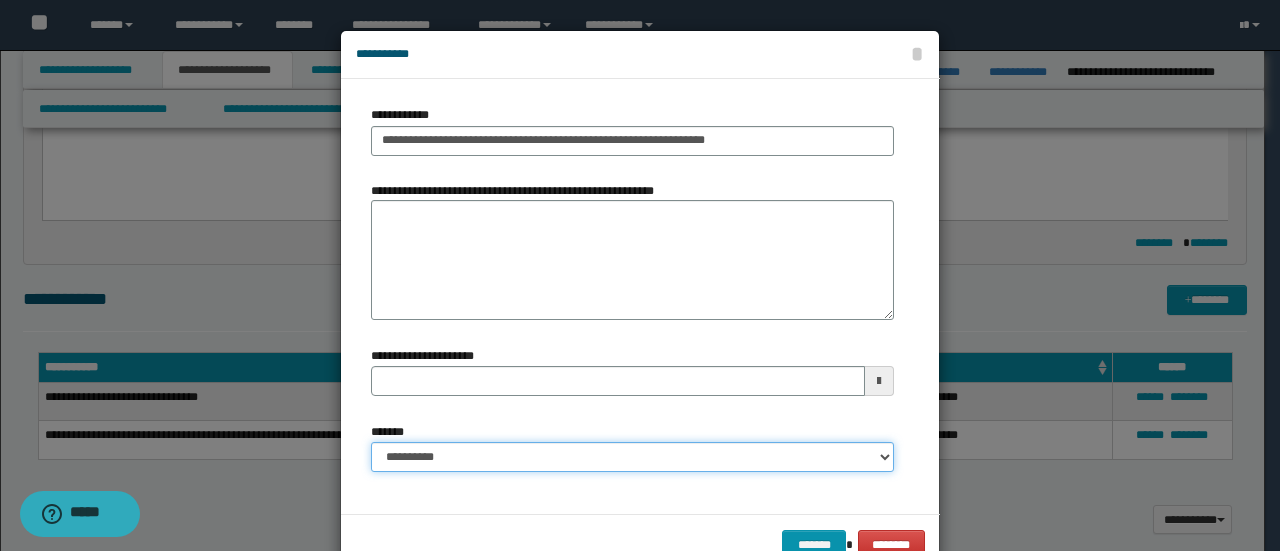 click on "**********" at bounding box center [632, 457] 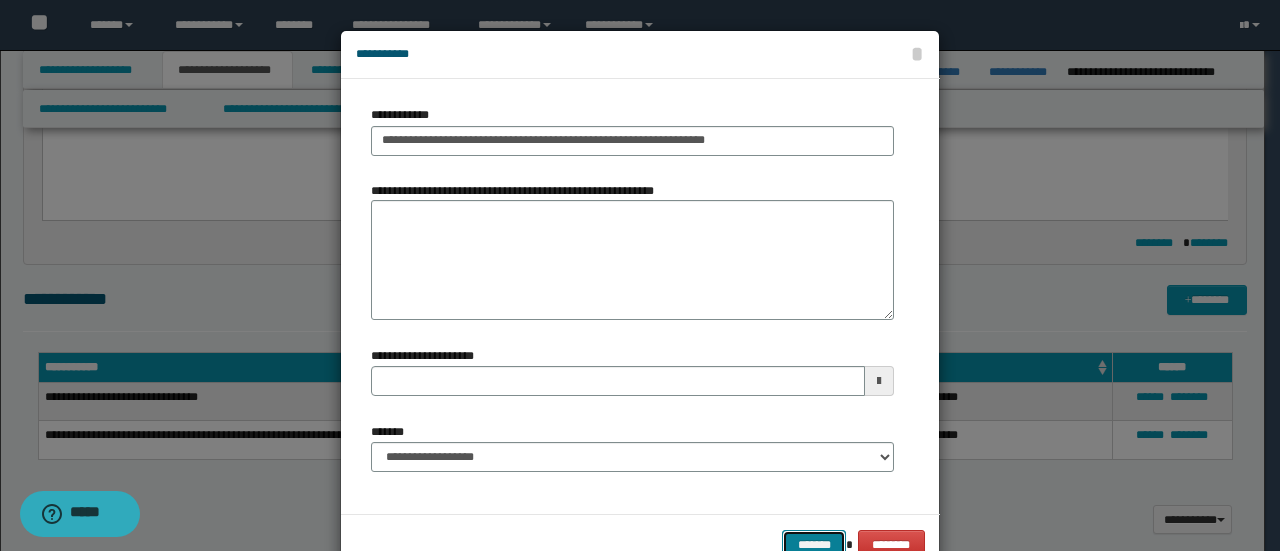 click on "*******" at bounding box center [814, 544] 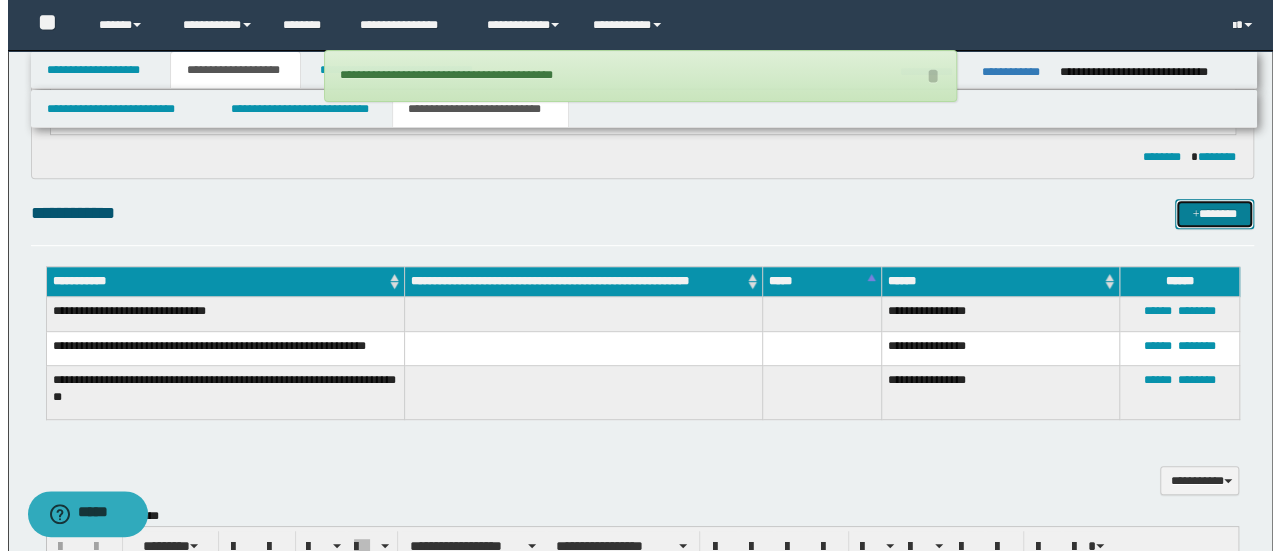 scroll, scrollTop: 400, scrollLeft: 0, axis: vertical 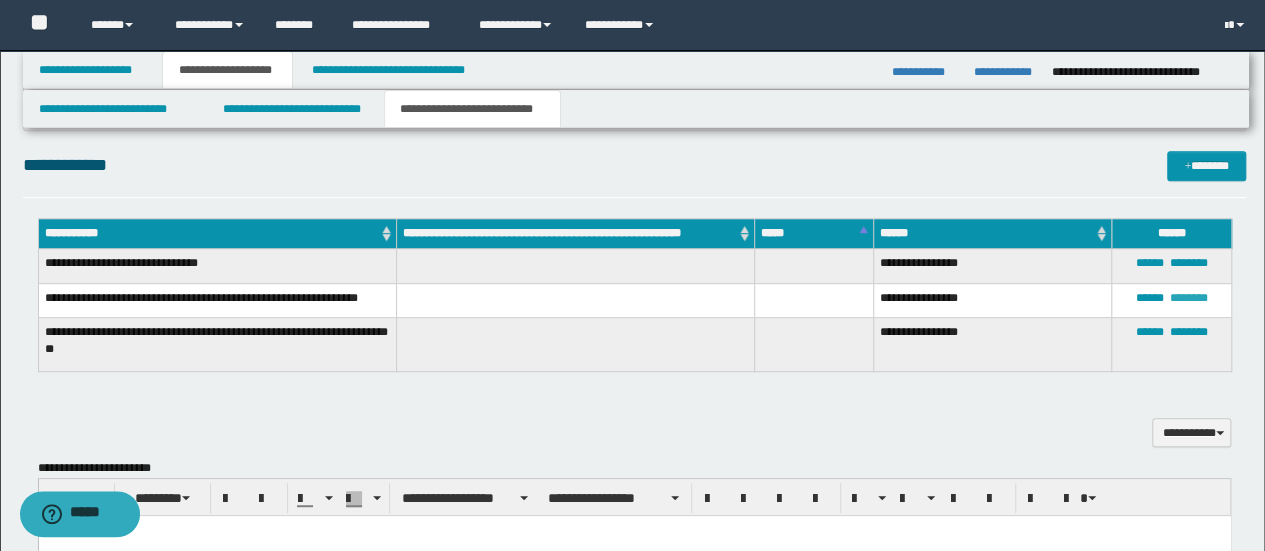 click on "********" at bounding box center [1189, 298] 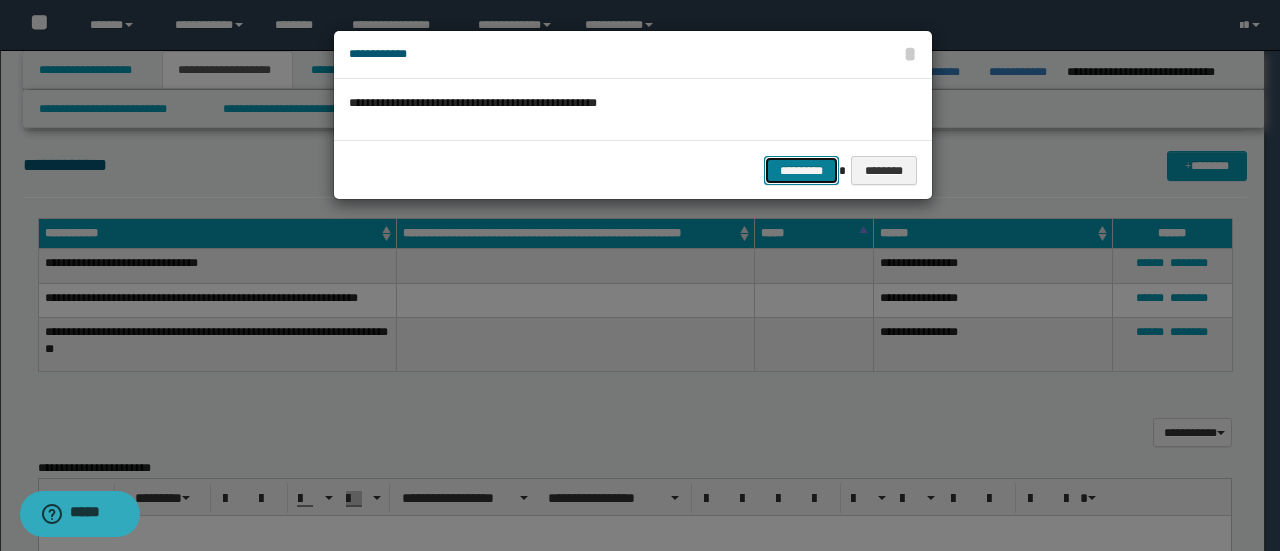 click on "*********" at bounding box center (801, 170) 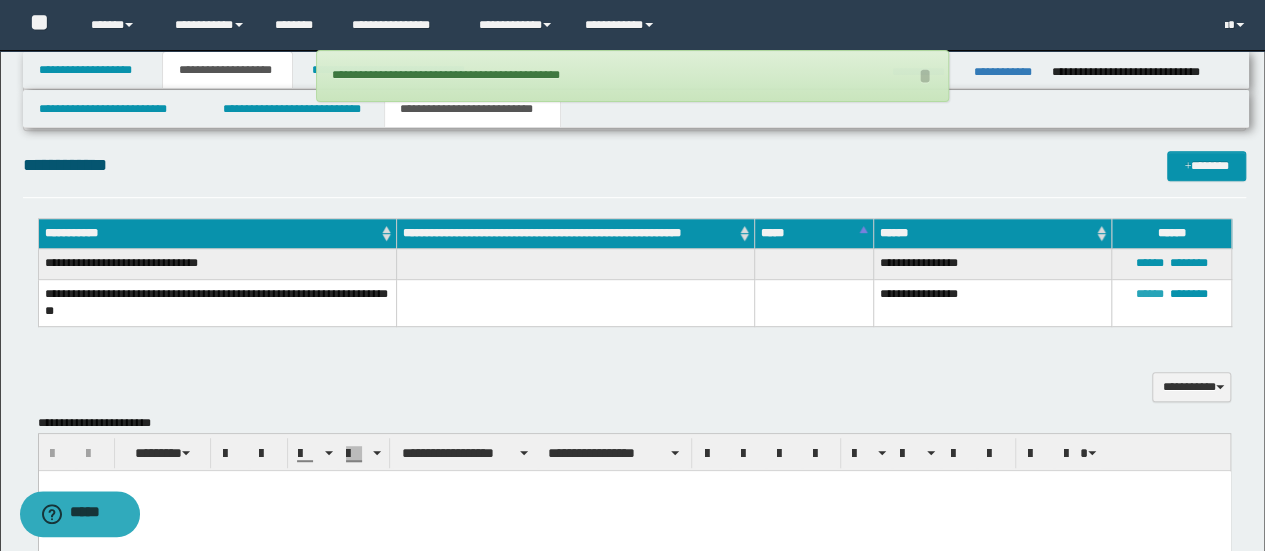 click on "******" at bounding box center (1150, 294) 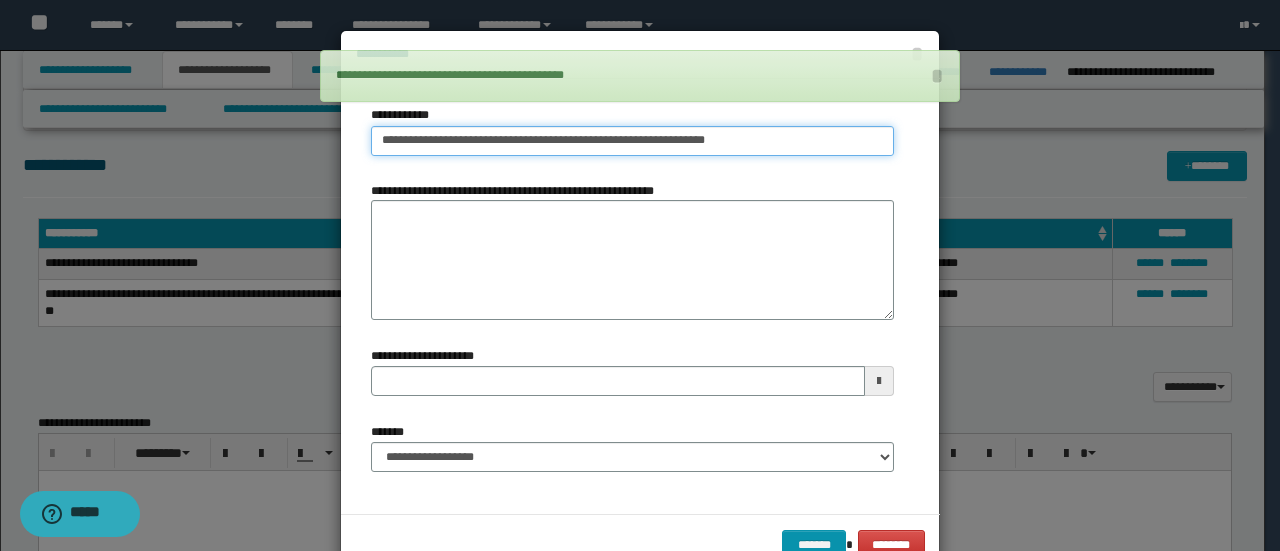 type on "**********" 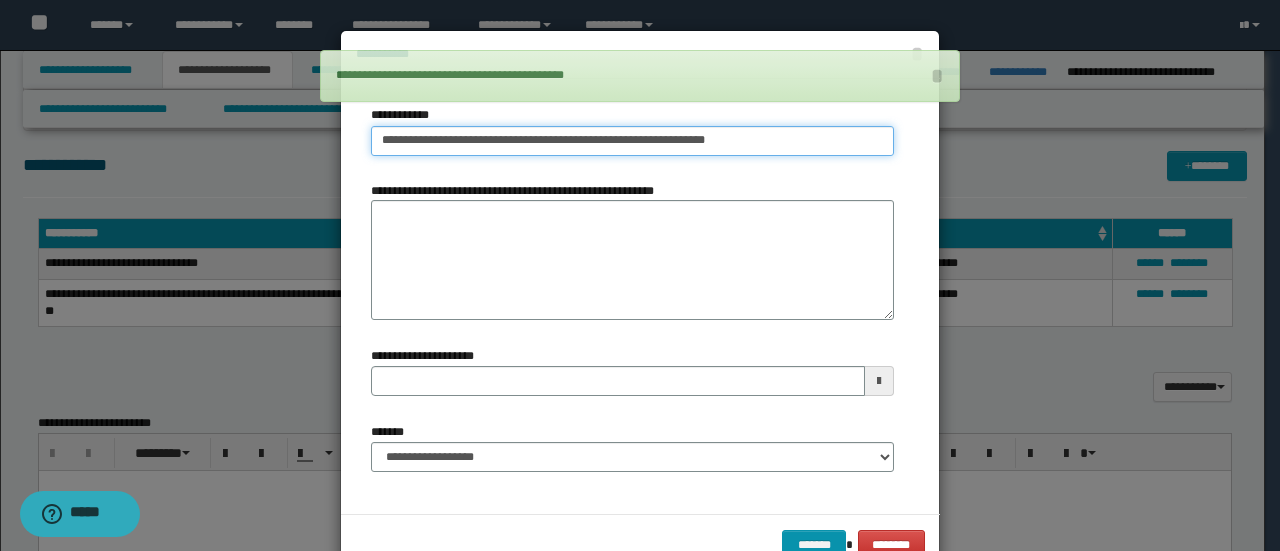 click on "**********" at bounding box center (632, 141) 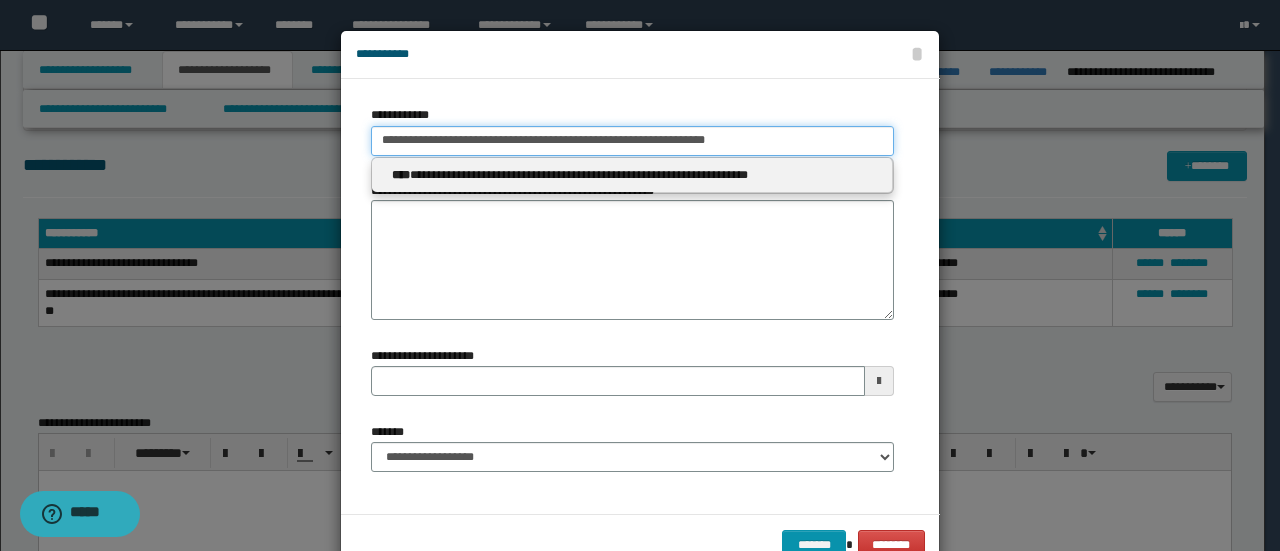 drag, startPoint x: 768, startPoint y: 145, endPoint x: 0, endPoint y: 132, distance: 768.11005 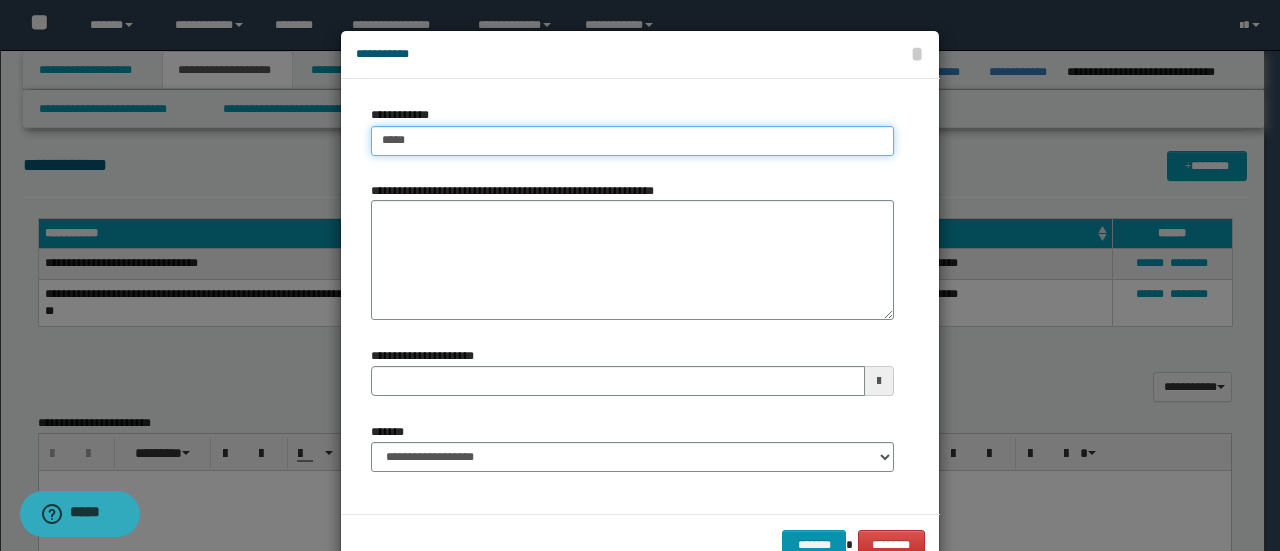 type on "****" 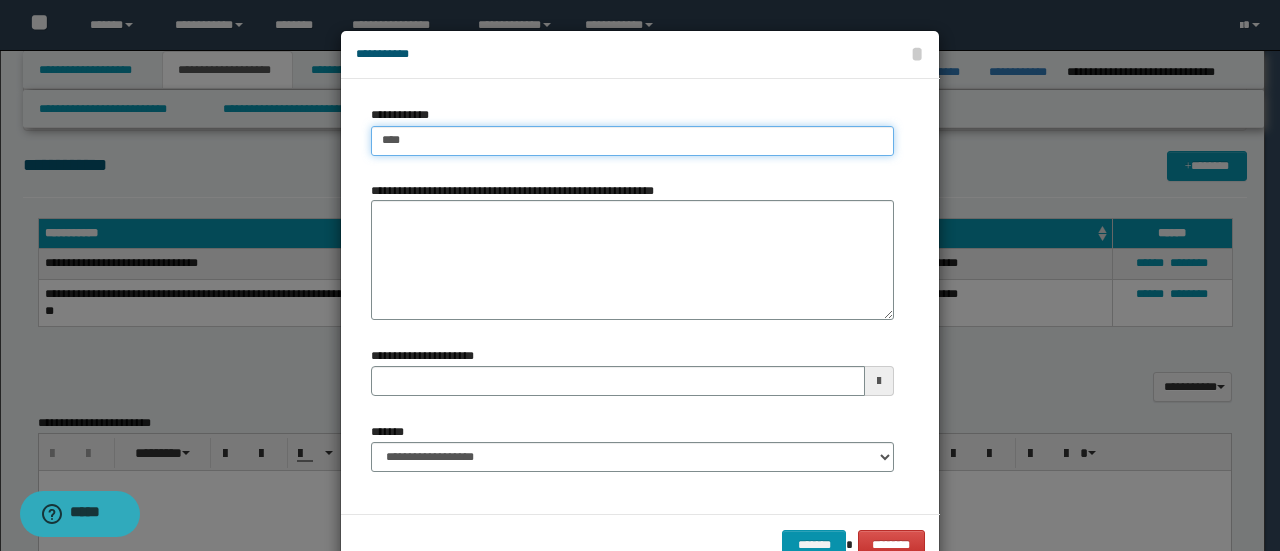 type on "****" 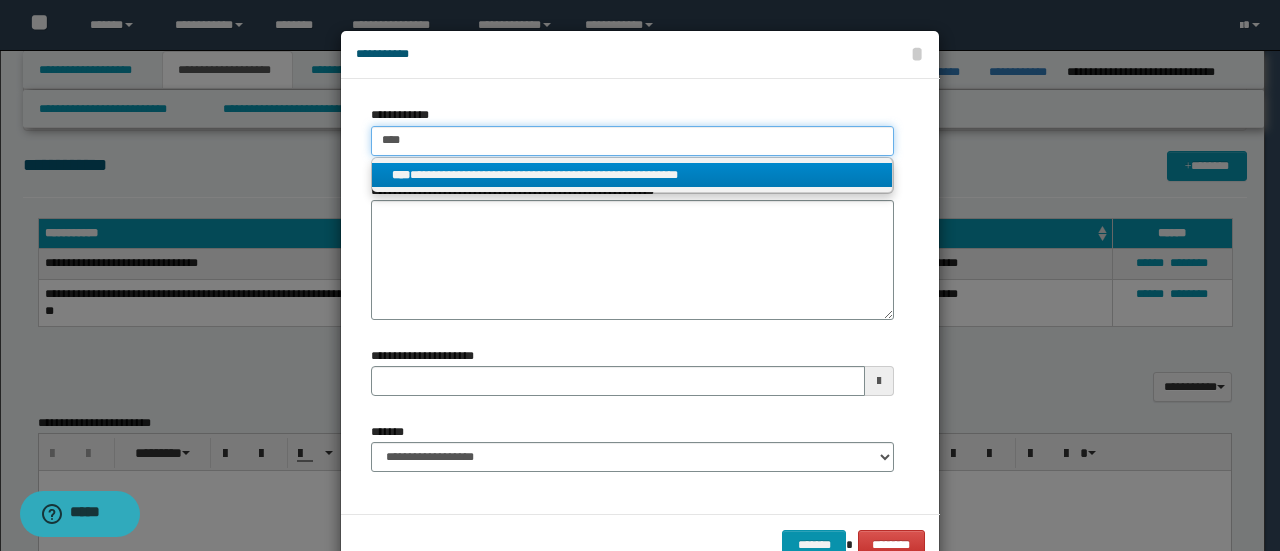 type on "****" 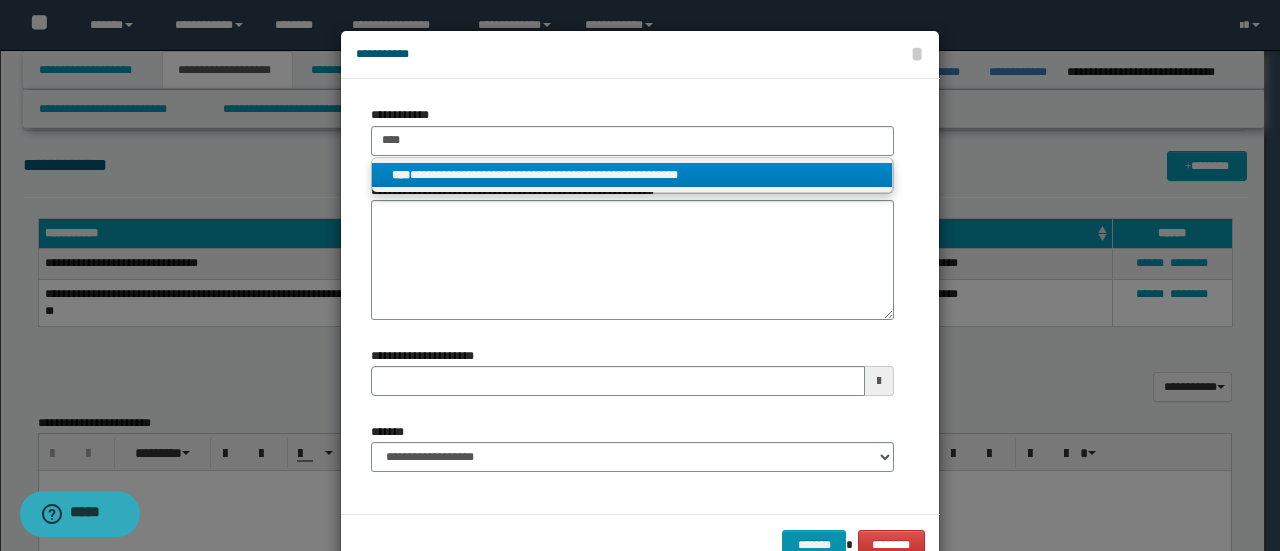 click on "**********" at bounding box center (632, 175) 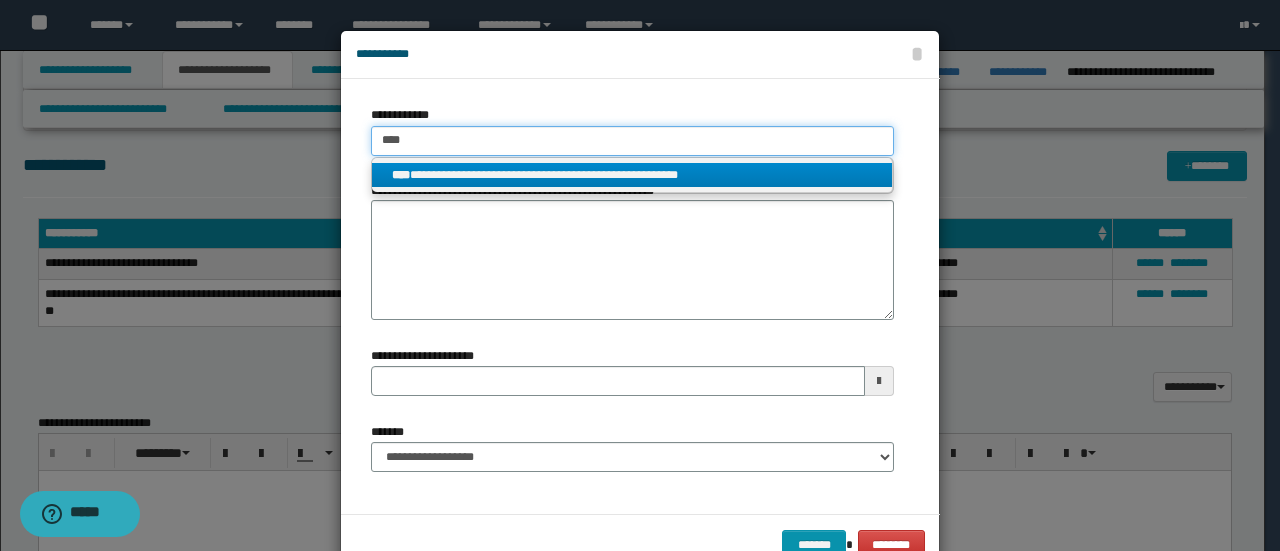 type 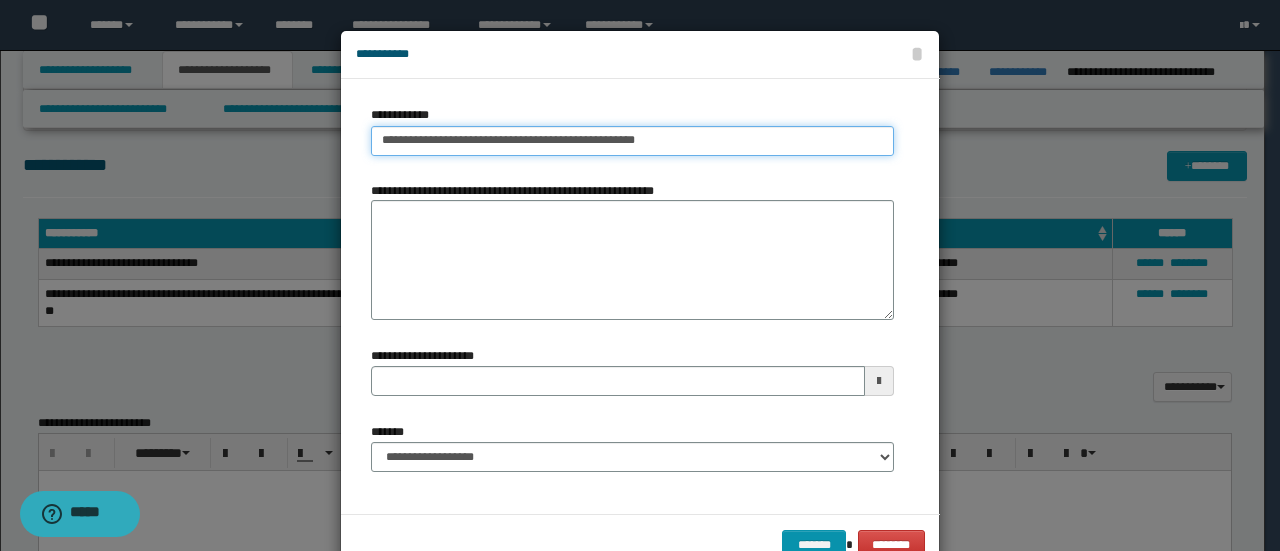 type 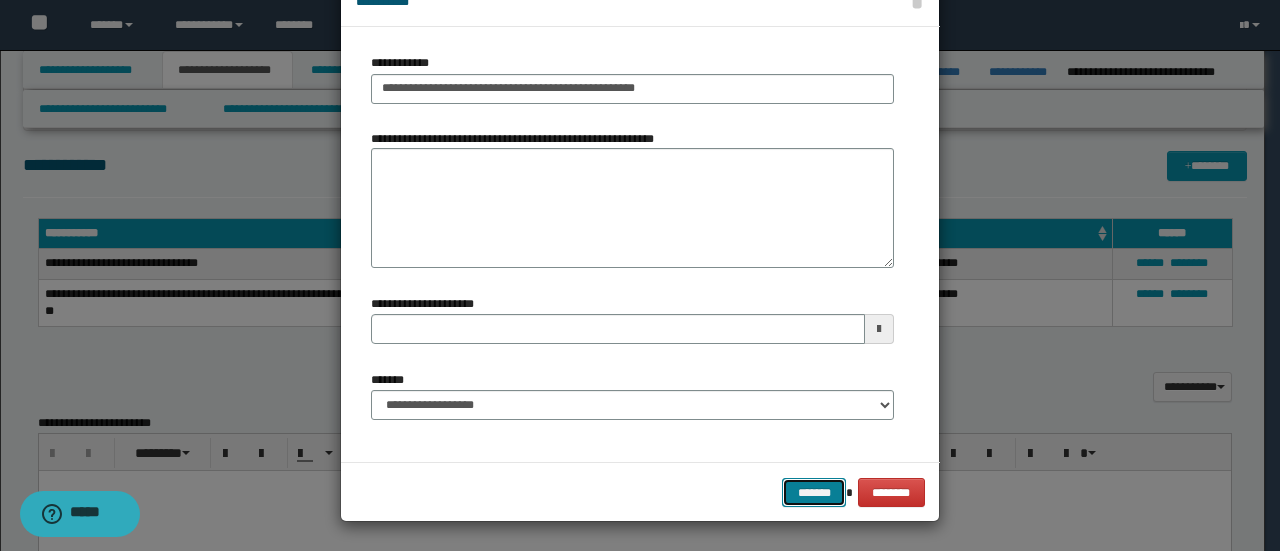 click on "*******" at bounding box center [814, 492] 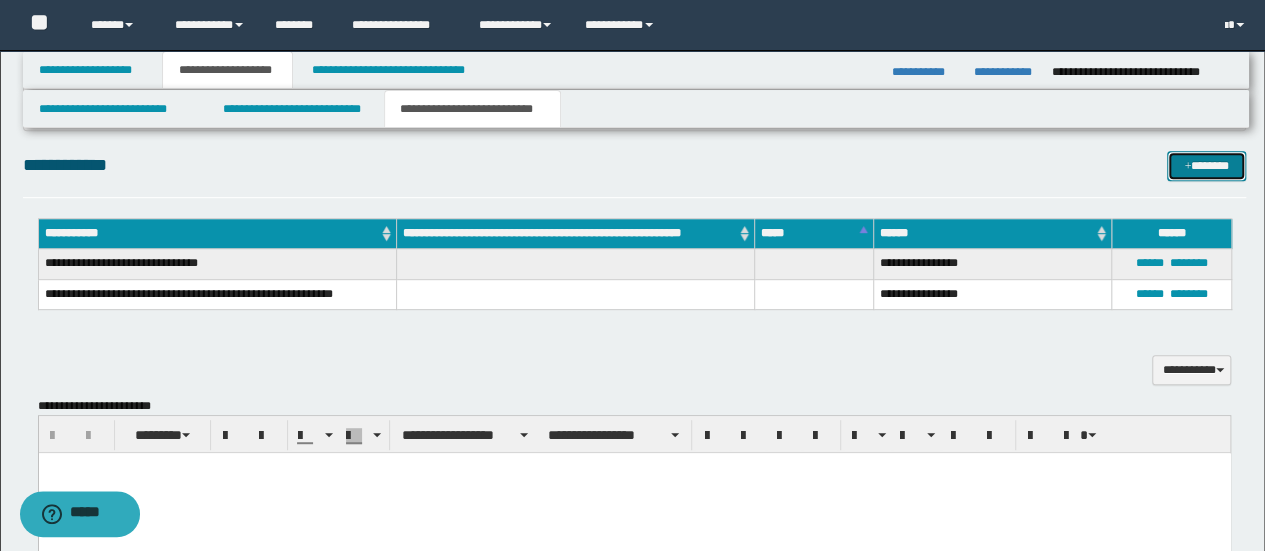 click on "*******" at bounding box center [1206, 165] 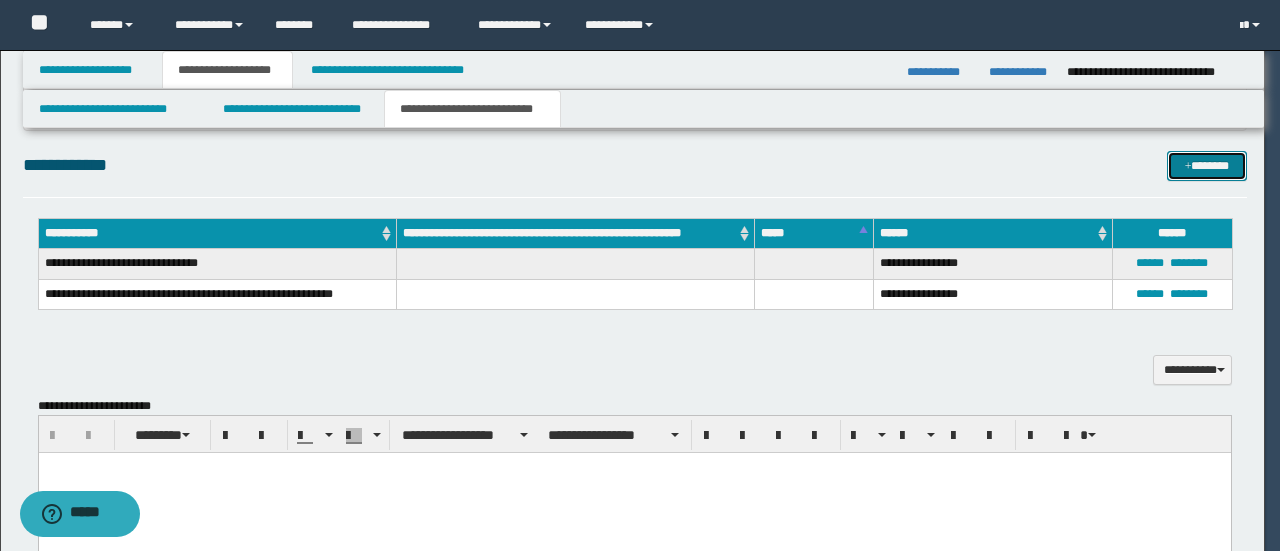 scroll, scrollTop: 0, scrollLeft: 0, axis: both 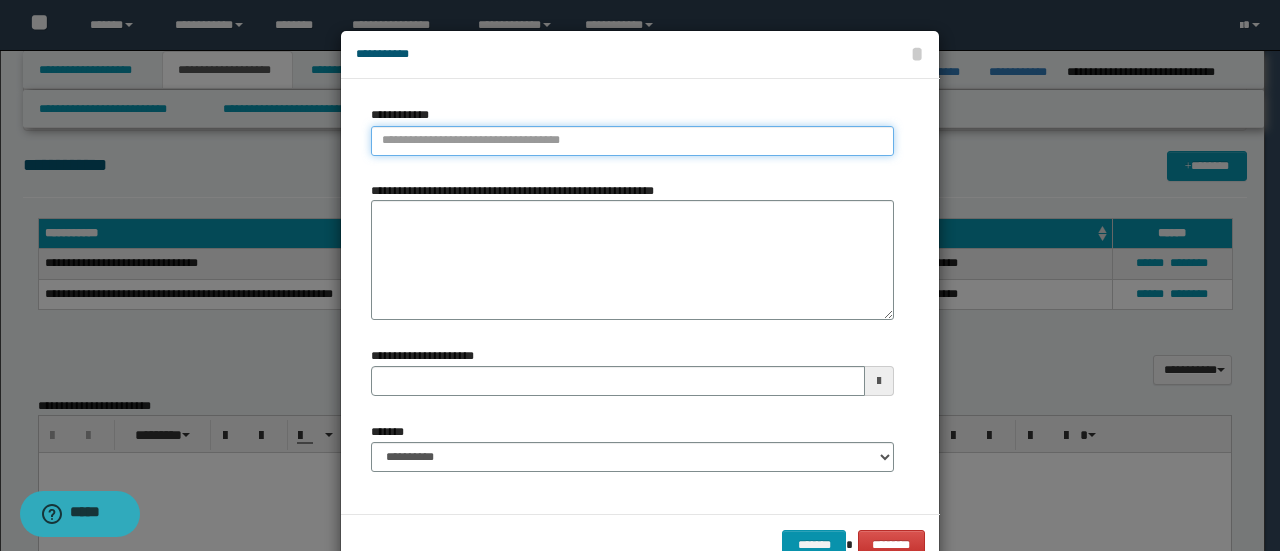 type on "**********" 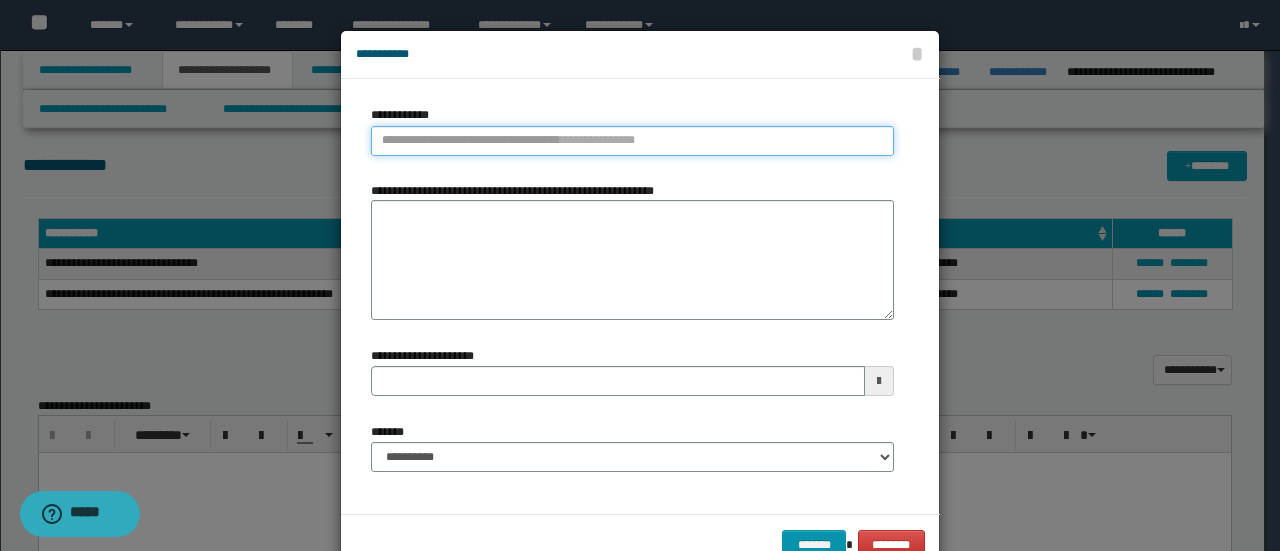 click on "**********" at bounding box center [632, 141] 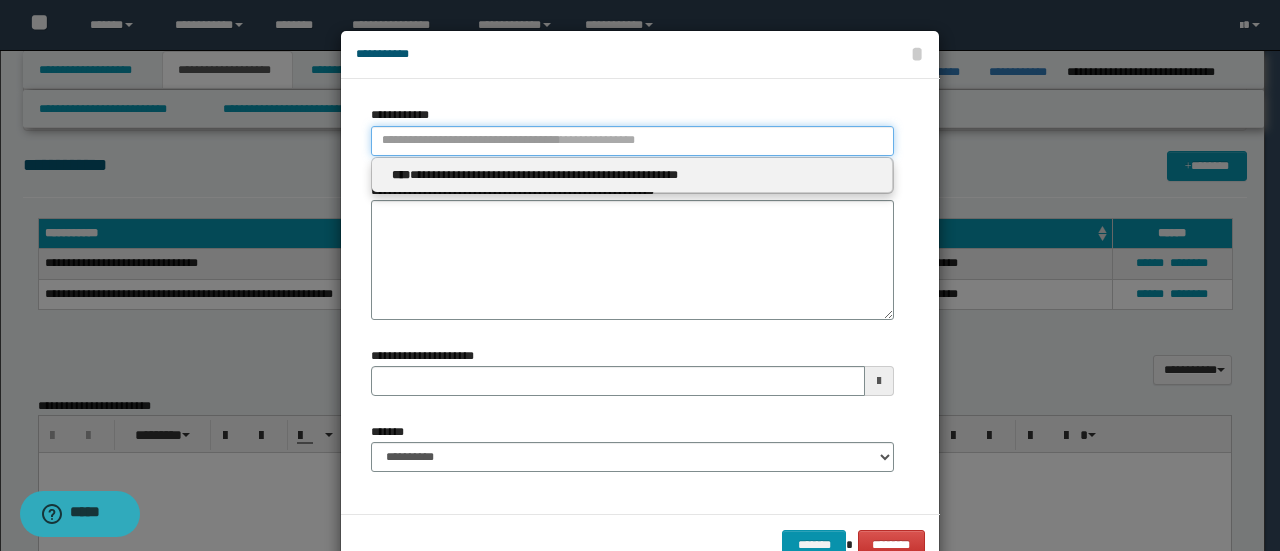 paste on "****" 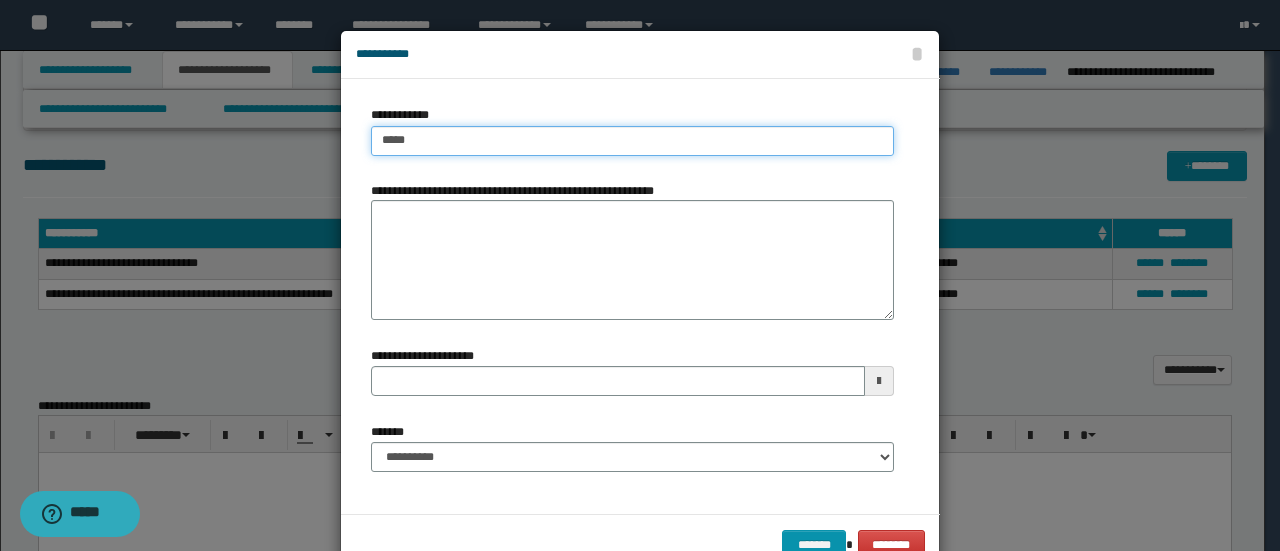 type on "****" 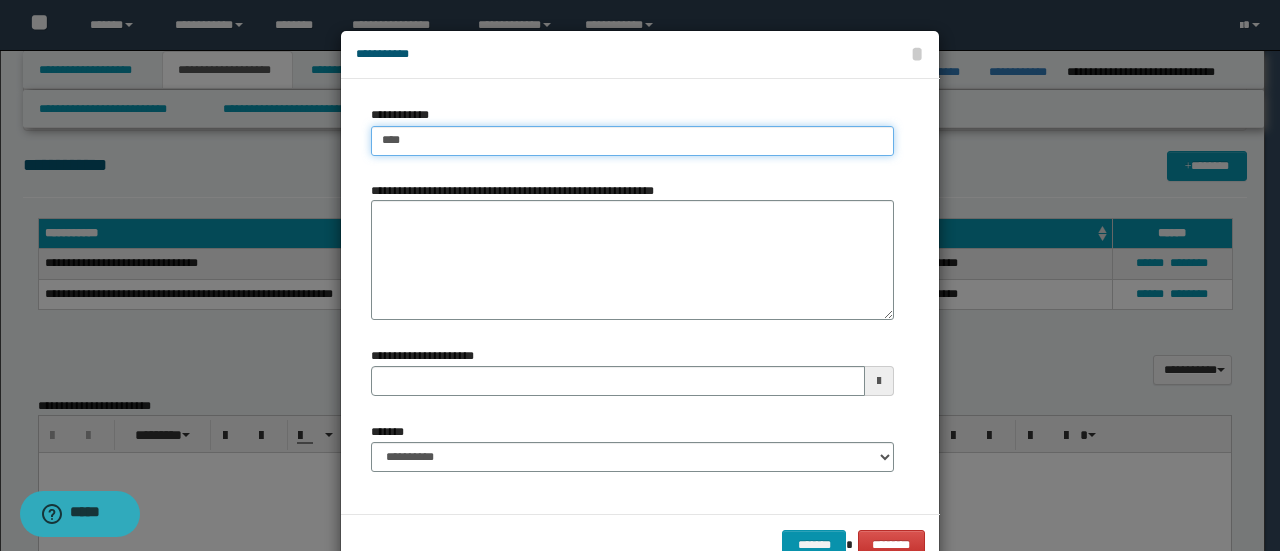 type on "****" 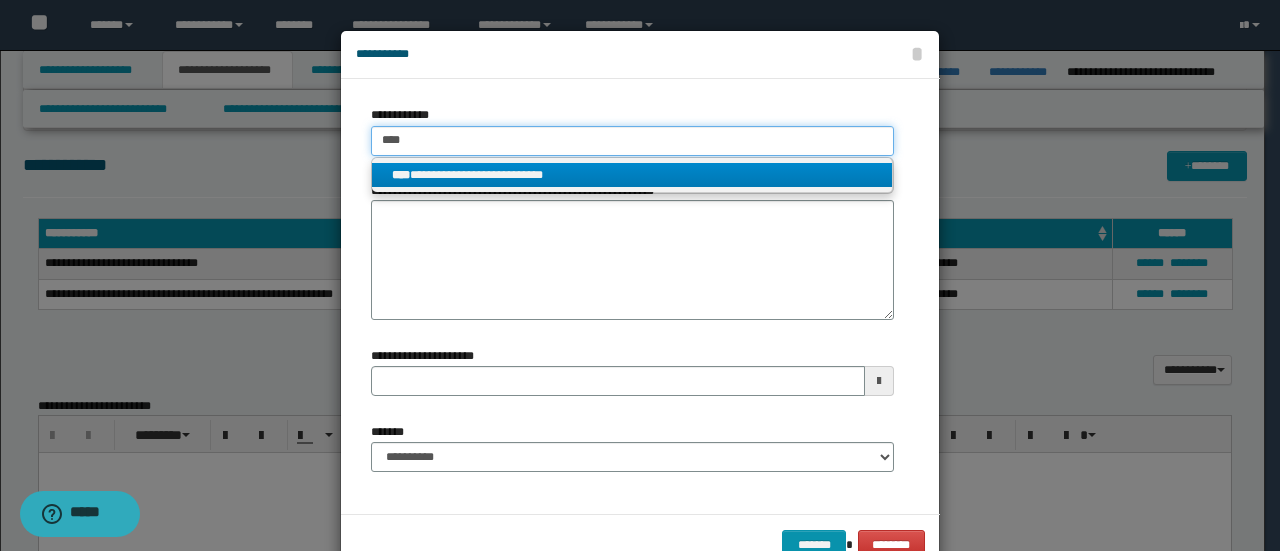 type on "****" 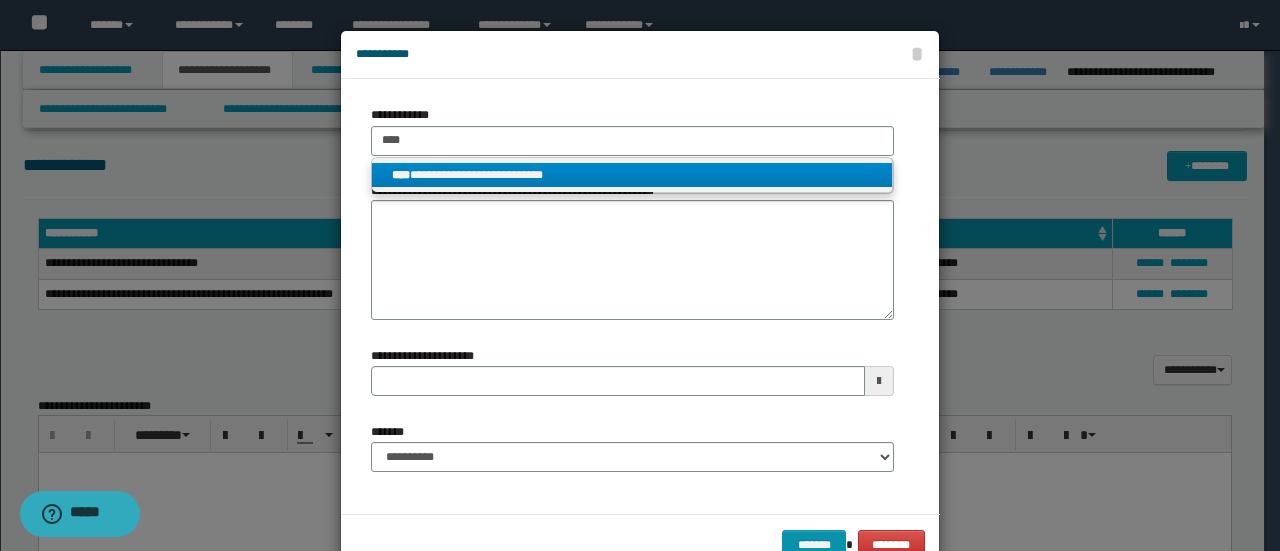 click on "**********" at bounding box center (632, 175) 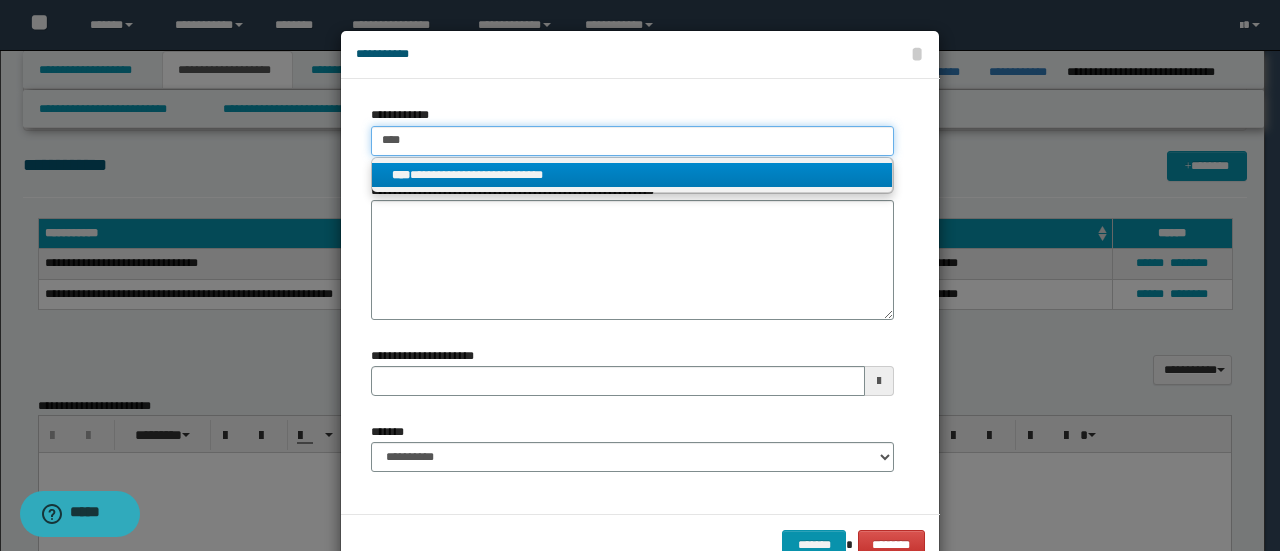 type 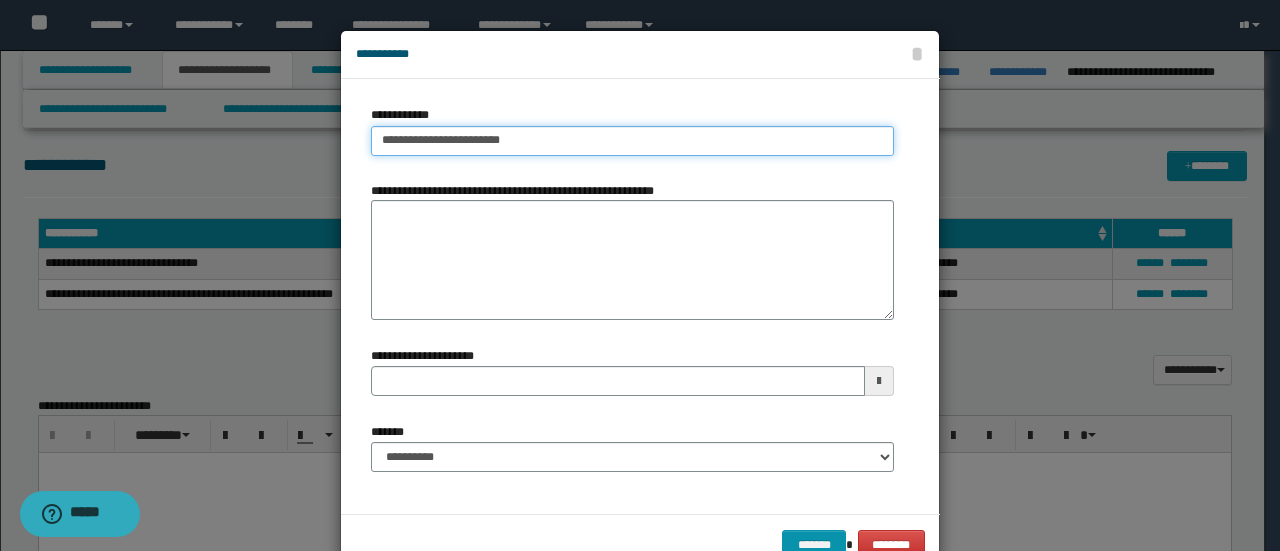 type 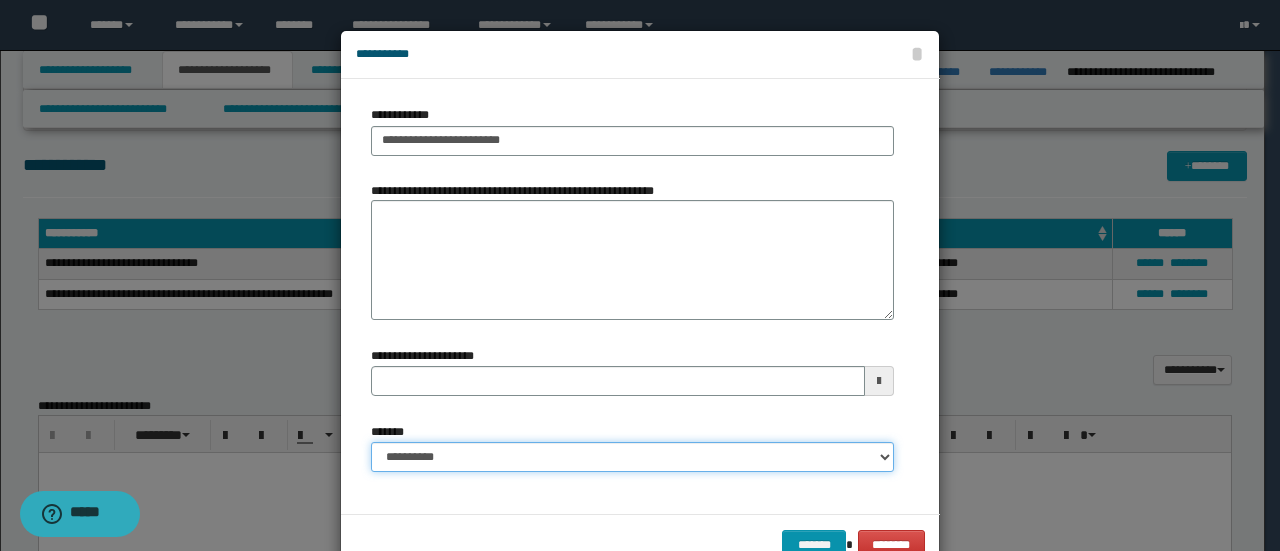 click on "**********" at bounding box center (632, 457) 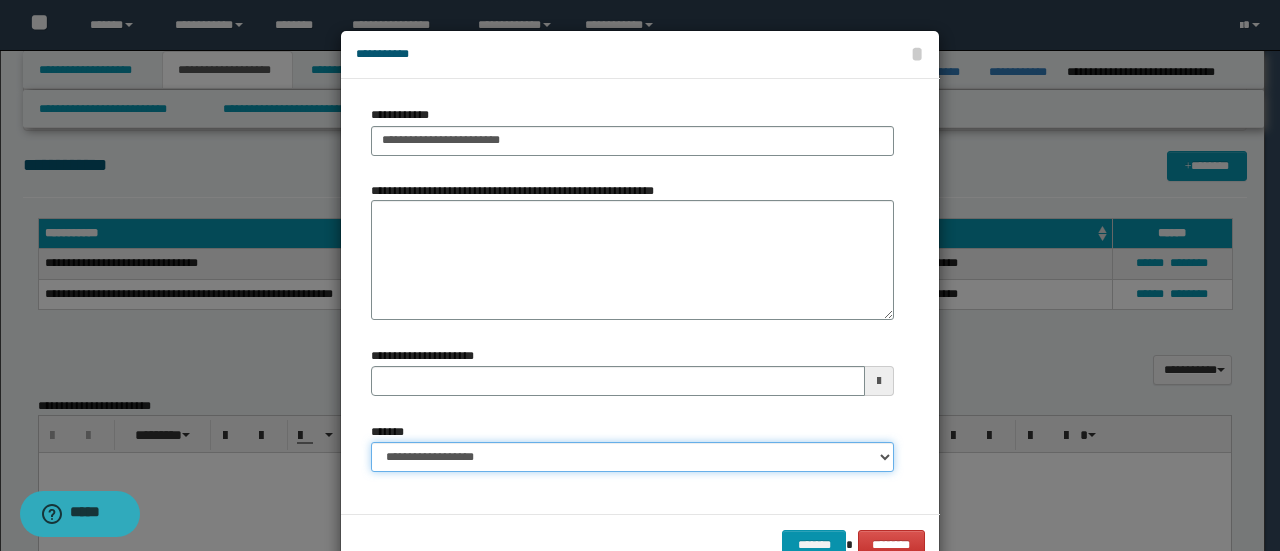 type 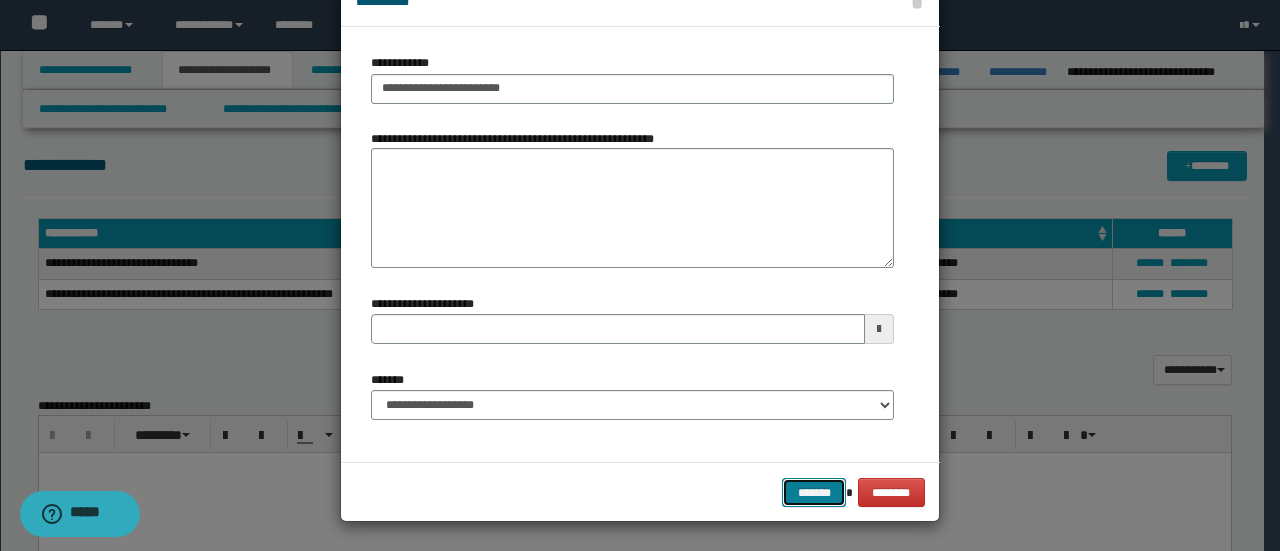 click on "*******" at bounding box center [814, 492] 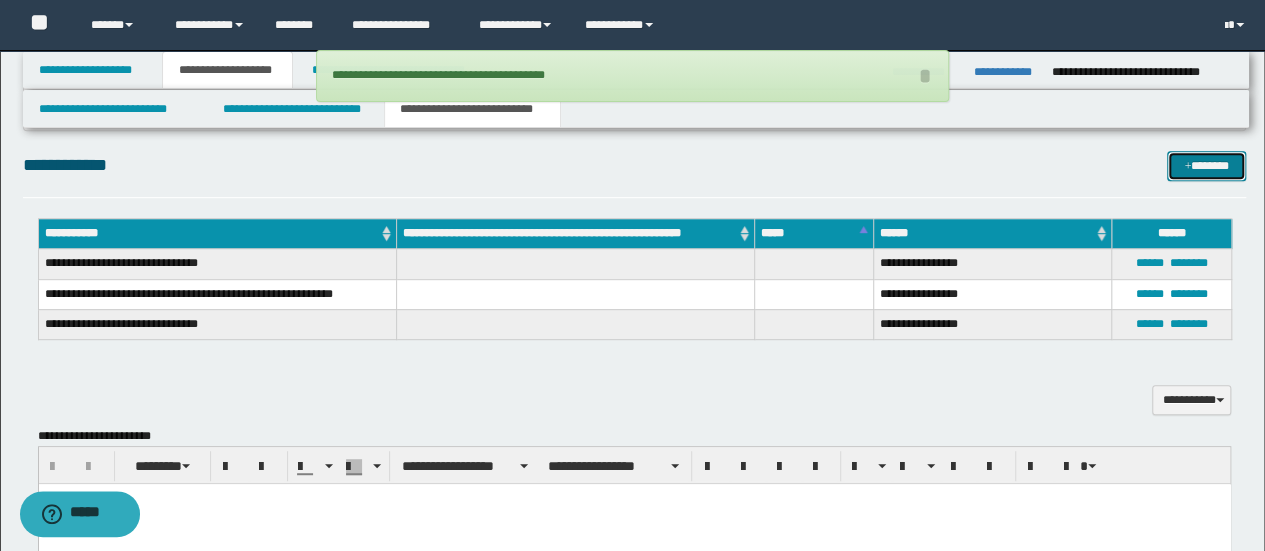 click on "*******" at bounding box center (1206, 165) 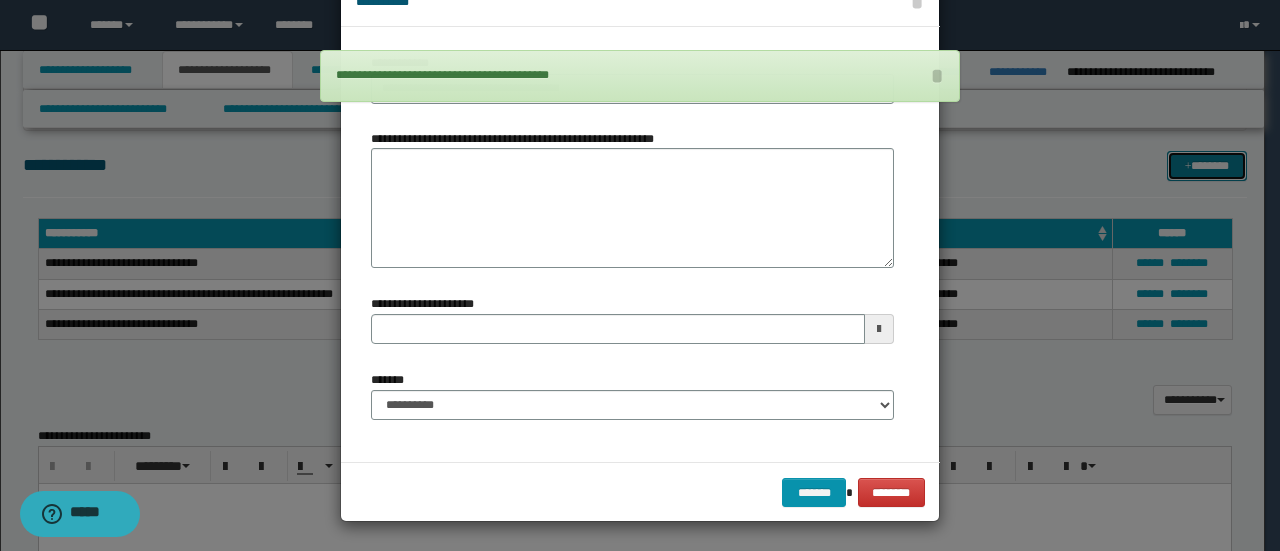 scroll, scrollTop: 0, scrollLeft: 0, axis: both 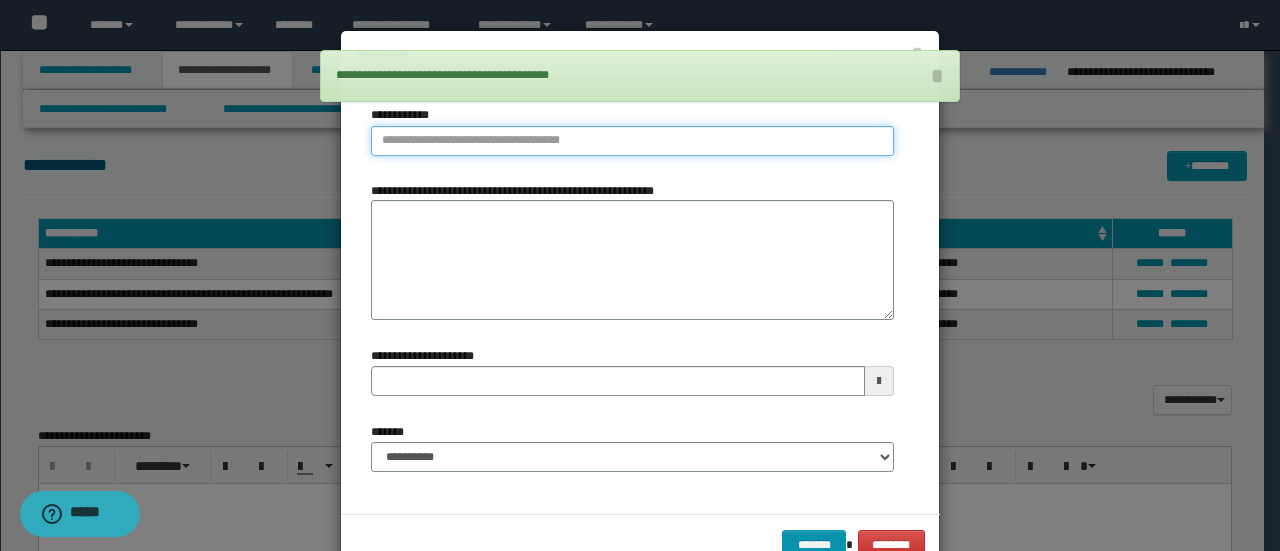 type on "**********" 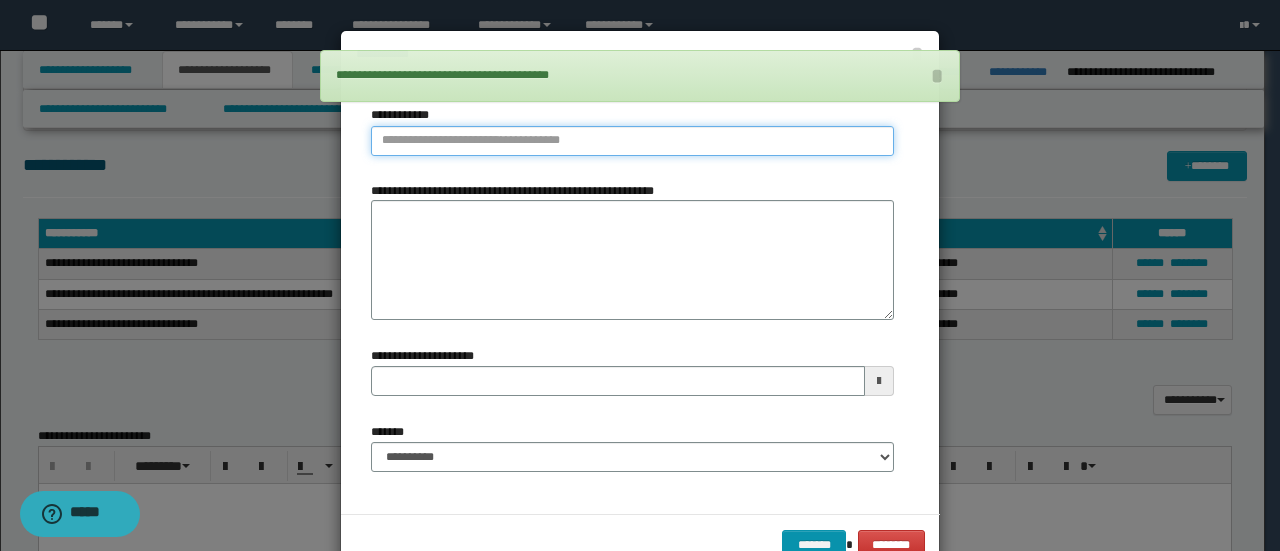 click on "**********" at bounding box center (632, 141) 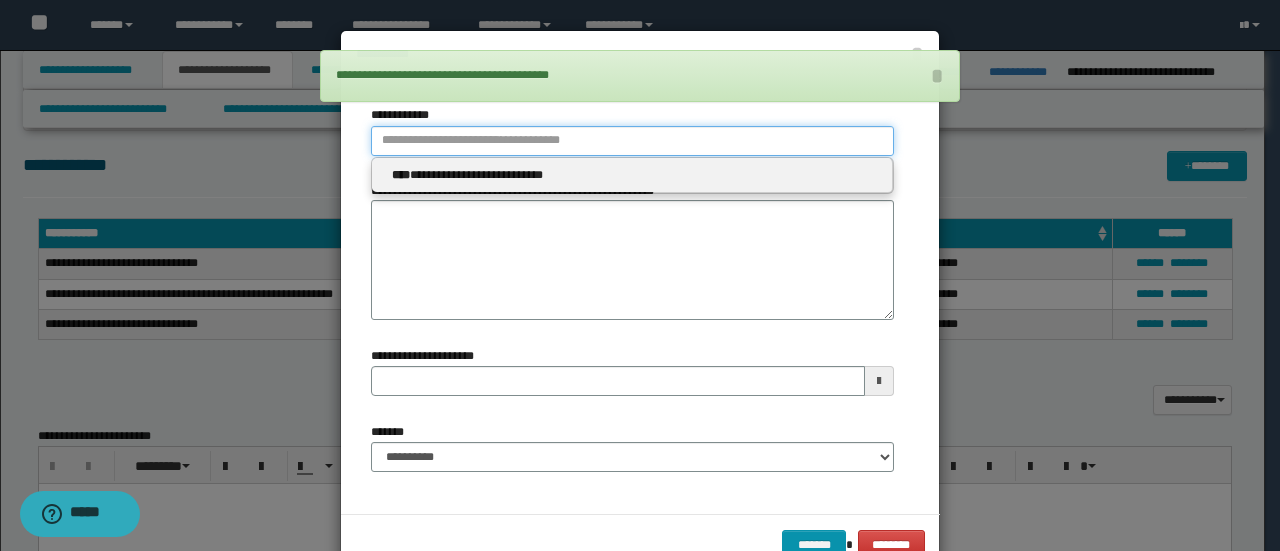 paste on "****" 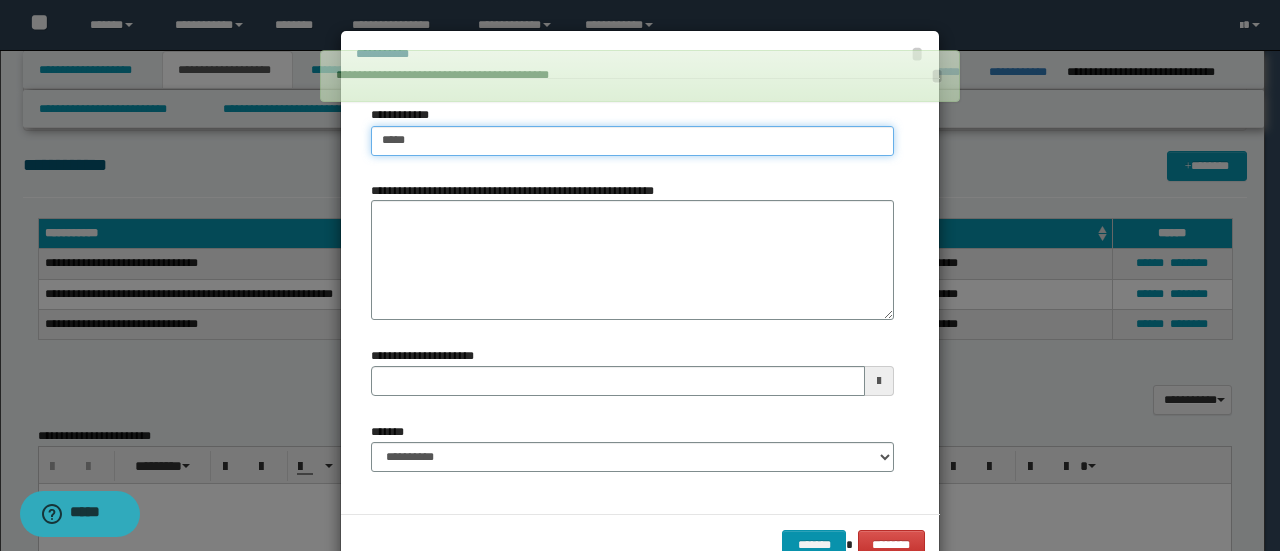 type on "****" 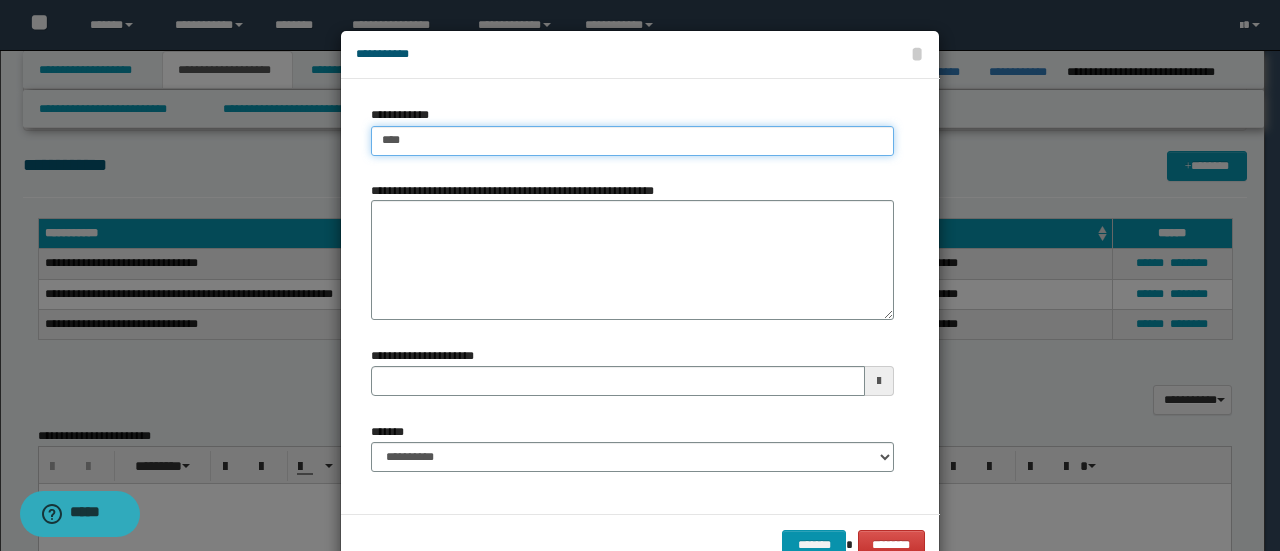type on "****" 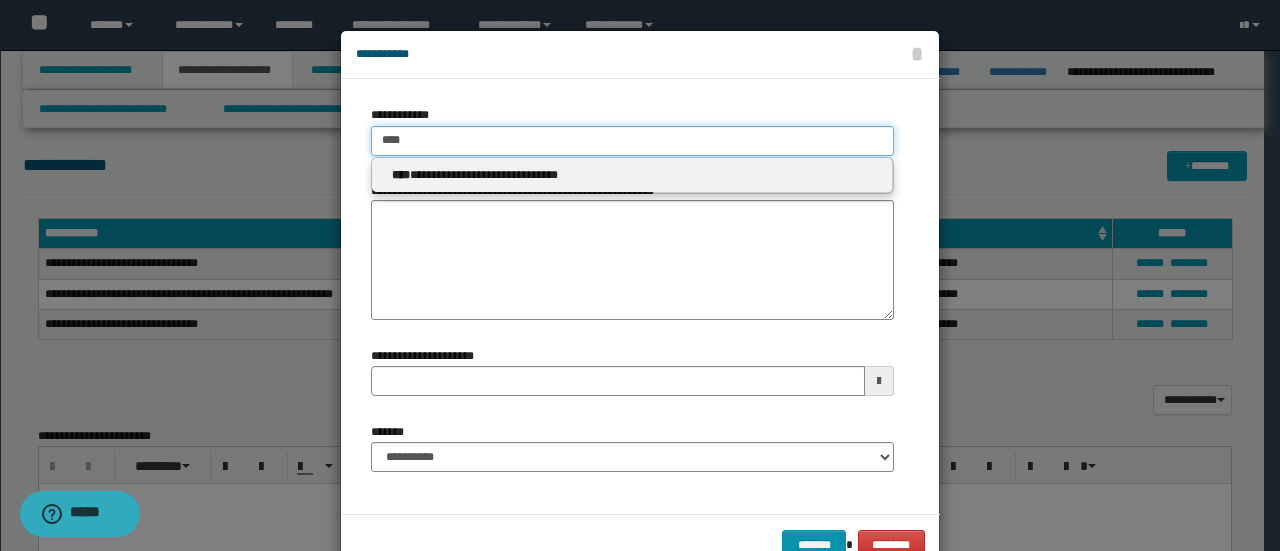 type on "****" 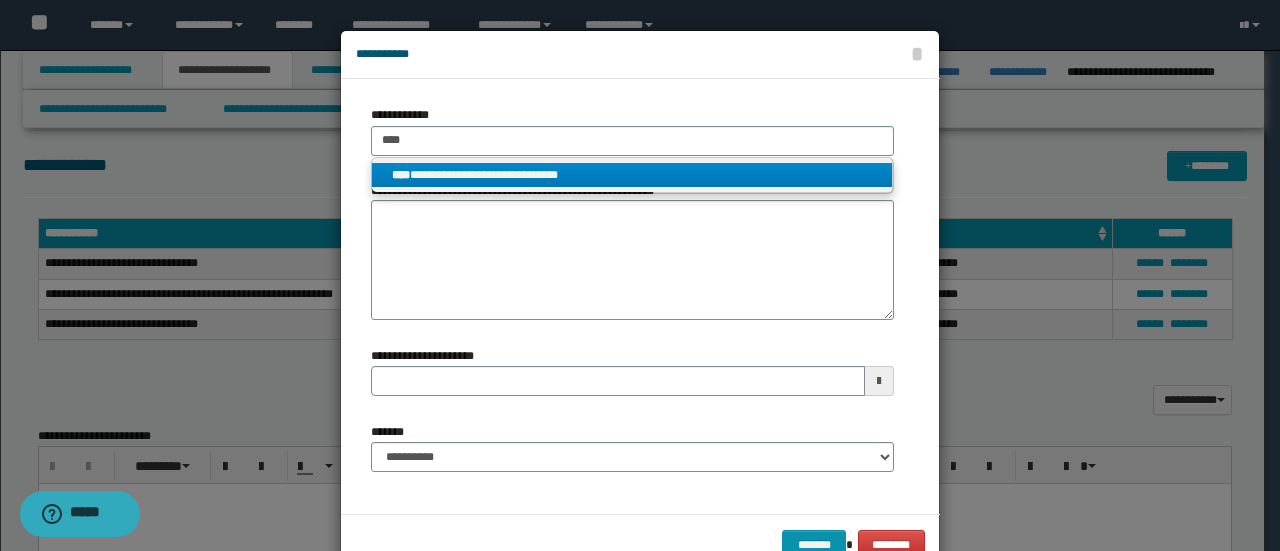 click on "**********" at bounding box center [632, 175] 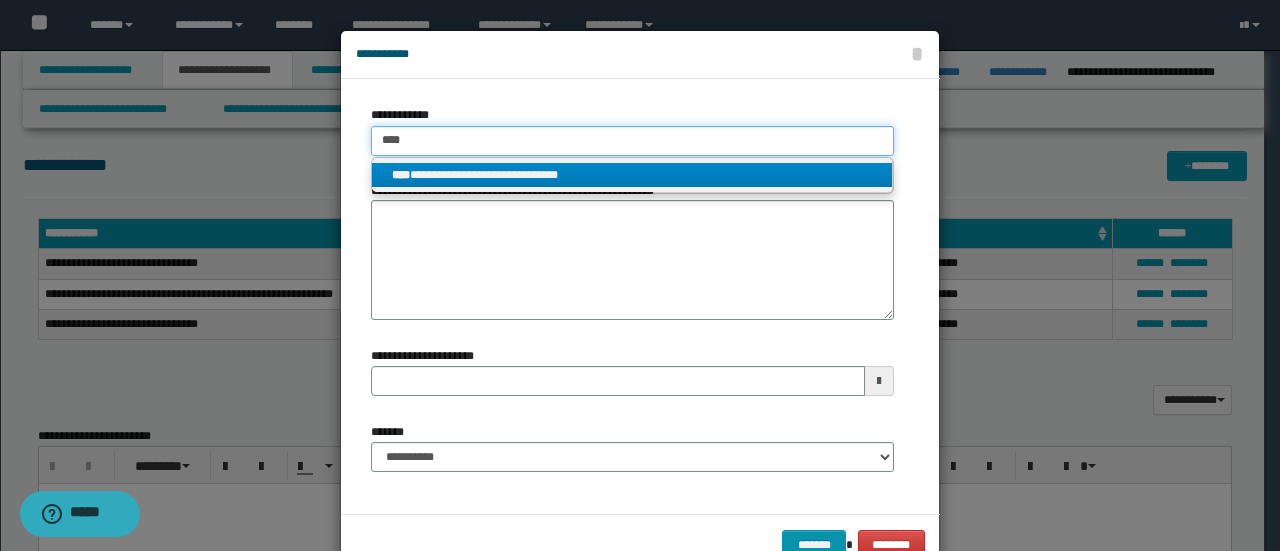 type 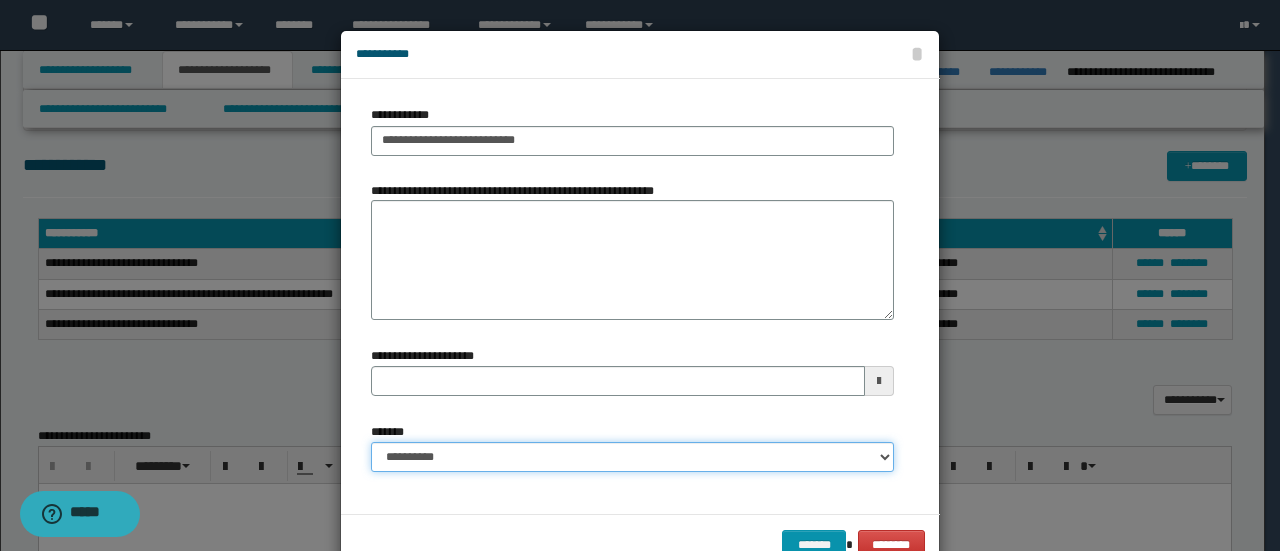 drag, startPoint x: 471, startPoint y: 459, endPoint x: 471, endPoint y: 445, distance: 14 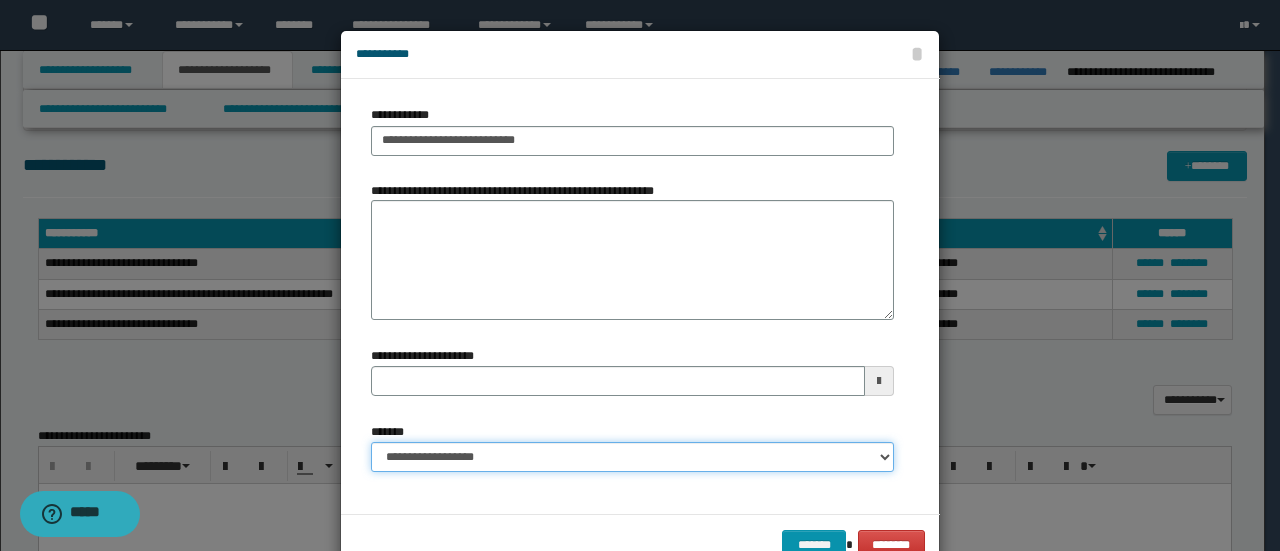 click on "**********" at bounding box center (632, 457) 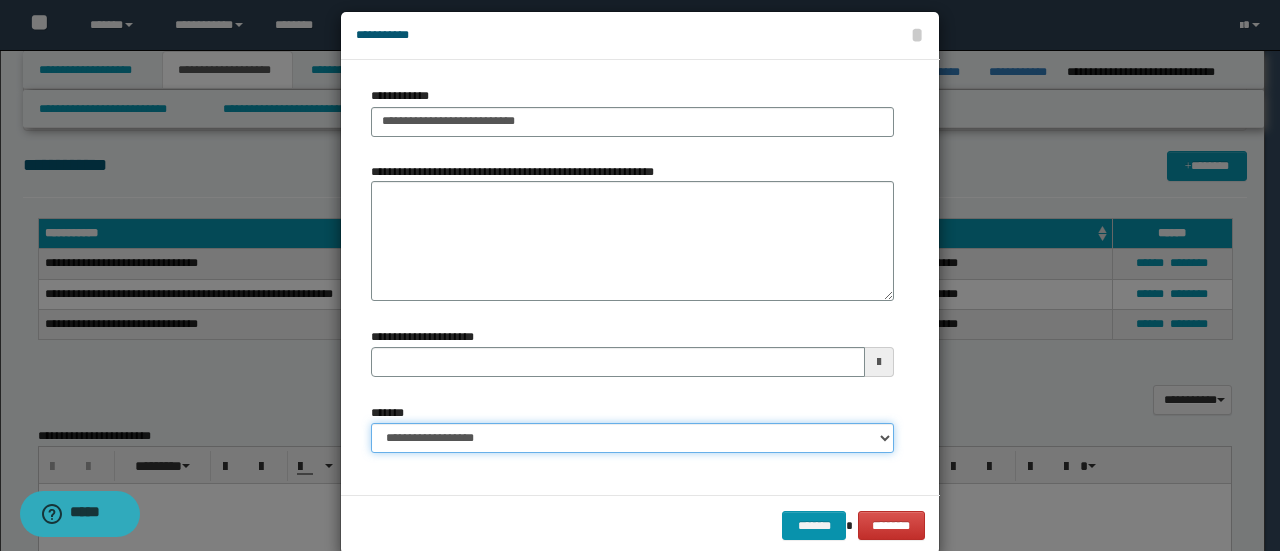 scroll, scrollTop: 52, scrollLeft: 0, axis: vertical 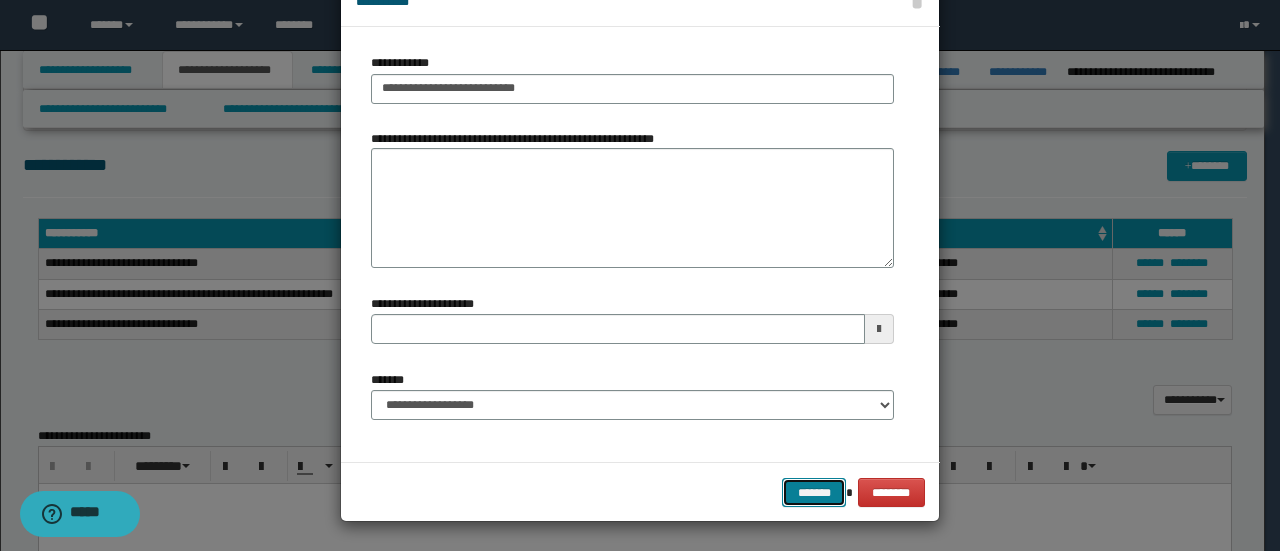 click on "*******" at bounding box center (814, 492) 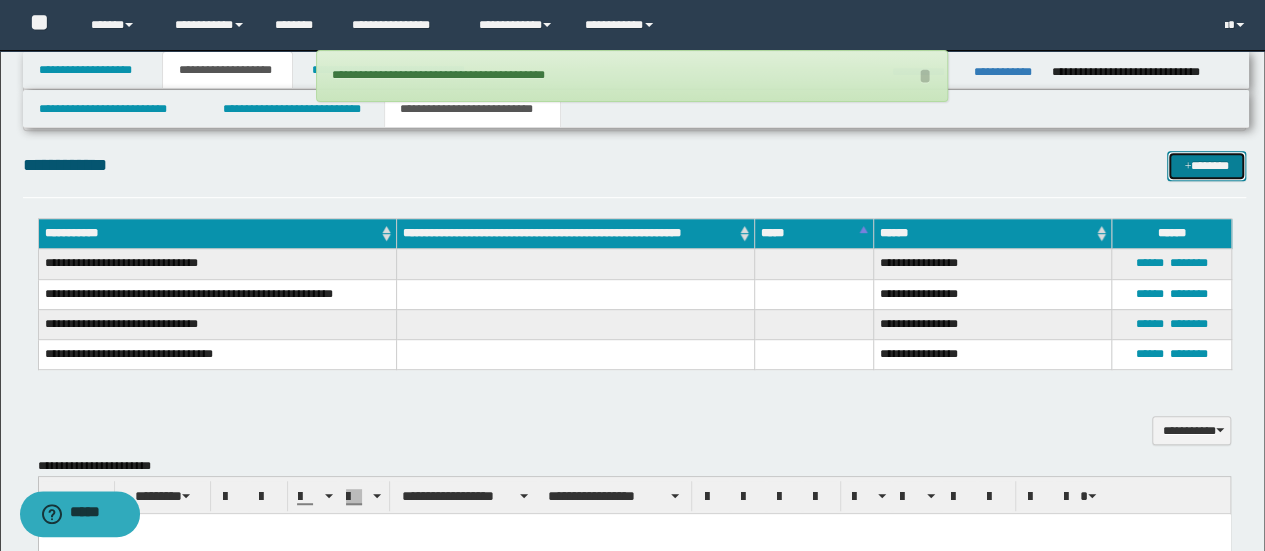 click on "*******" at bounding box center (1206, 165) 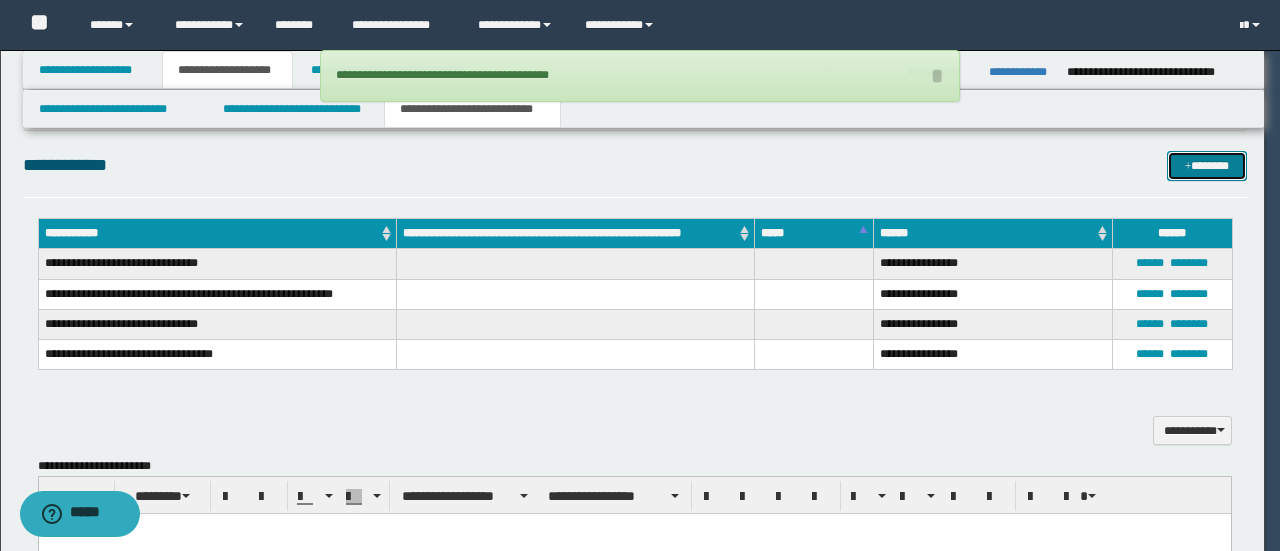 scroll, scrollTop: 0, scrollLeft: 0, axis: both 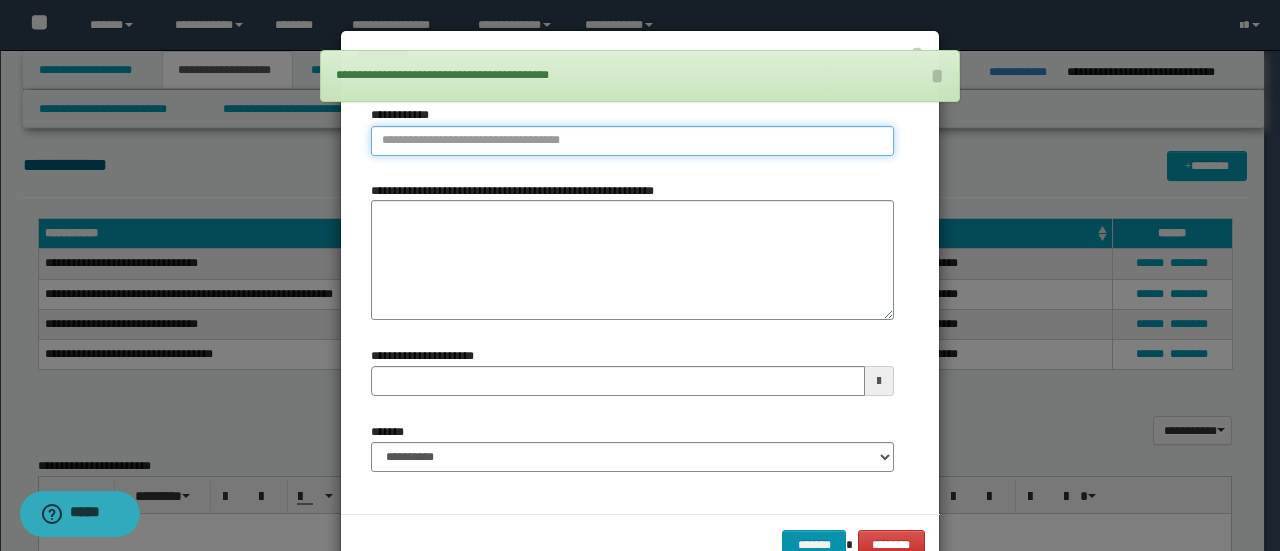 type on "**********" 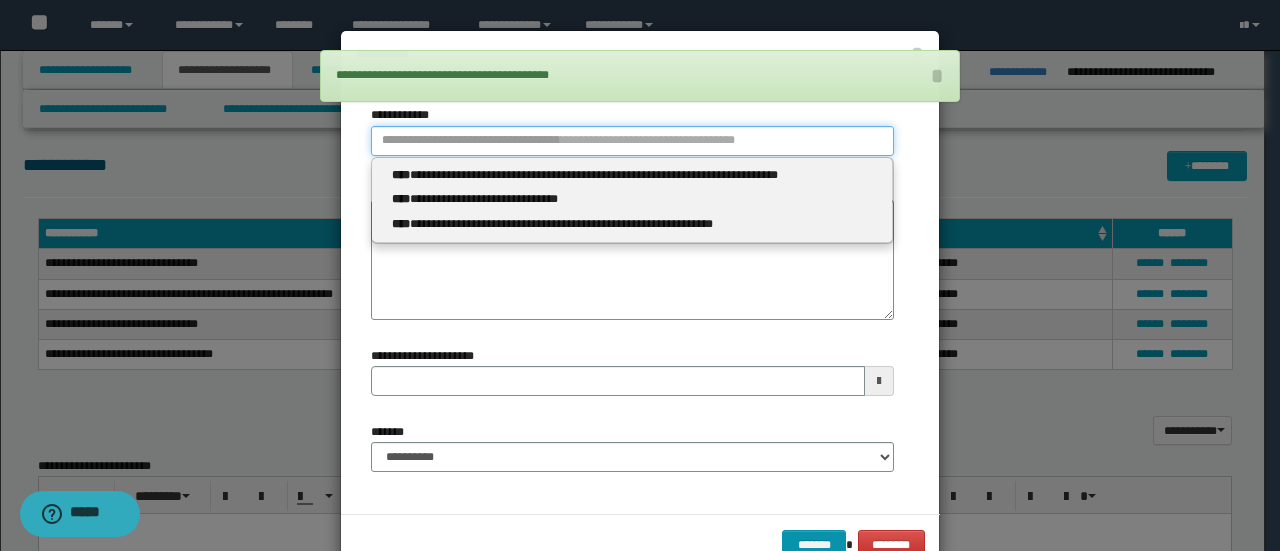 click on "**********" at bounding box center (632, 141) 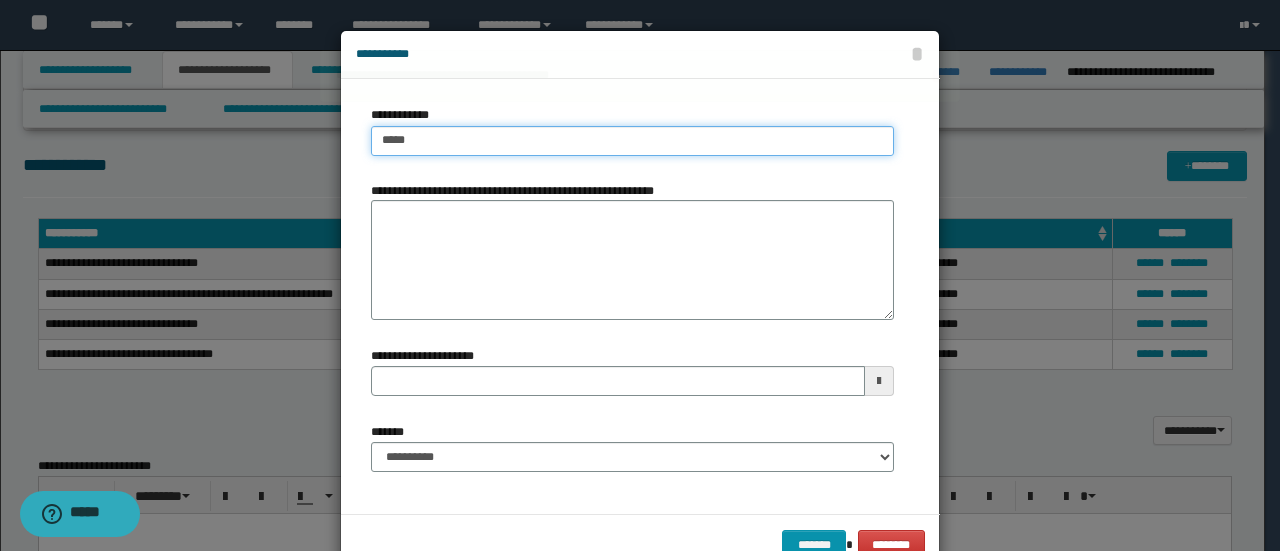 type on "****" 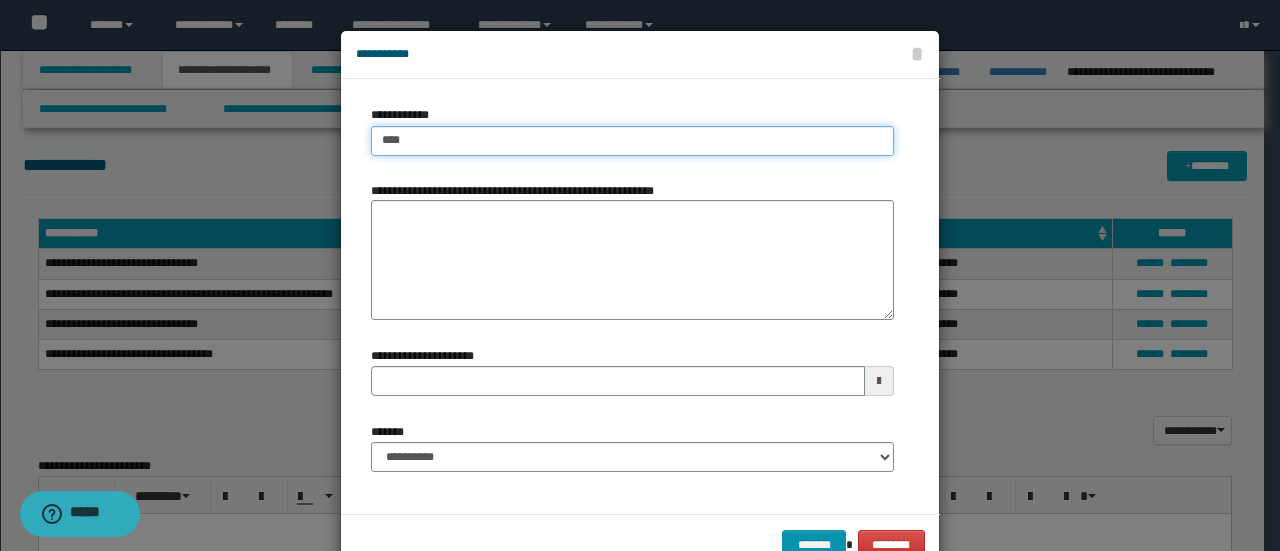 type on "****" 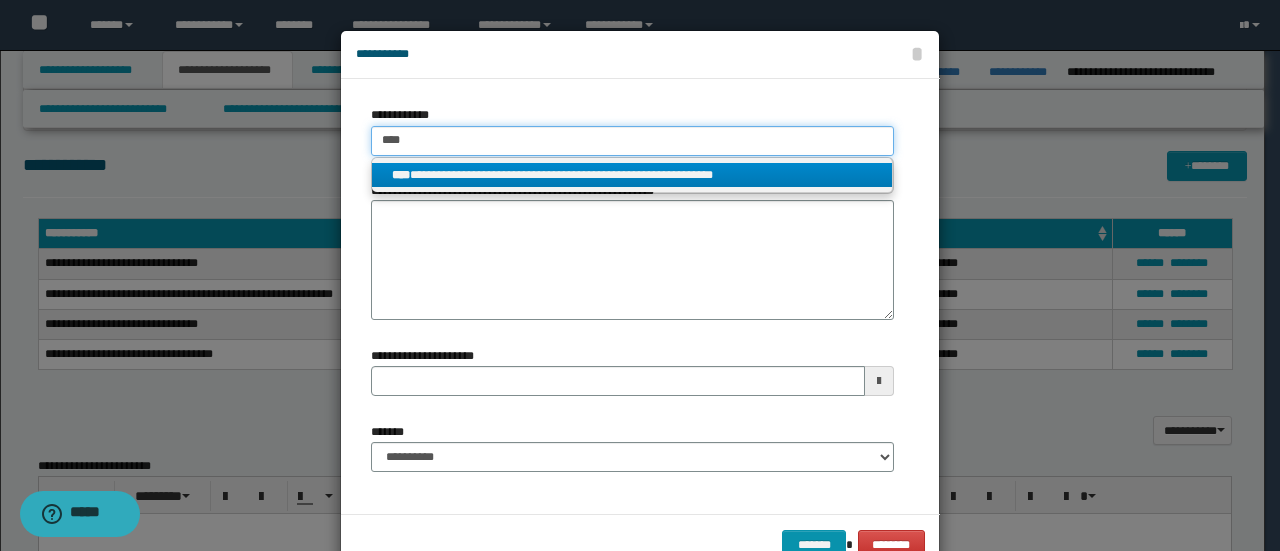 type on "****" 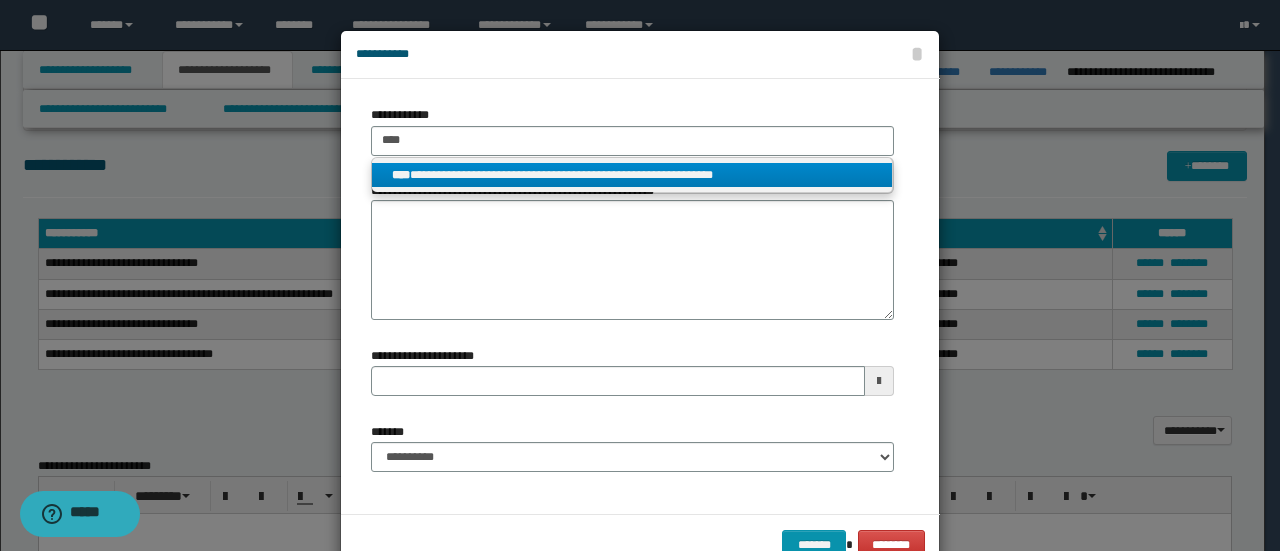 click on "**********" at bounding box center (632, 175) 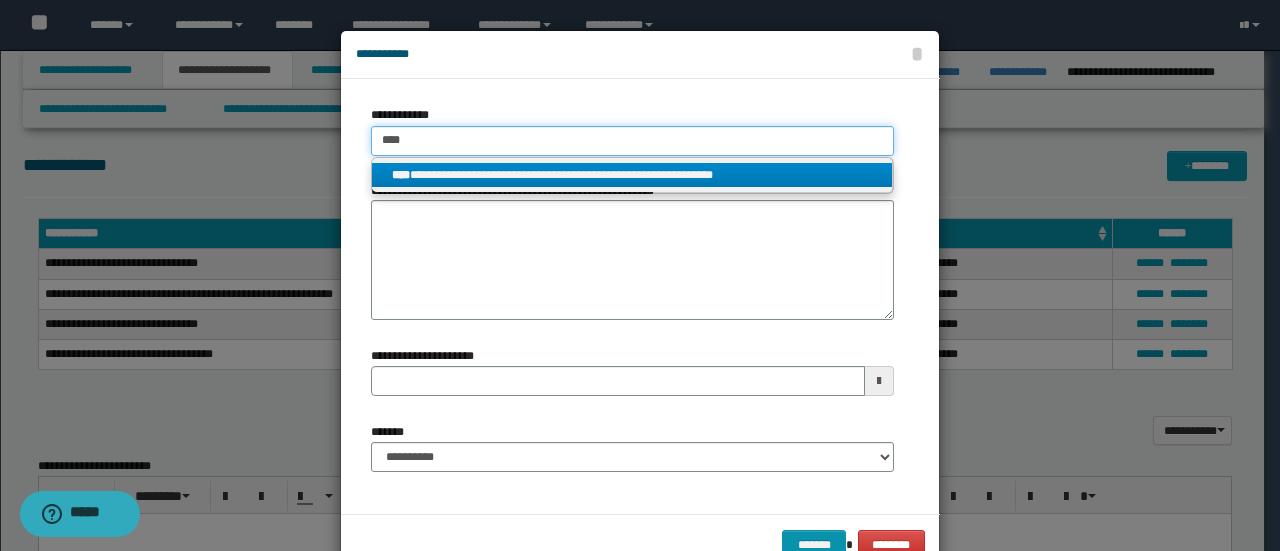 type 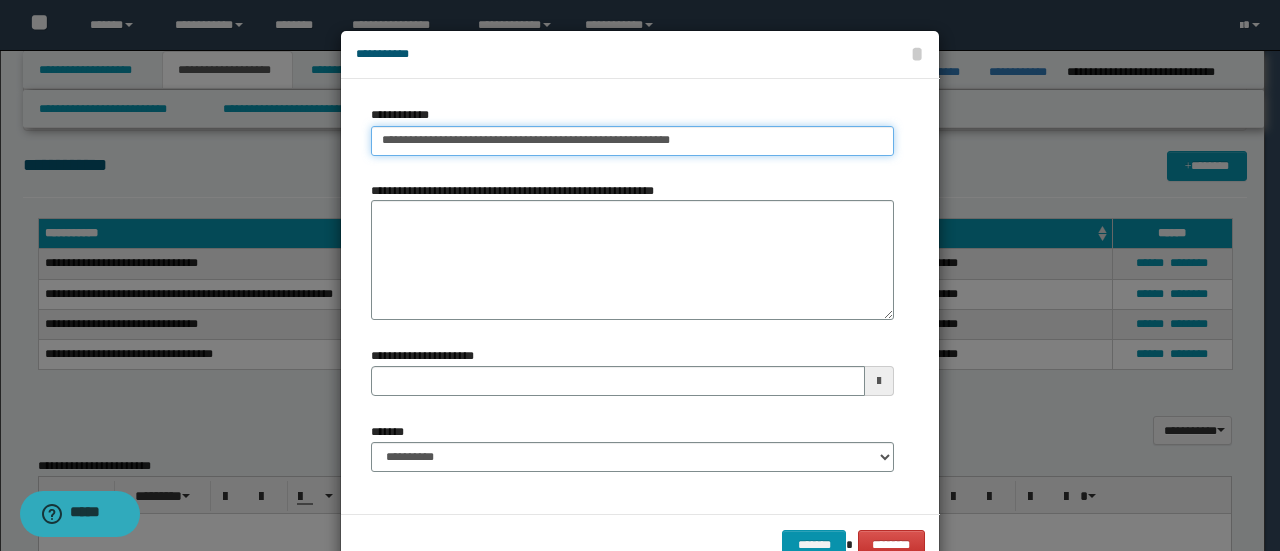 type 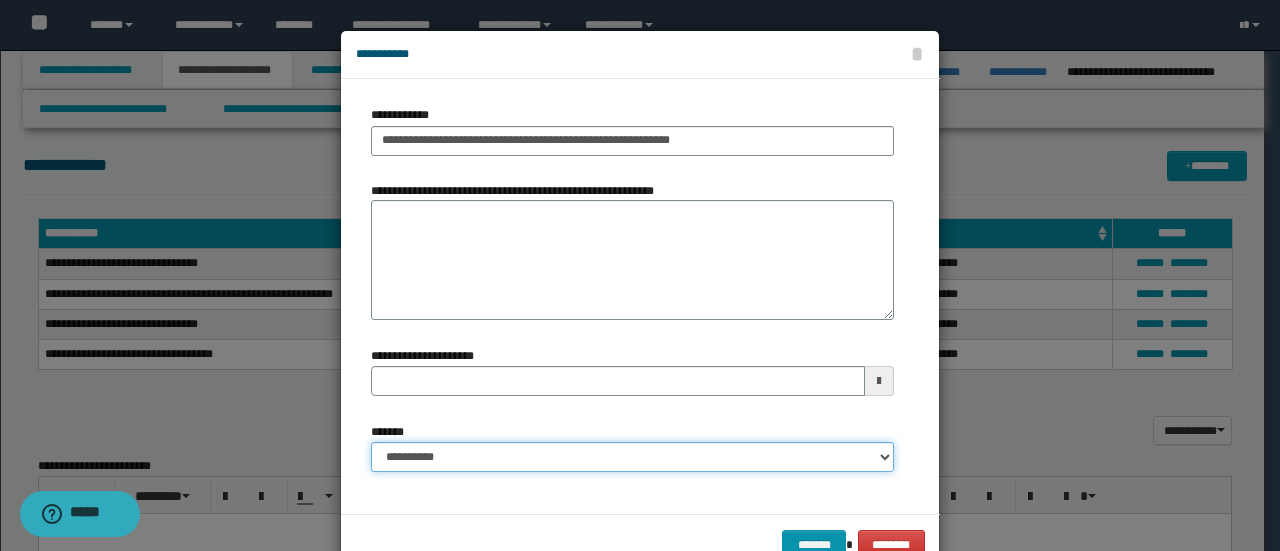 click on "**********" at bounding box center (632, 457) 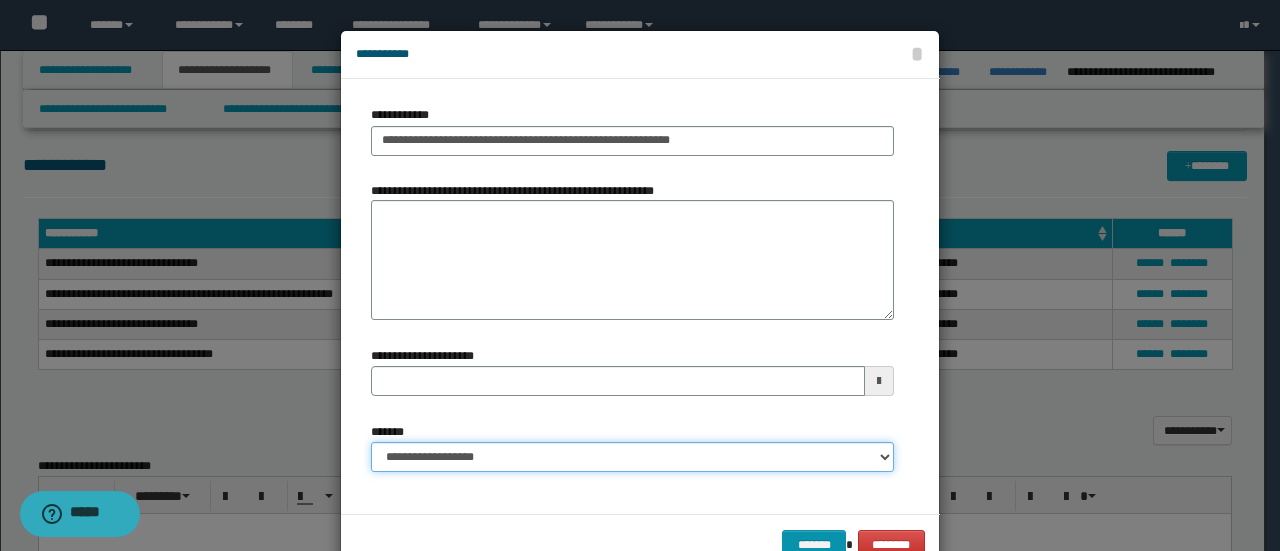click on "**********" at bounding box center (632, 457) 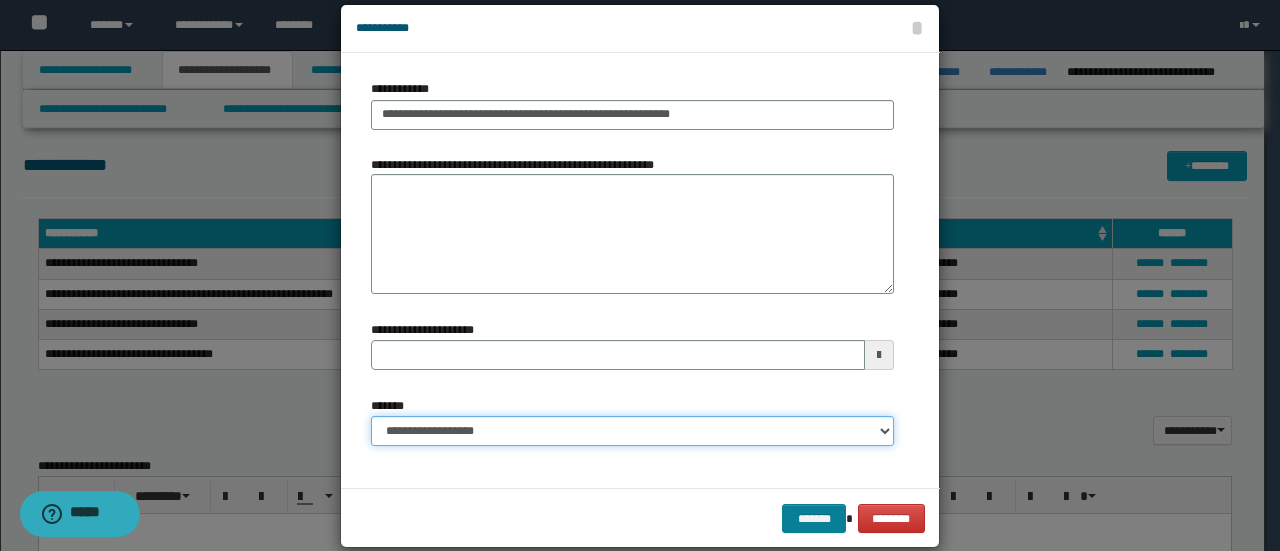 scroll, scrollTop: 52, scrollLeft: 0, axis: vertical 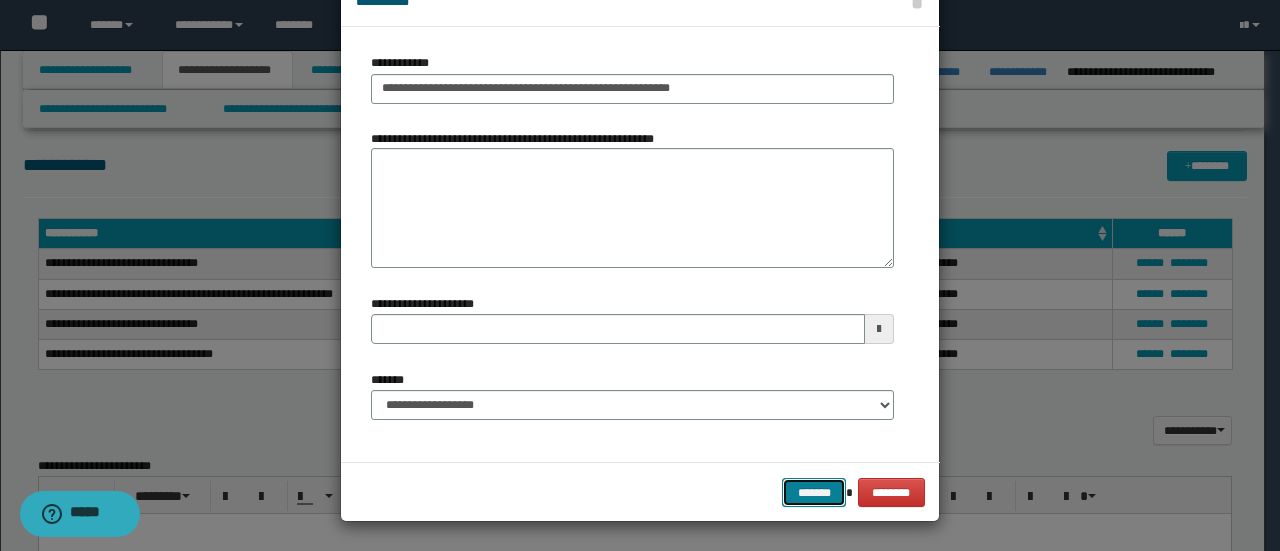 click on "*******" at bounding box center (814, 492) 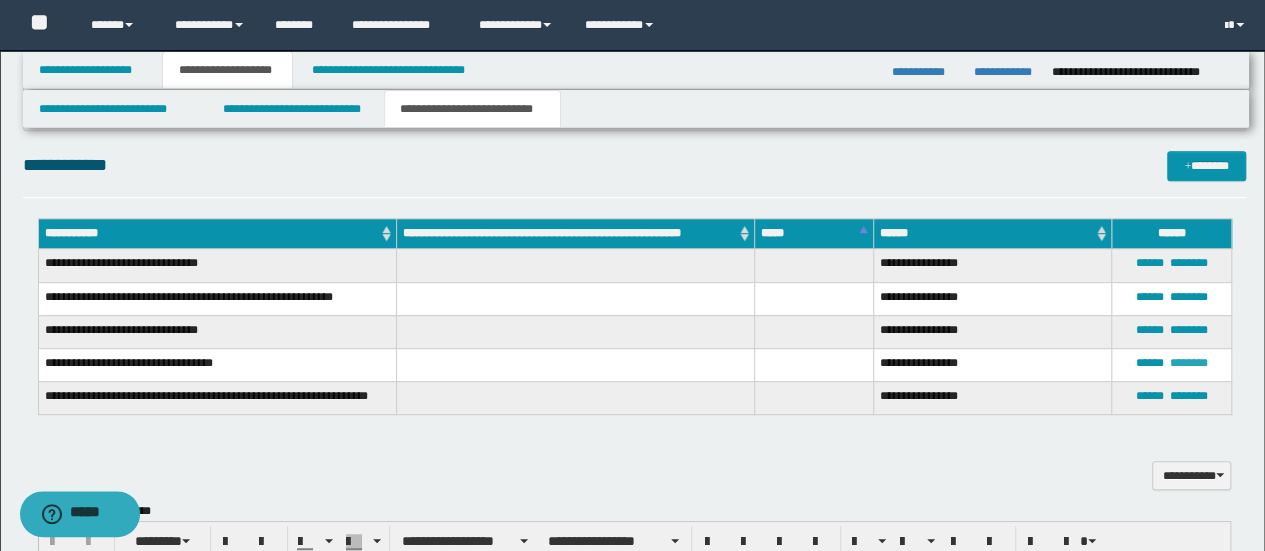 click on "********" at bounding box center (1189, 363) 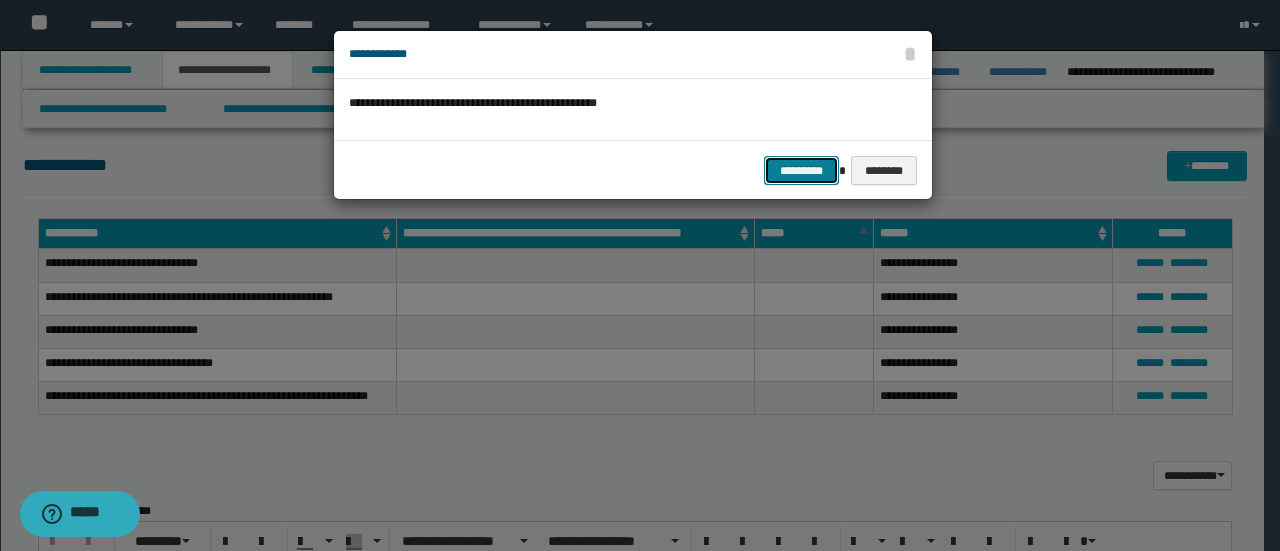 click on "*********" at bounding box center (801, 170) 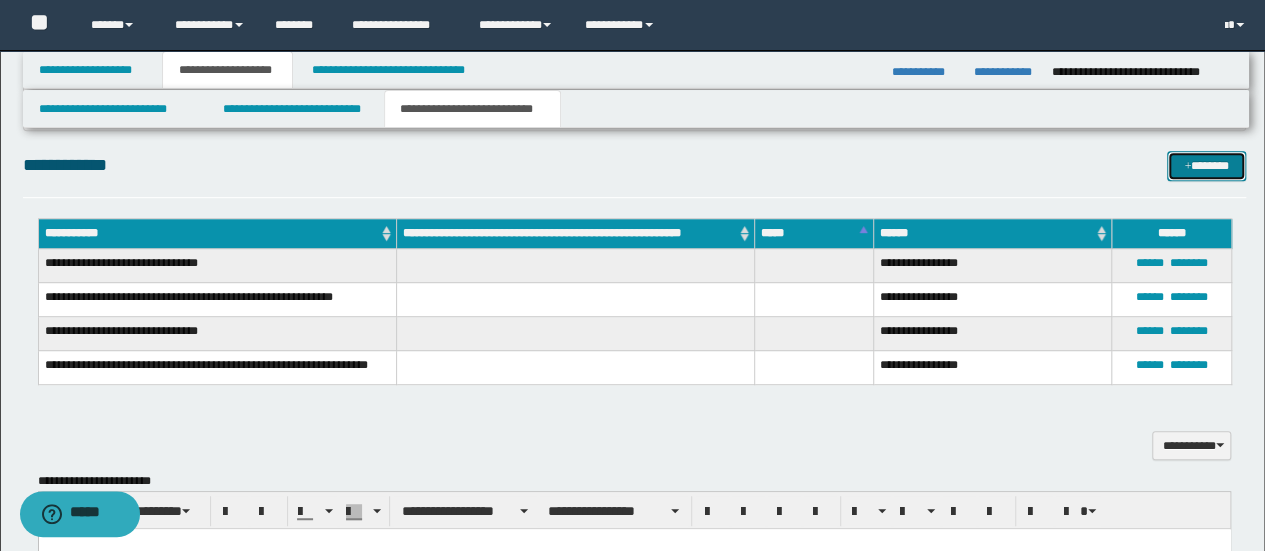 click on "*******" at bounding box center [1206, 165] 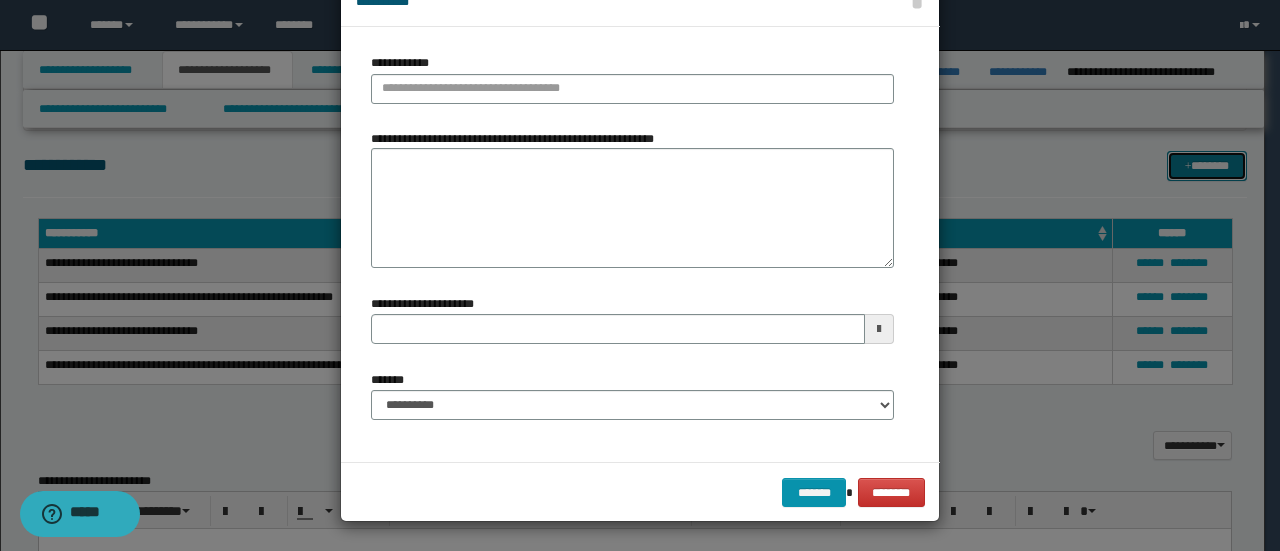 scroll, scrollTop: 0, scrollLeft: 0, axis: both 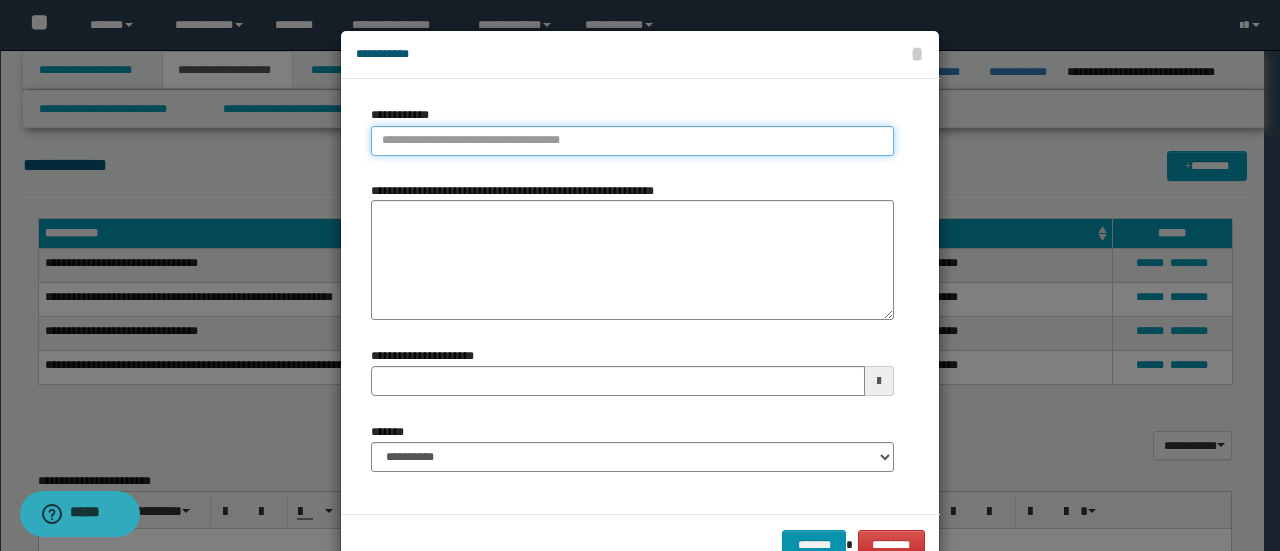 type on "**********" 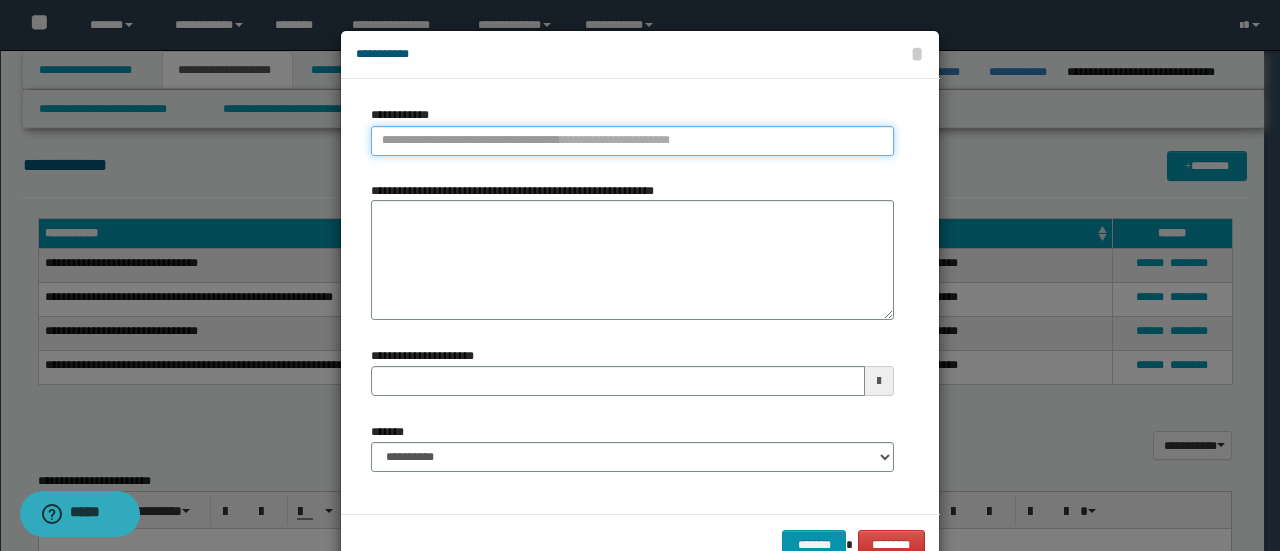 click on "**********" at bounding box center (632, 141) 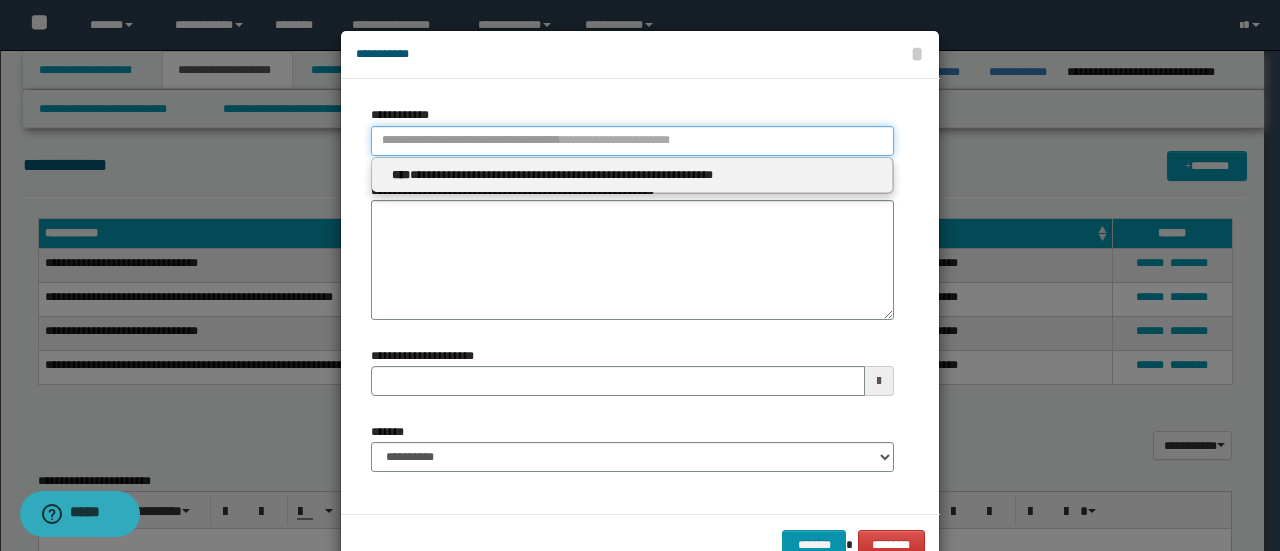 paste on "****" 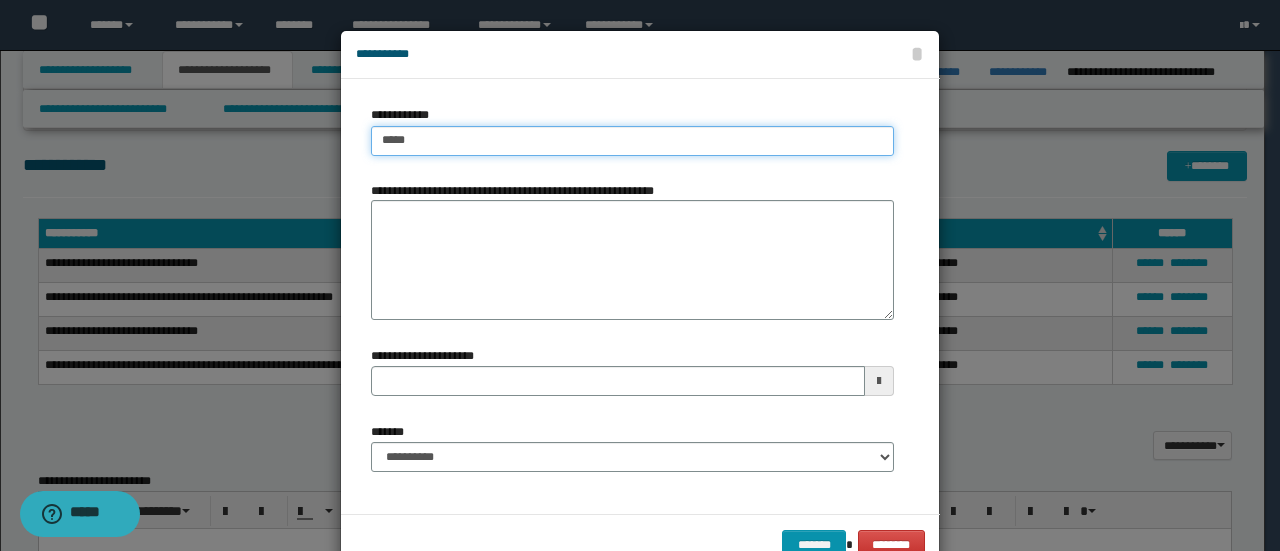 type on "****" 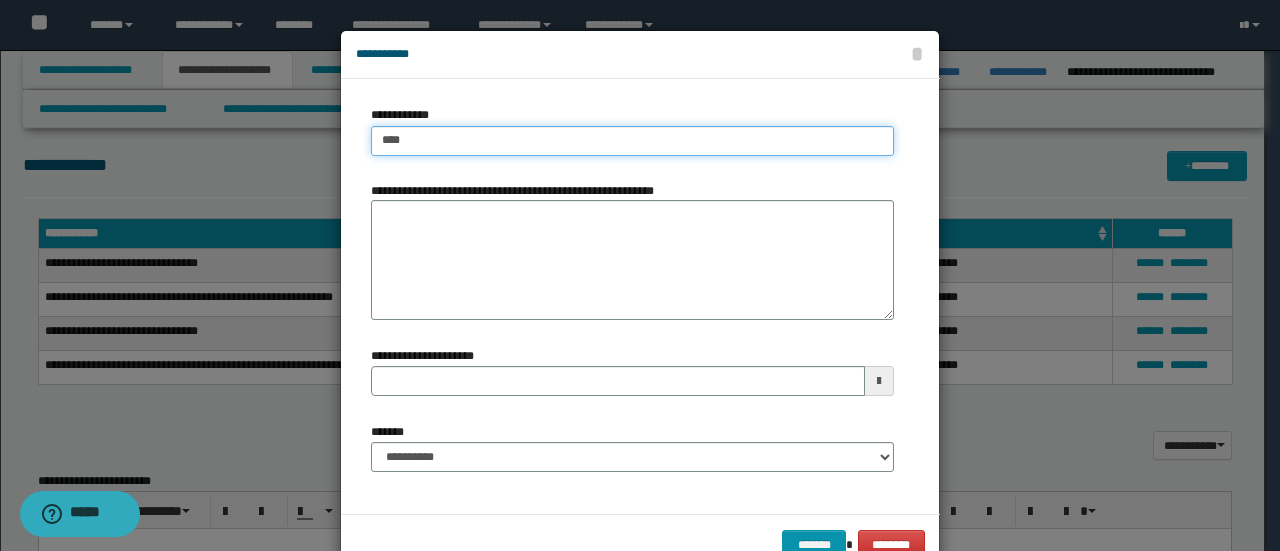 type on "****" 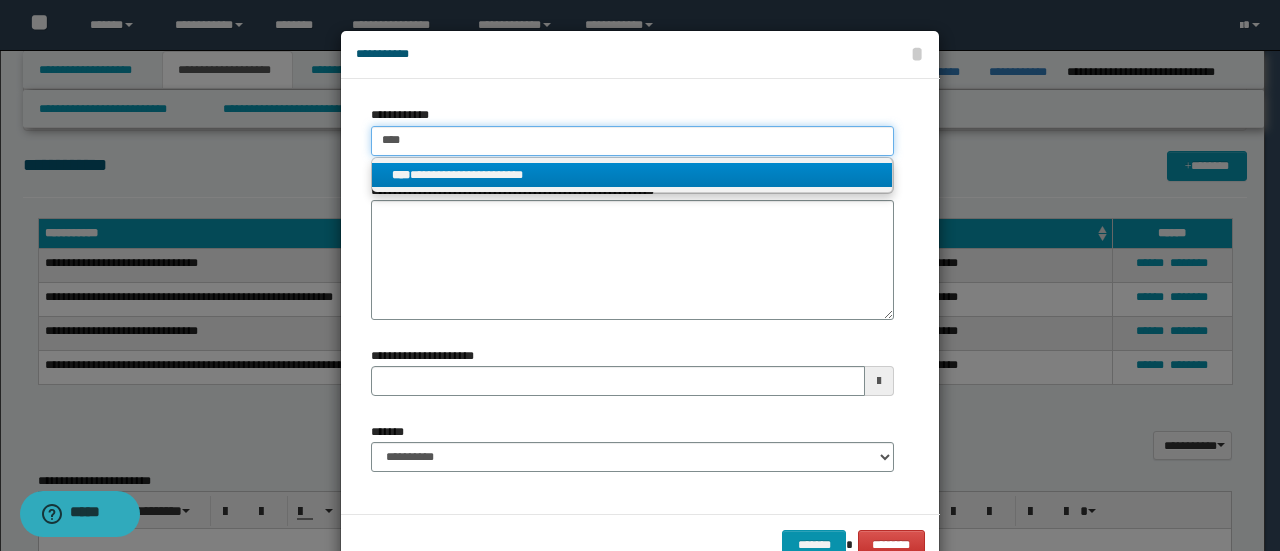type on "****" 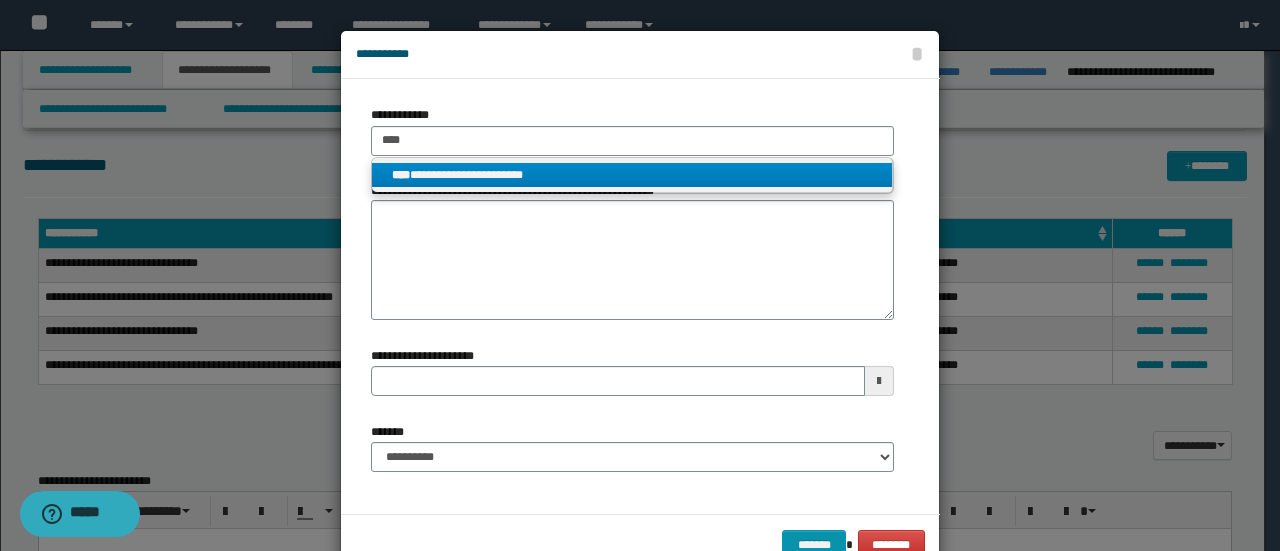 click on "**********" at bounding box center (632, 175) 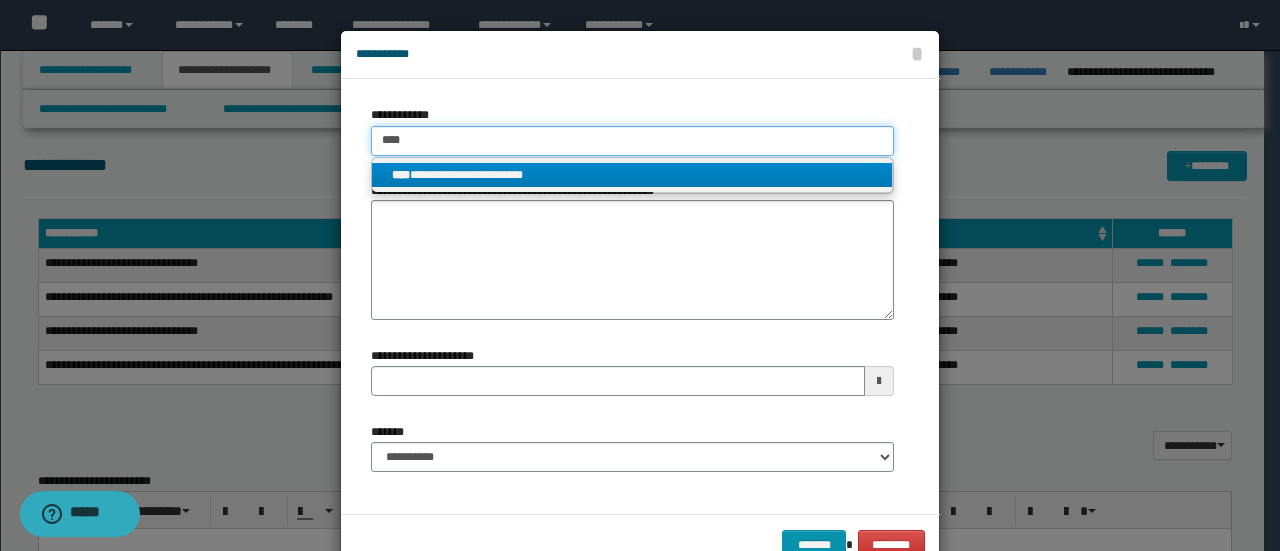 type 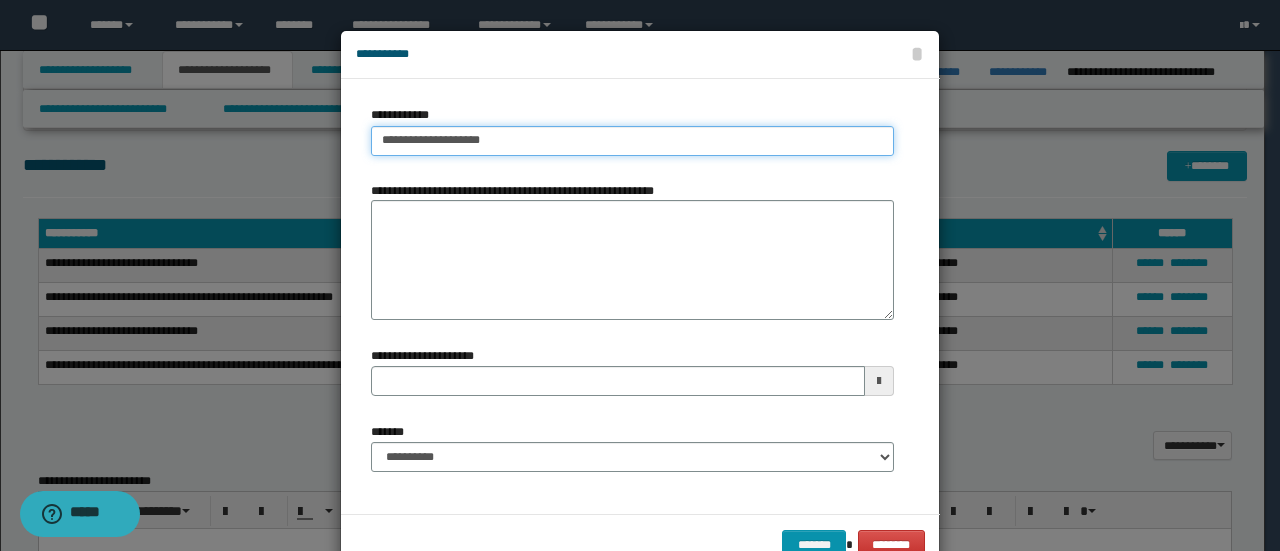 type 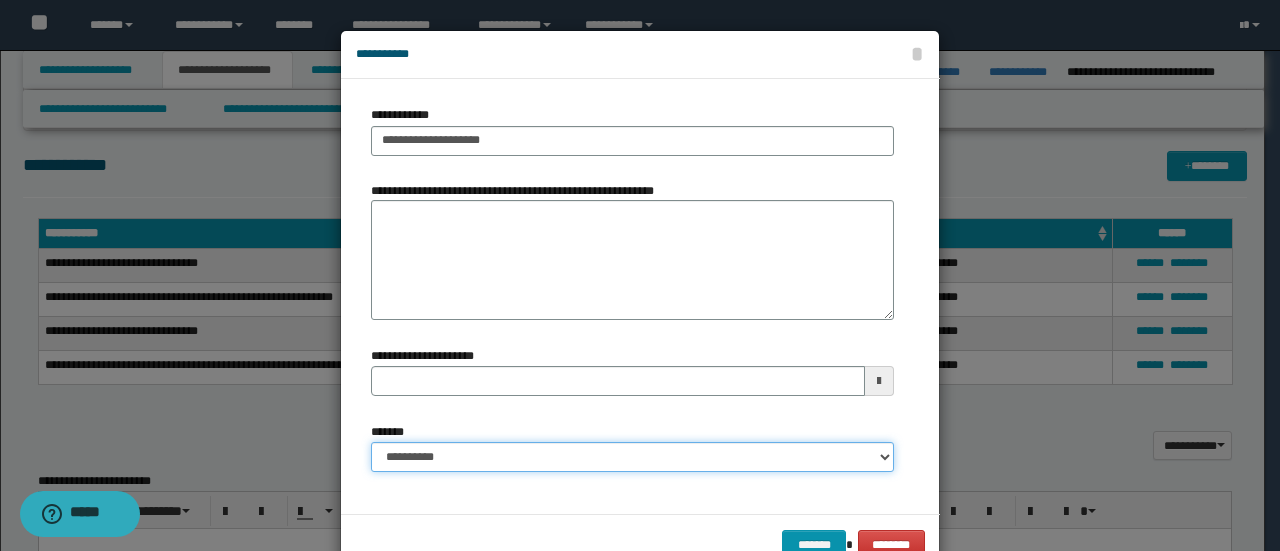 click on "**********" at bounding box center [632, 457] 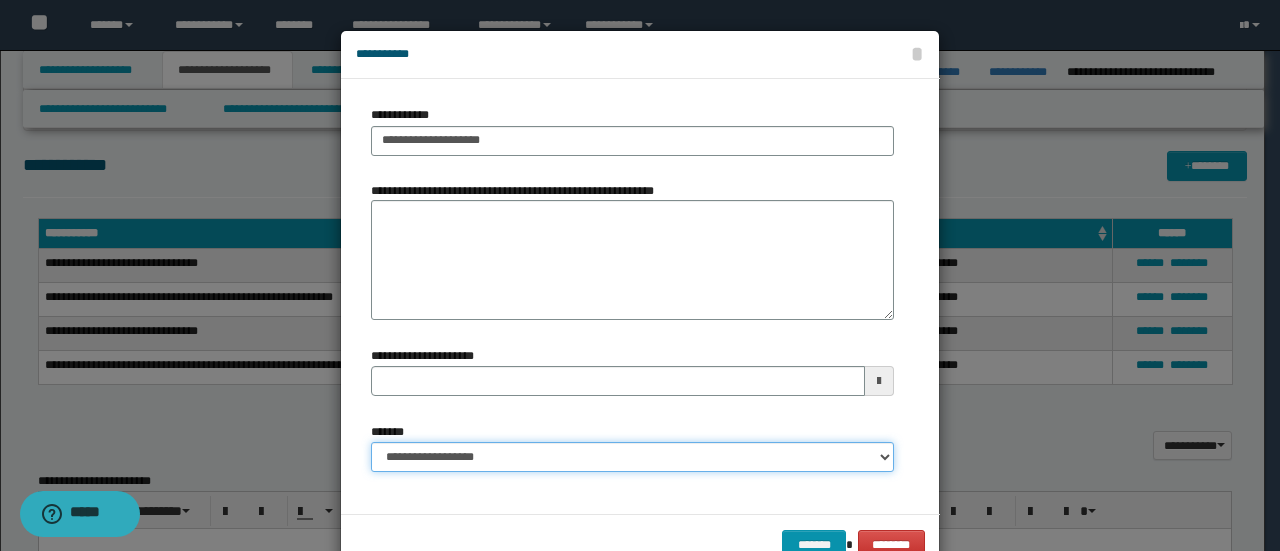 type 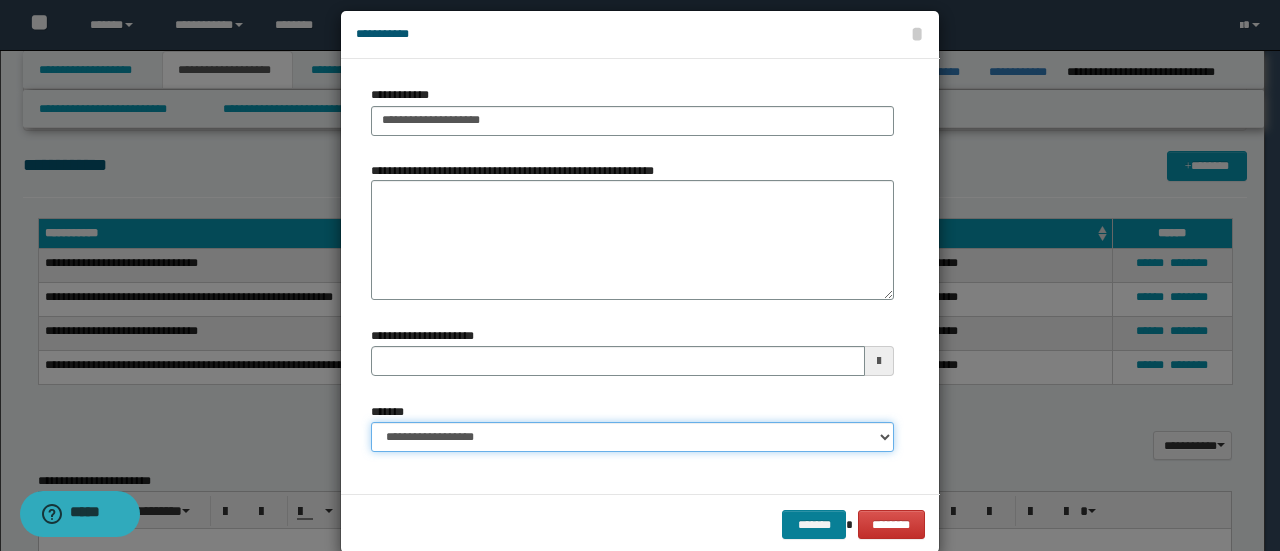scroll, scrollTop: 52, scrollLeft: 0, axis: vertical 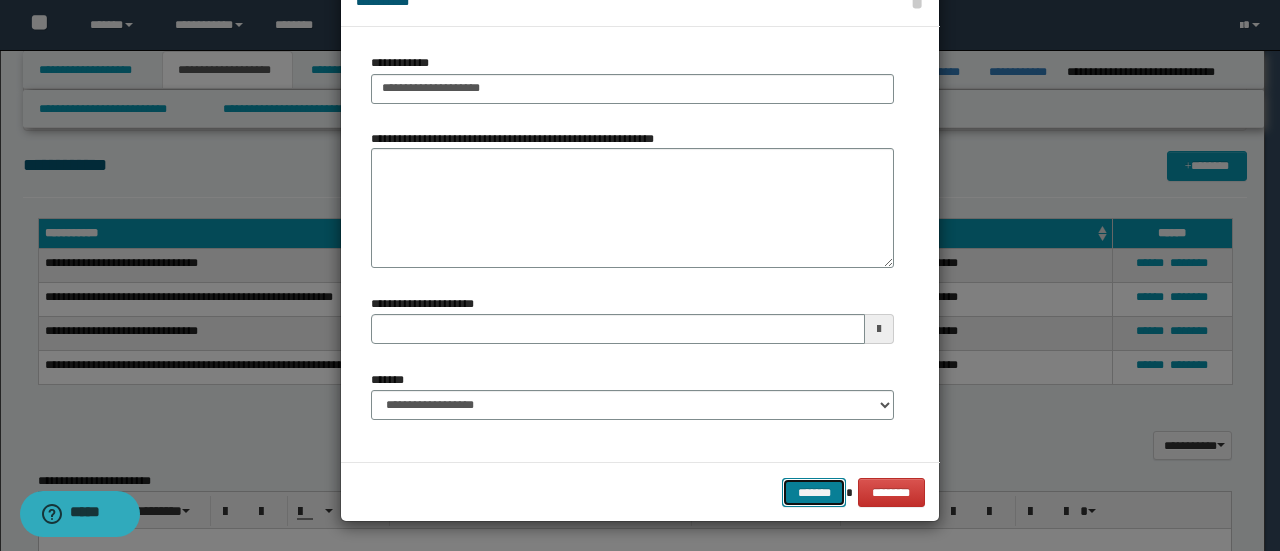 click on "*******" at bounding box center [814, 492] 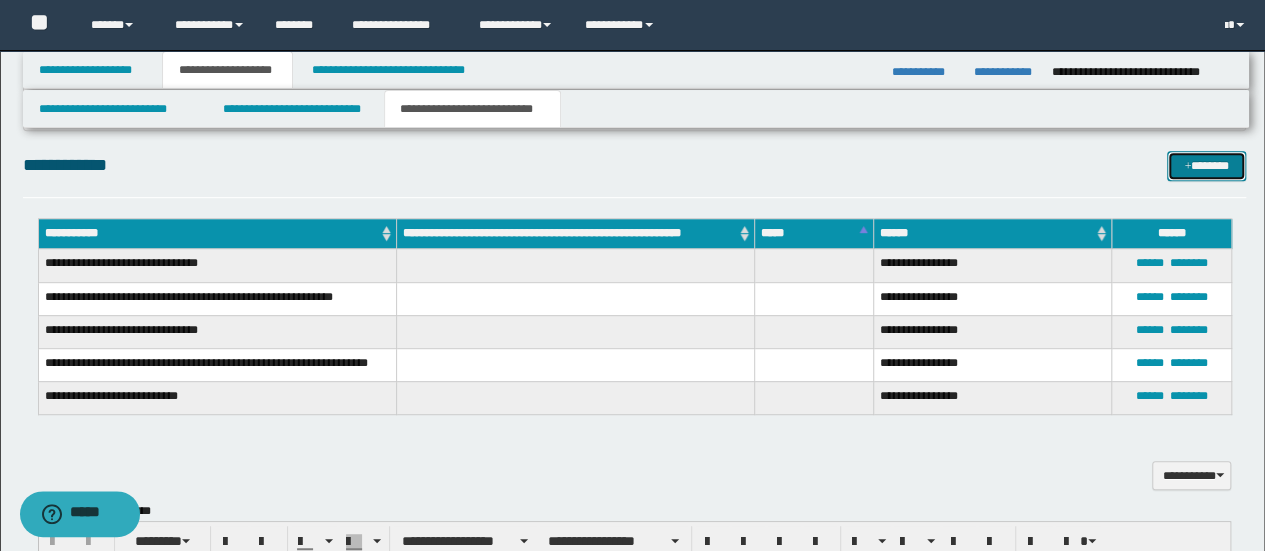 click on "*******" at bounding box center (1206, 165) 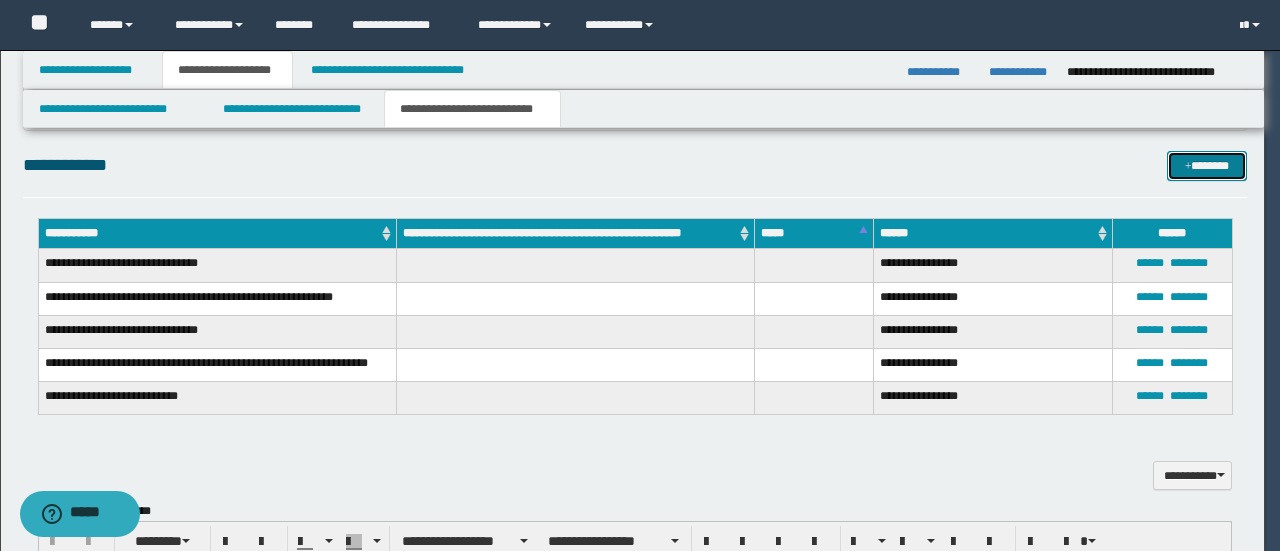 scroll, scrollTop: 0, scrollLeft: 0, axis: both 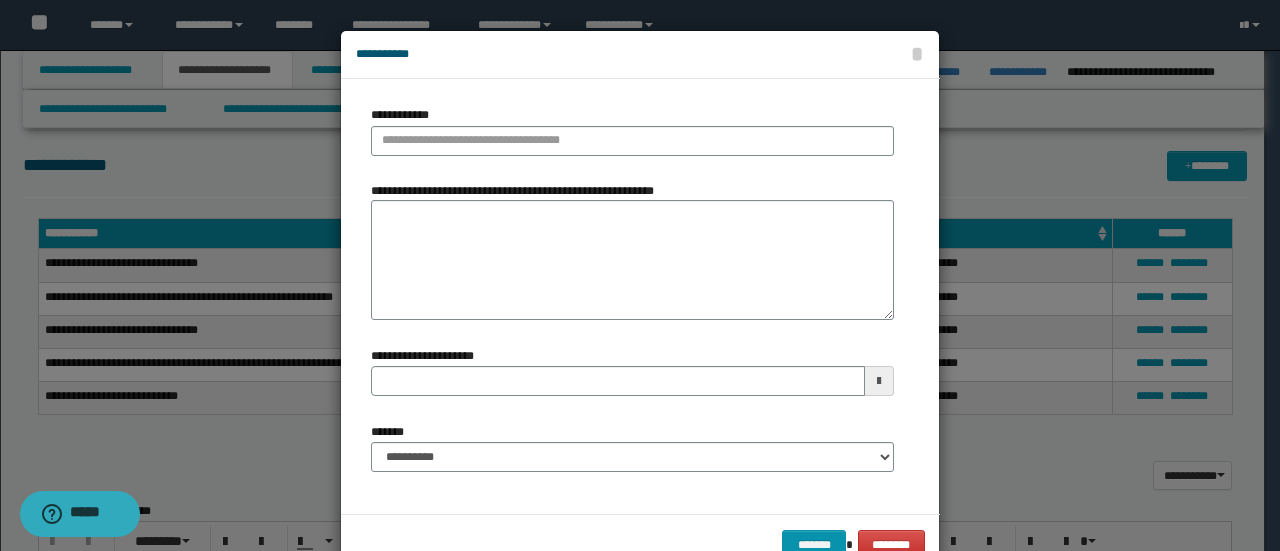 click on "**********" at bounding box center [632, 130] 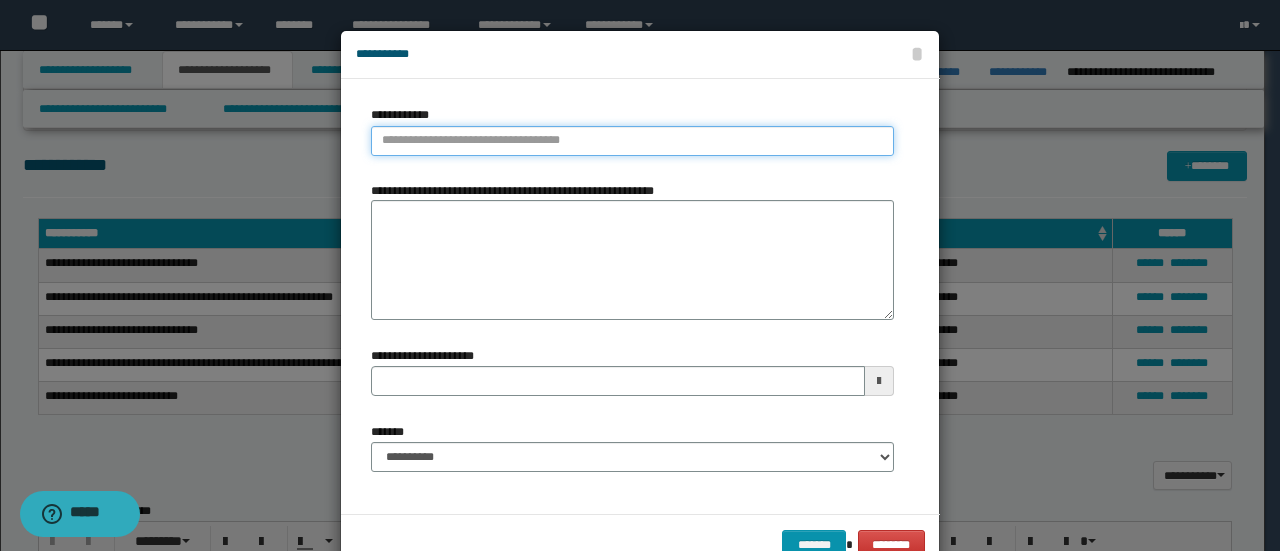 type on "**********" 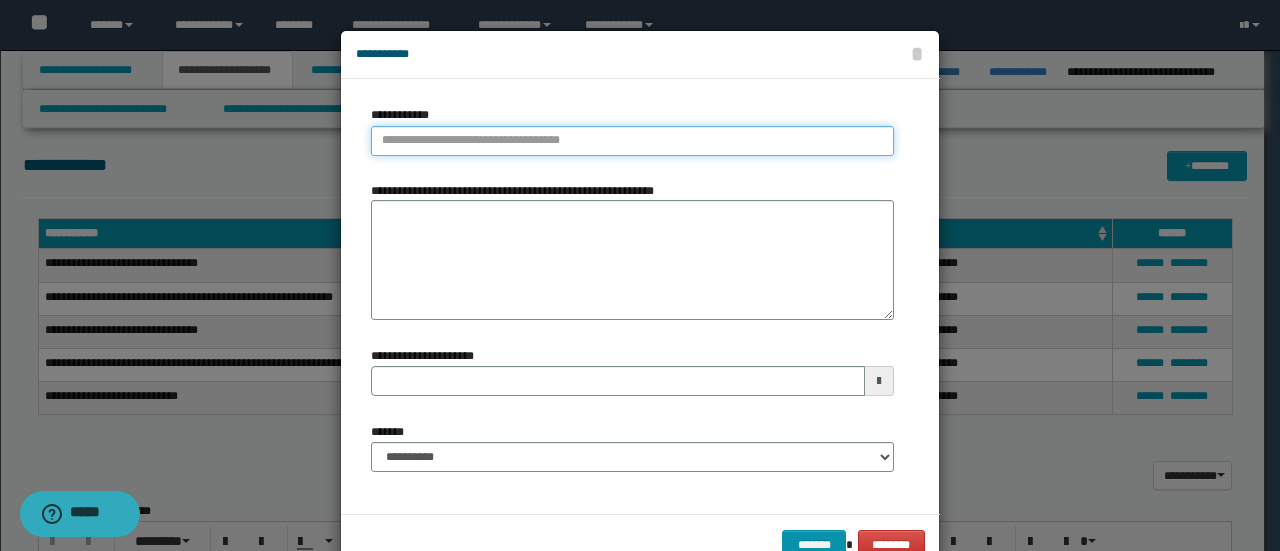 click on "**********" at bounding box center (632, 141) 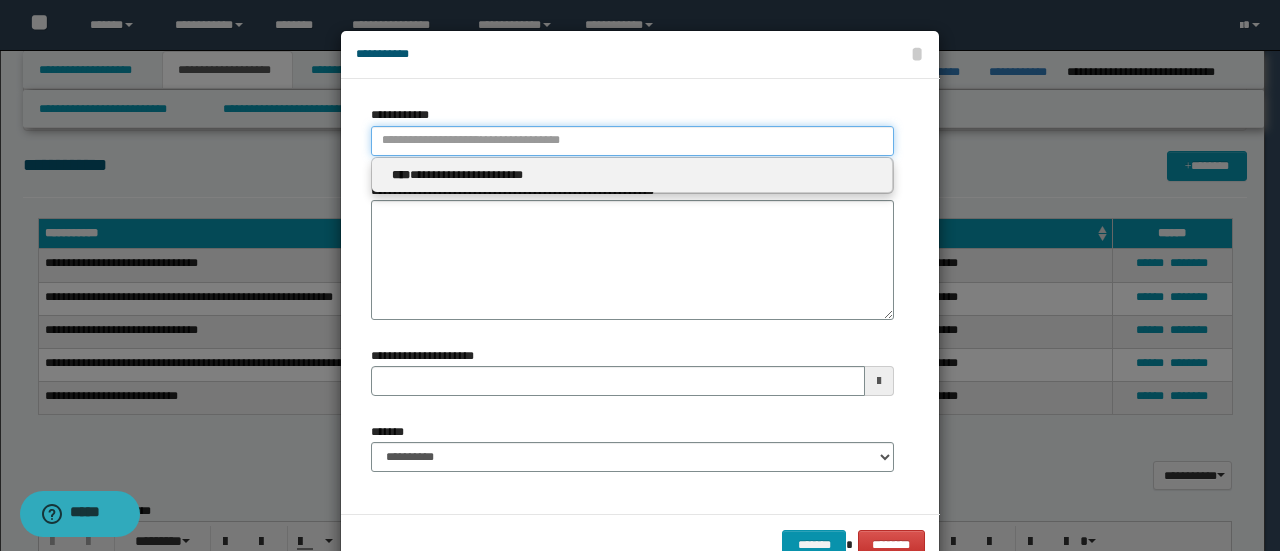paste on "*********" 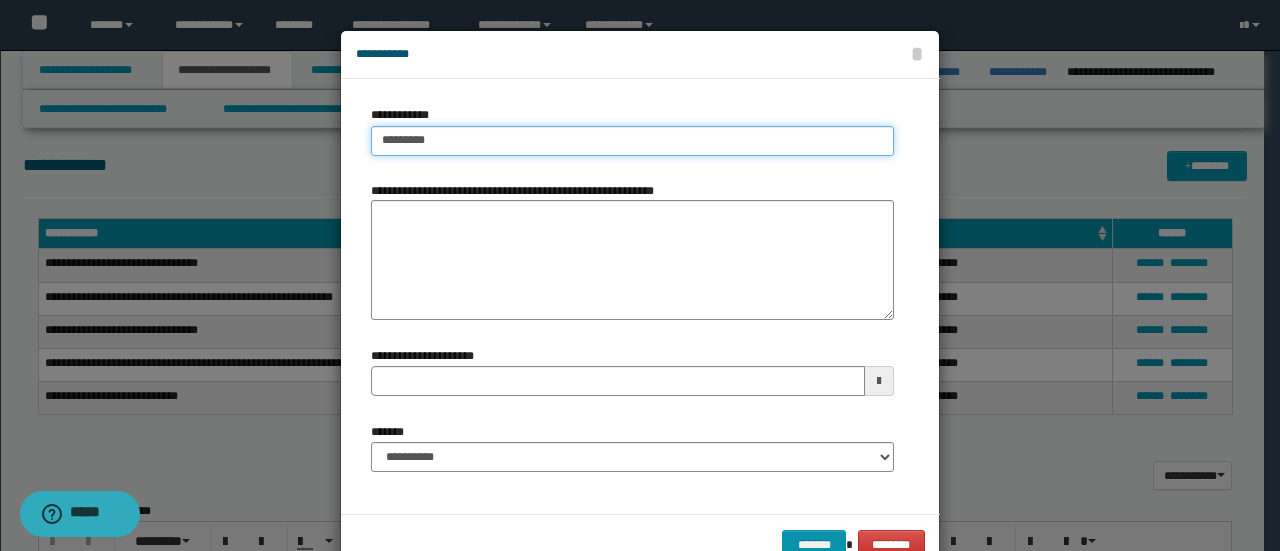 type on "*********" 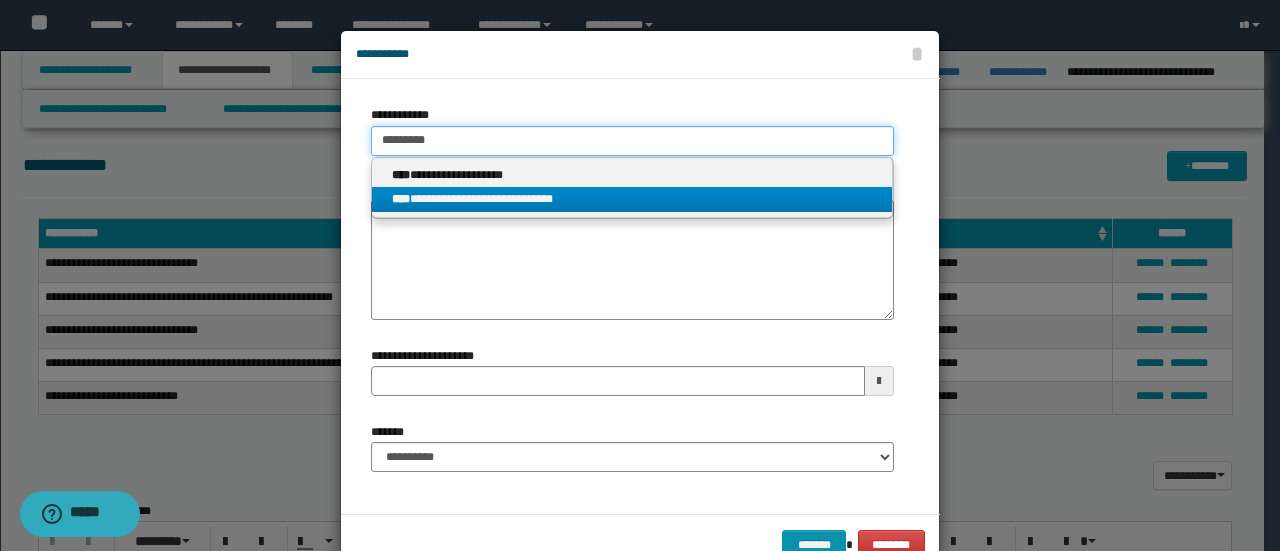 type on "*********" 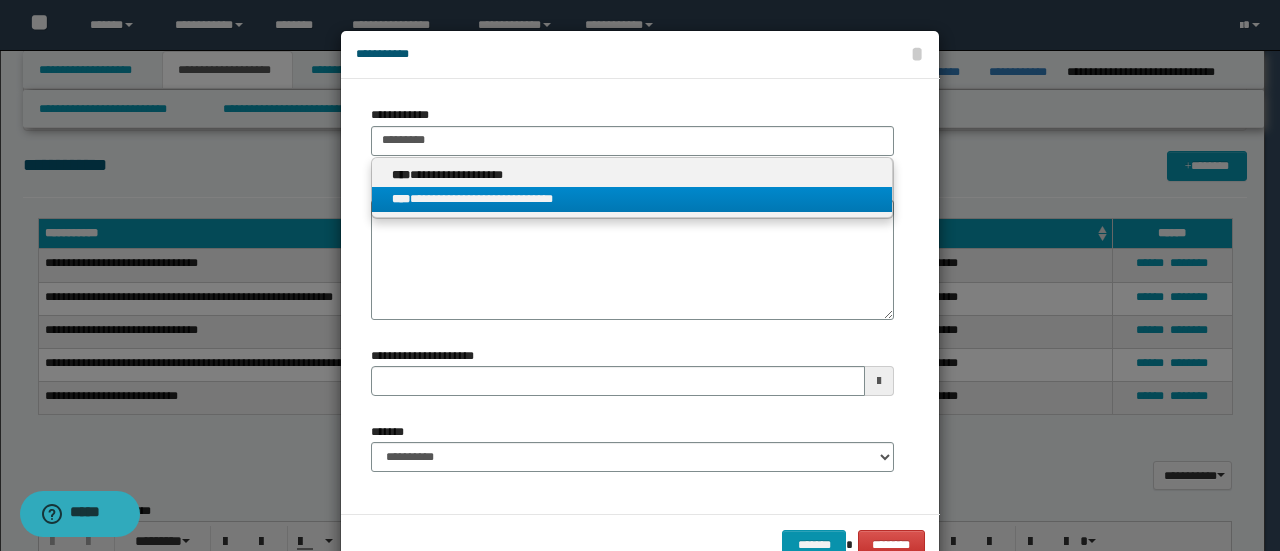 click on "**********" at bounding box center (632, 199) 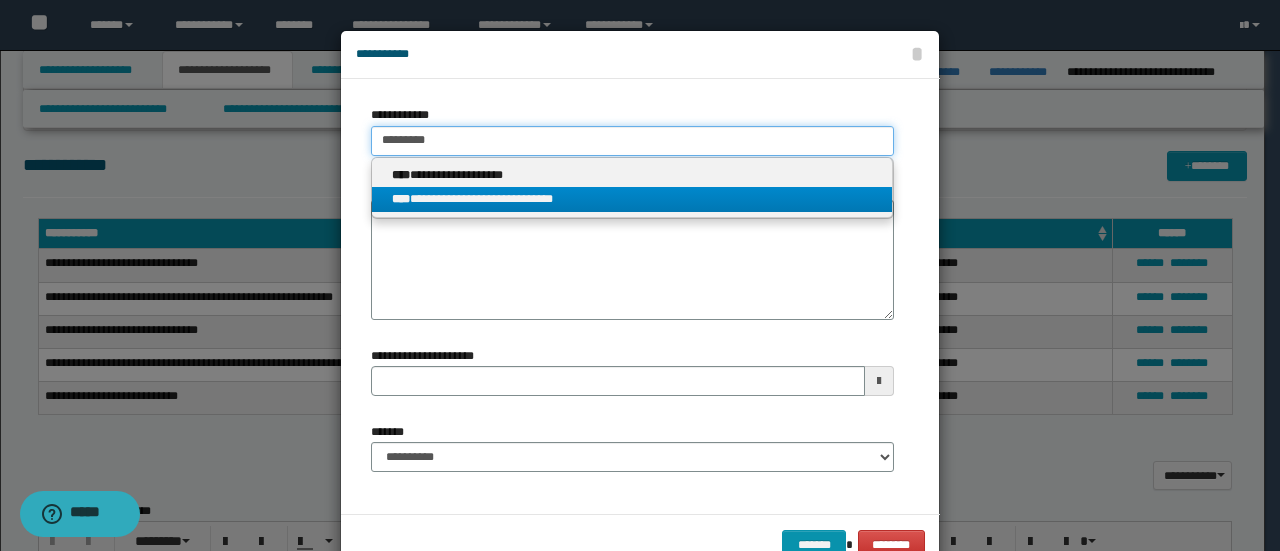 type 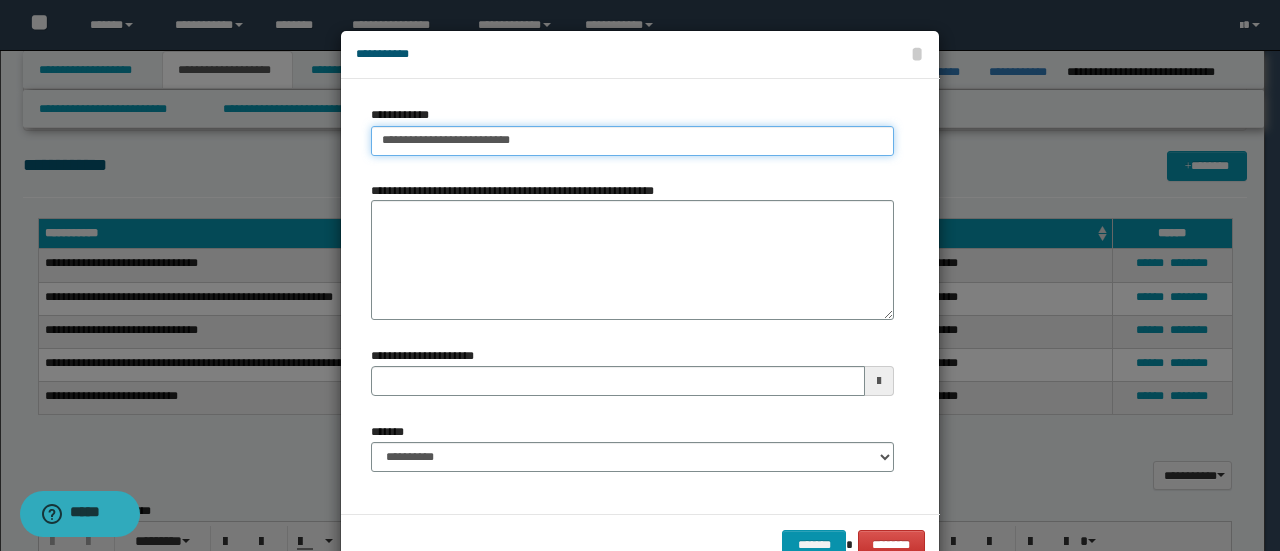 type 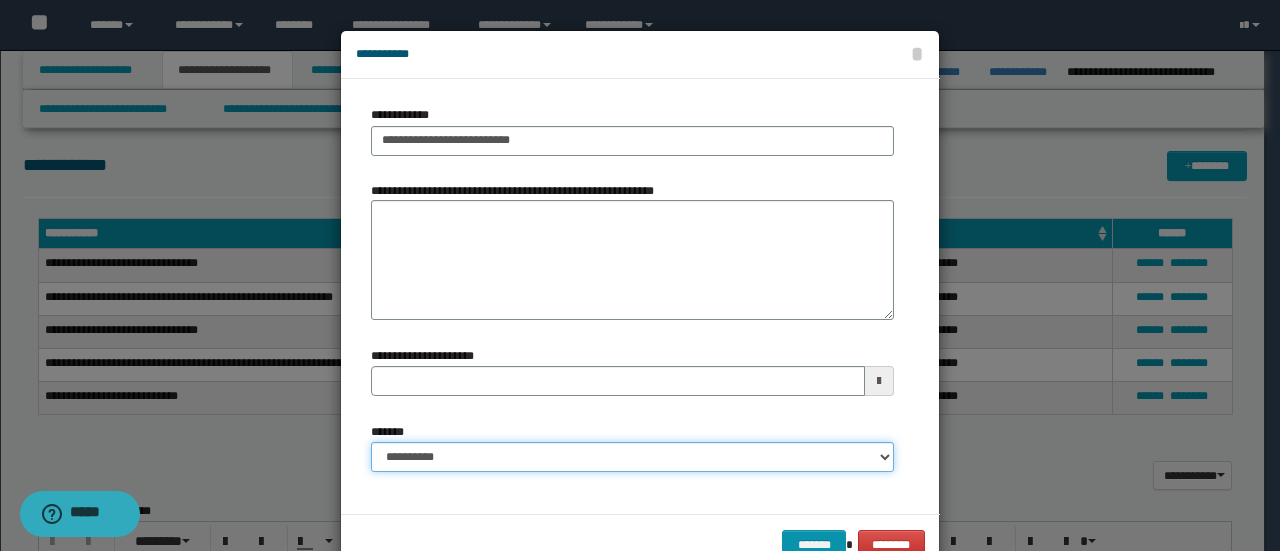 click on "**********" at bounding box center (632, 457) 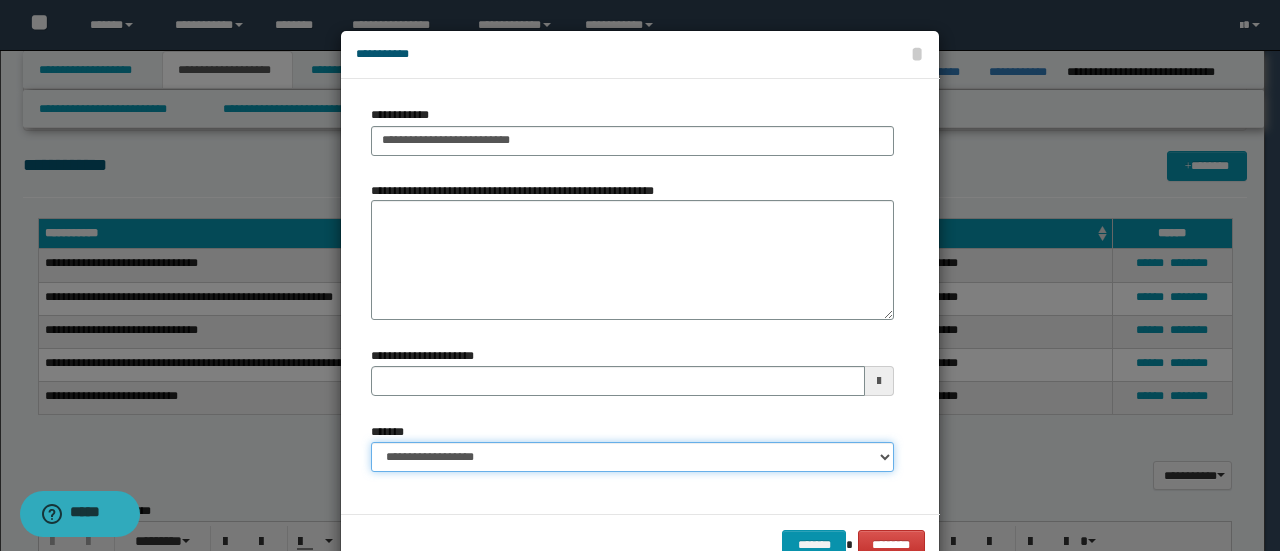 type 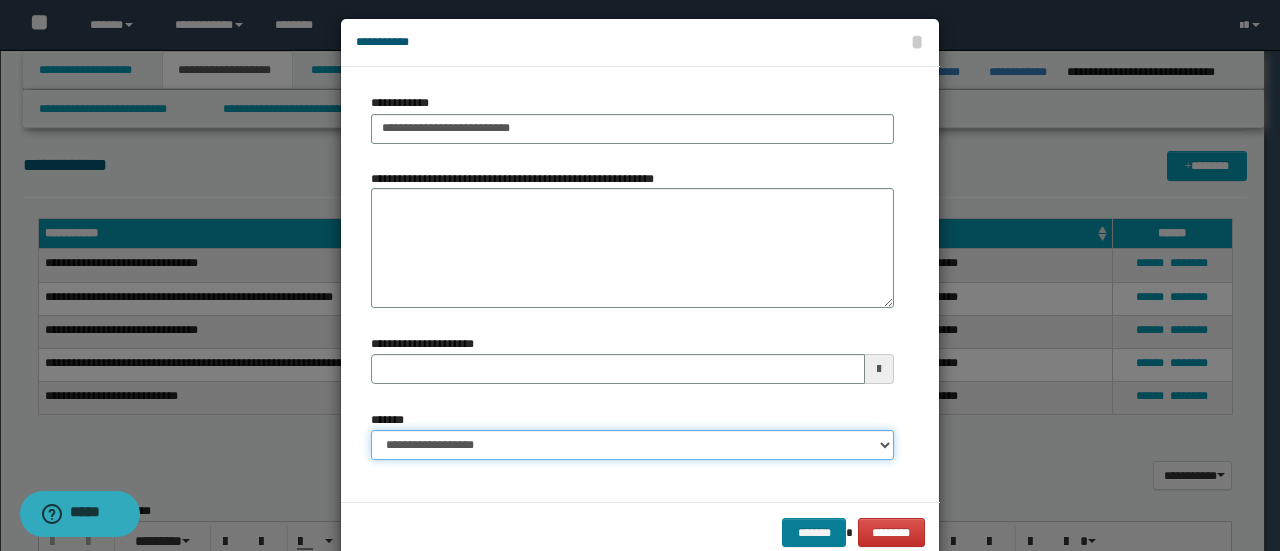 scroll, scrollTop: 52, scrollLeft: 0, axis: vertical 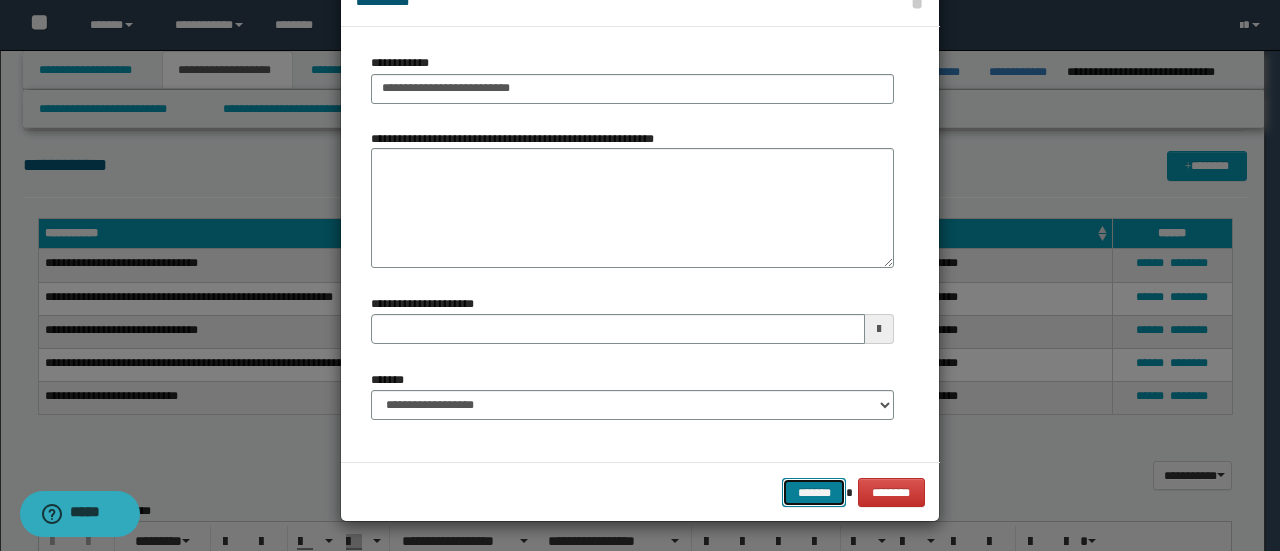 click on "*******" at bounding box center [814, 492] 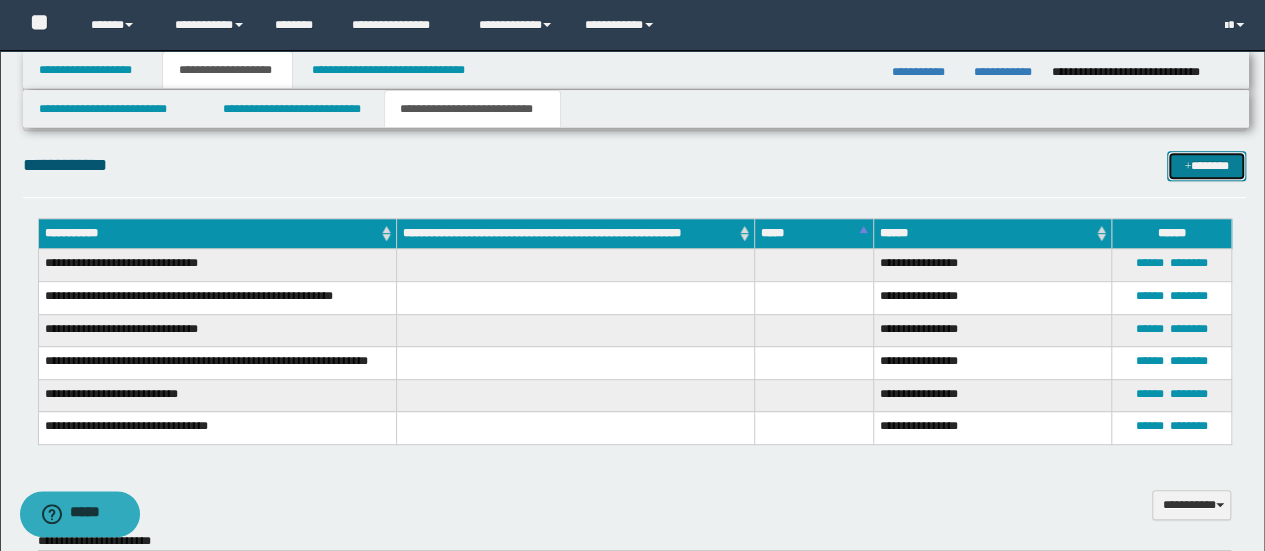 click on "*******" at bounding box center [1206, 165] 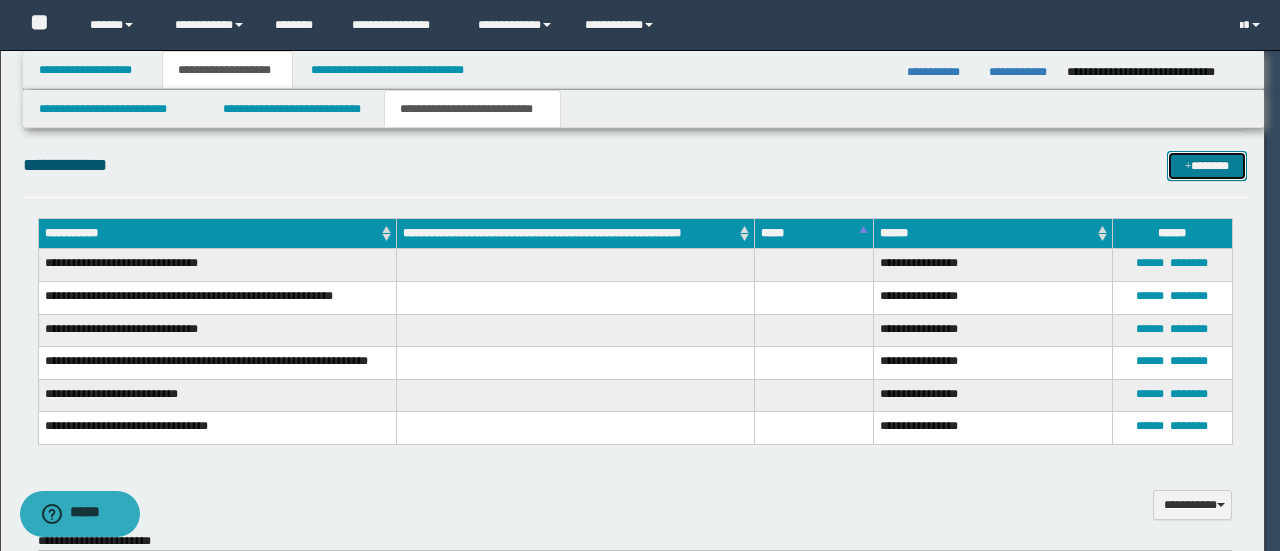 scroll, scrollTop: 0, scrollLeft: 0, axis: both 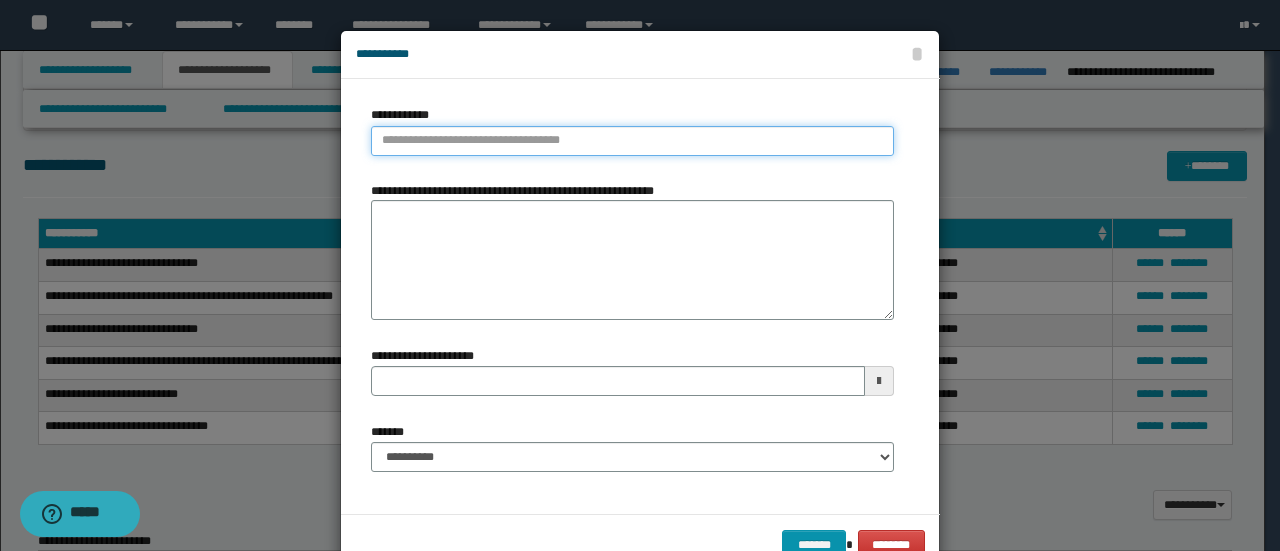 type on "**********" 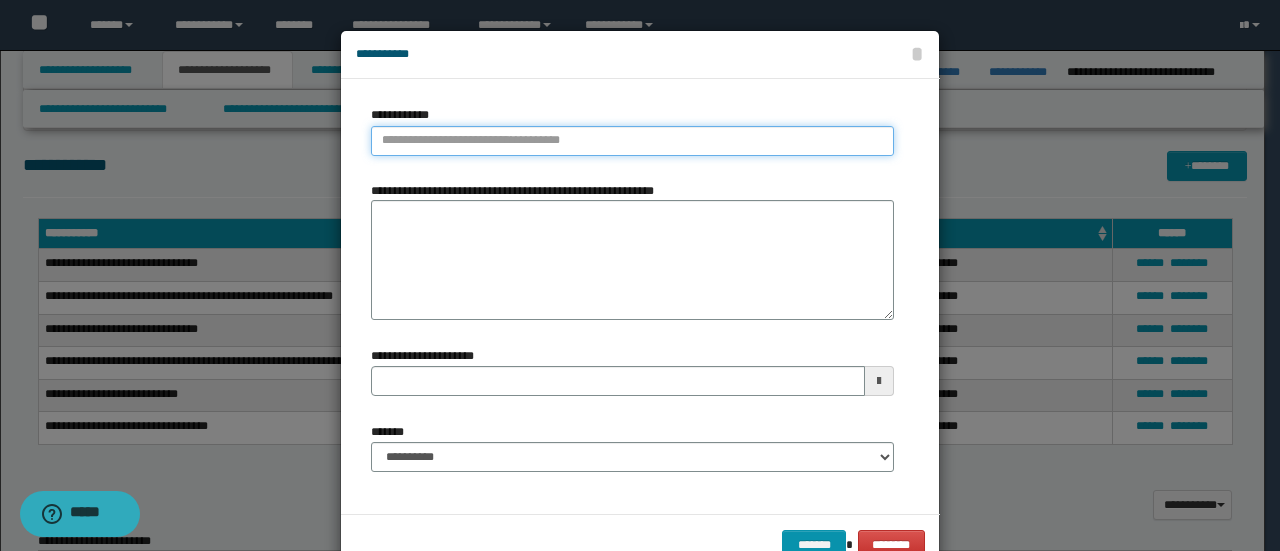 click on "**********" at bounding box center [632, 141] 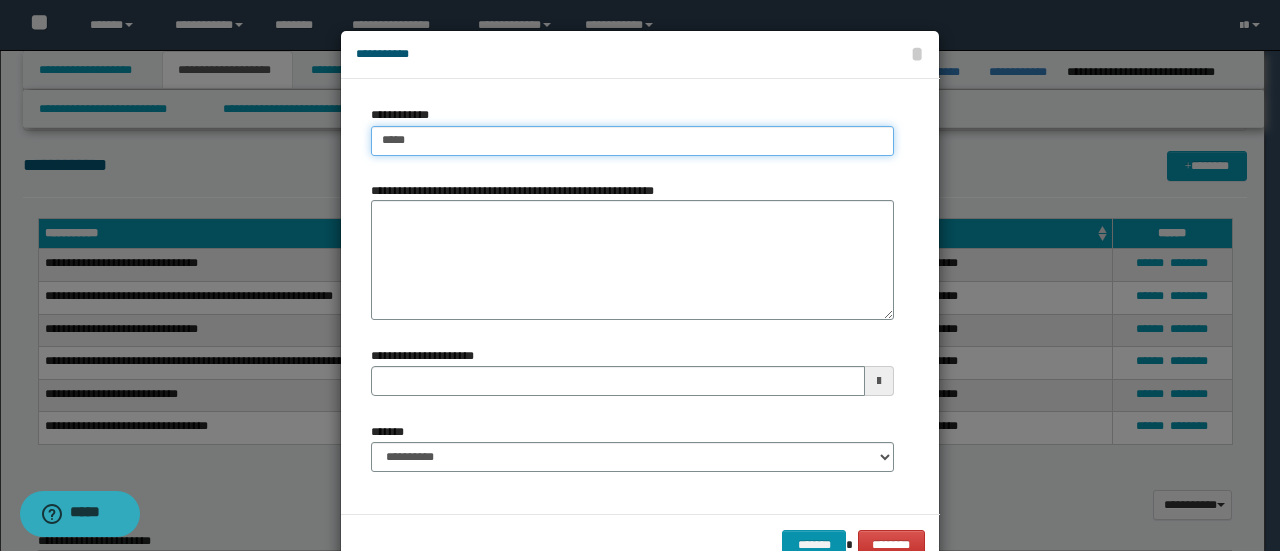 type on "****" 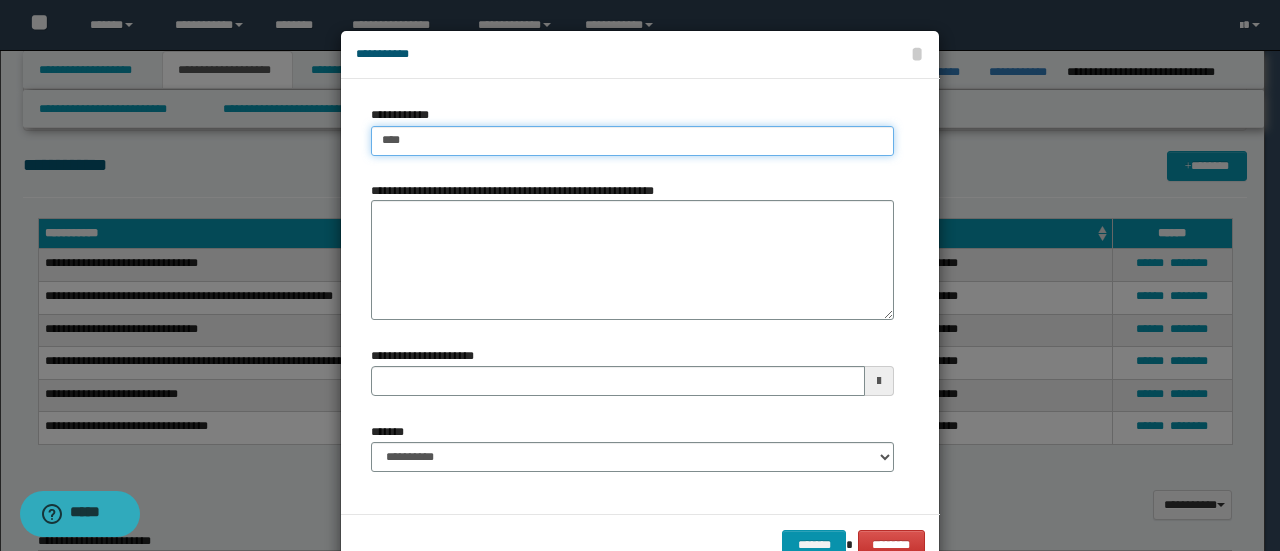 type on "****" 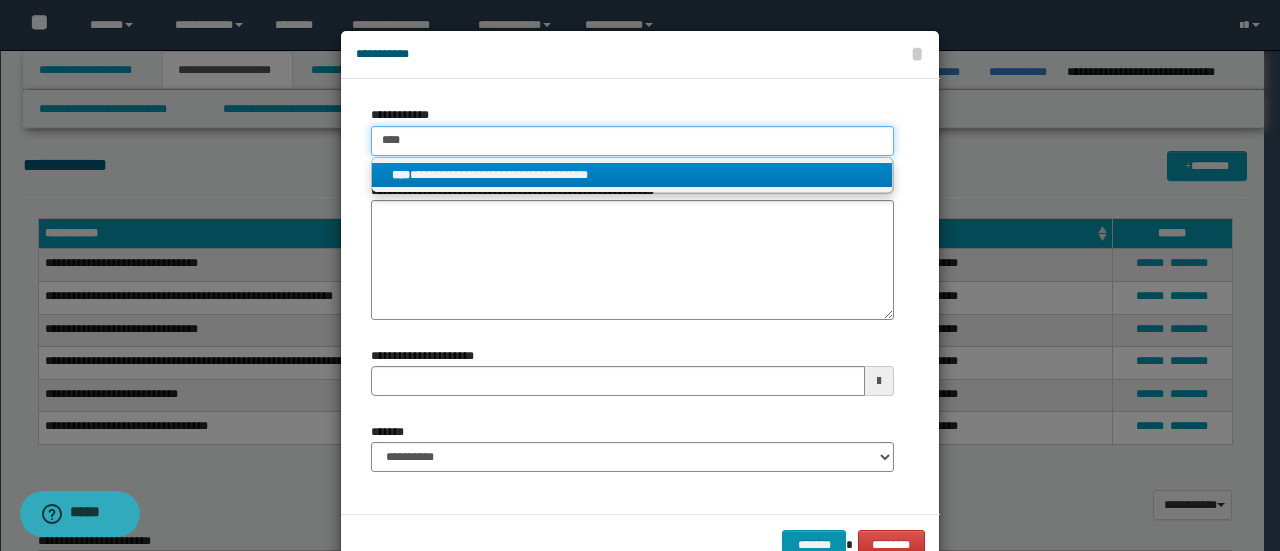 type on "****" 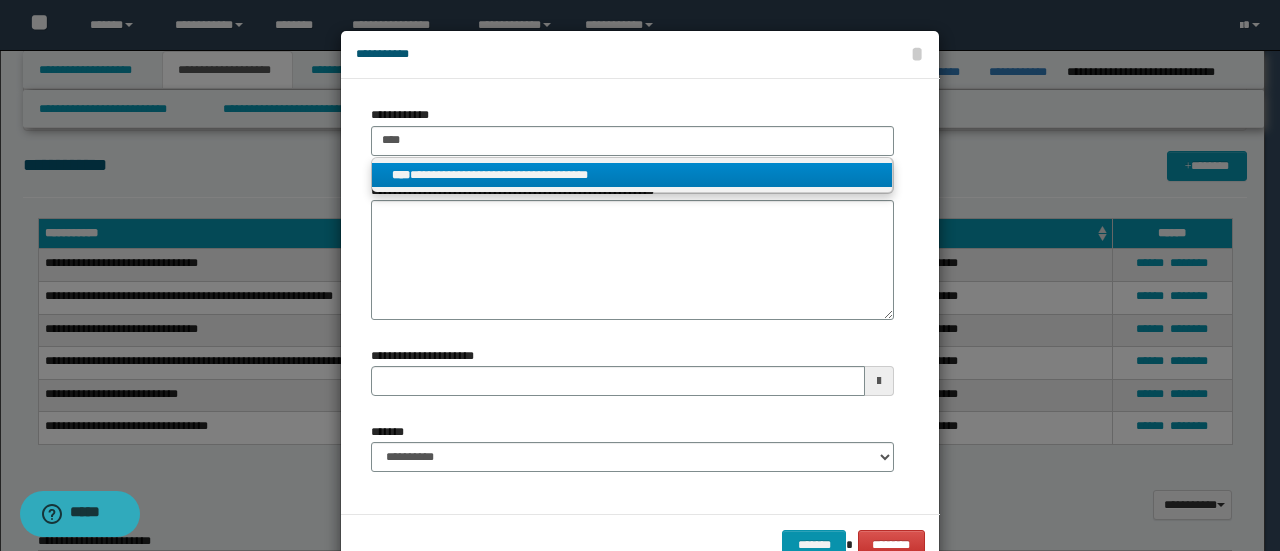click on "**********" at bounding box center [632, 175] 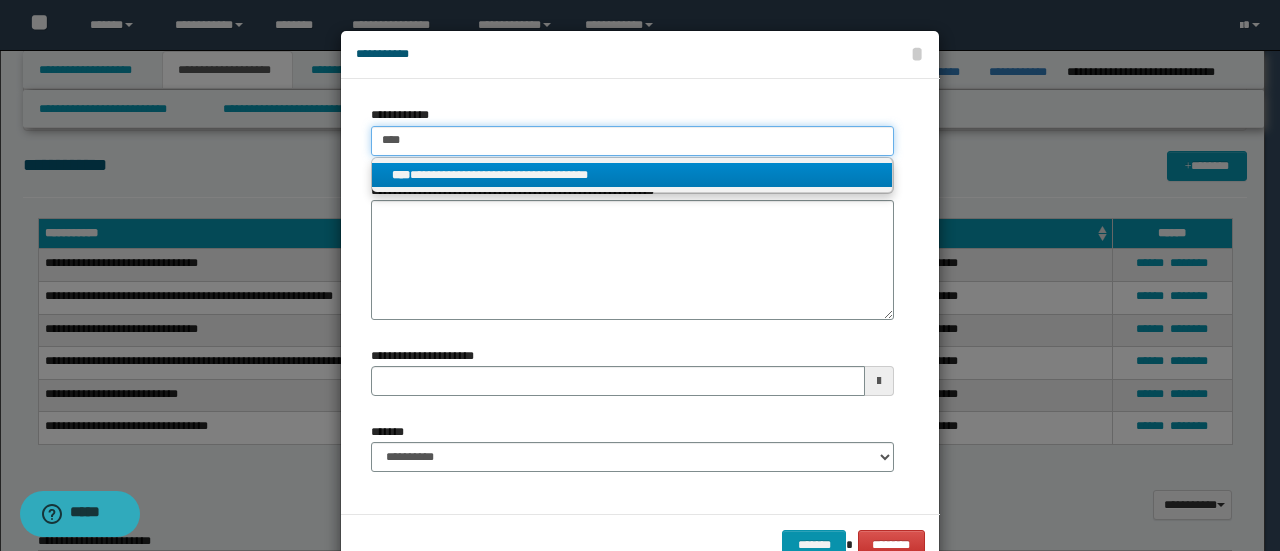 type 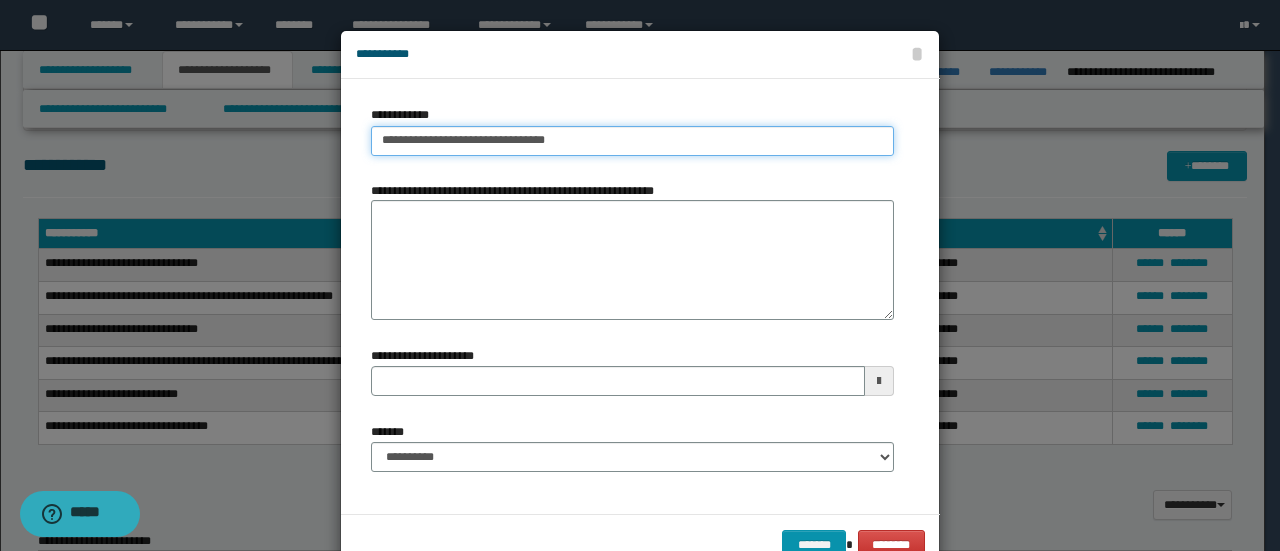 type 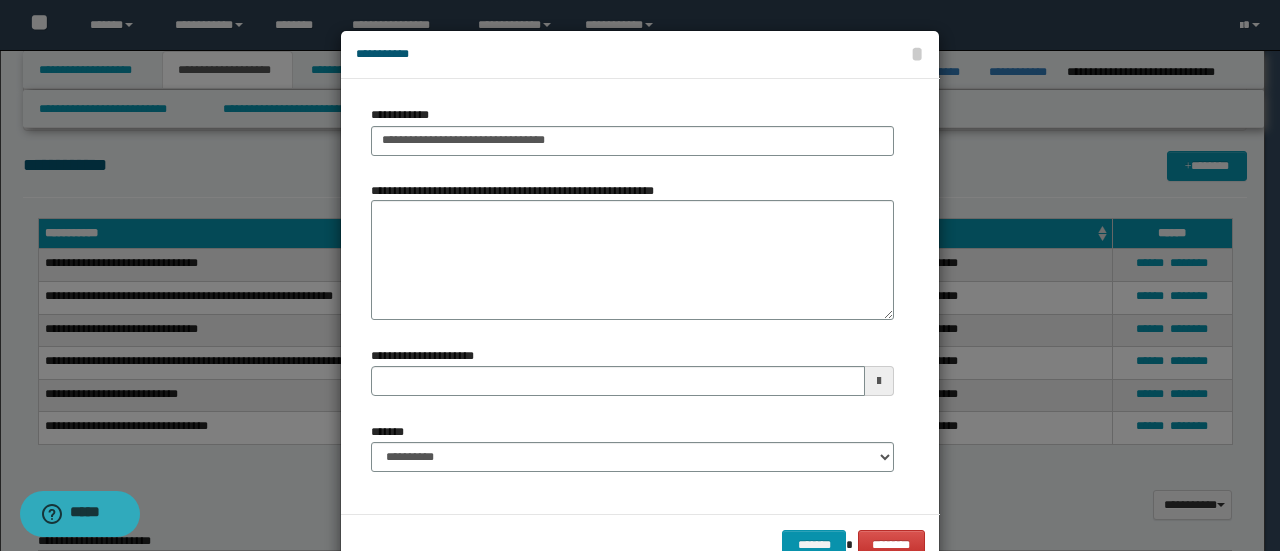 drag, startPoint x: 404, startPoint y: 475, endPoint x: 410, endPoint y: 459, distance: 17.088007 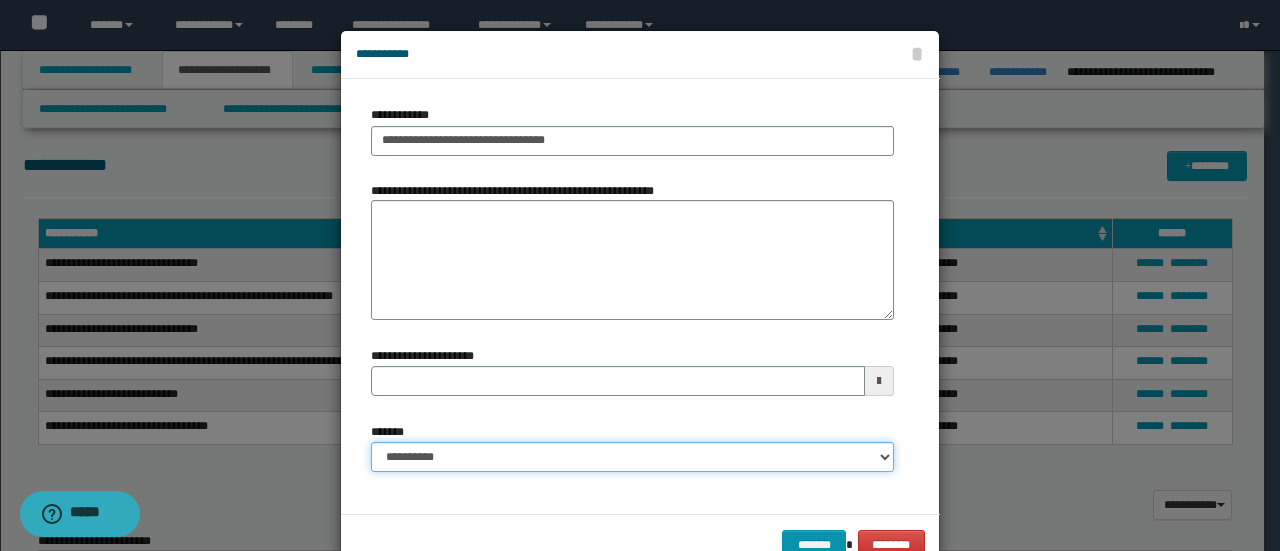 drag, startPoint x: 410, startPoint y: 459, endPoint x: 415, endPoint y: 447, distance: 13 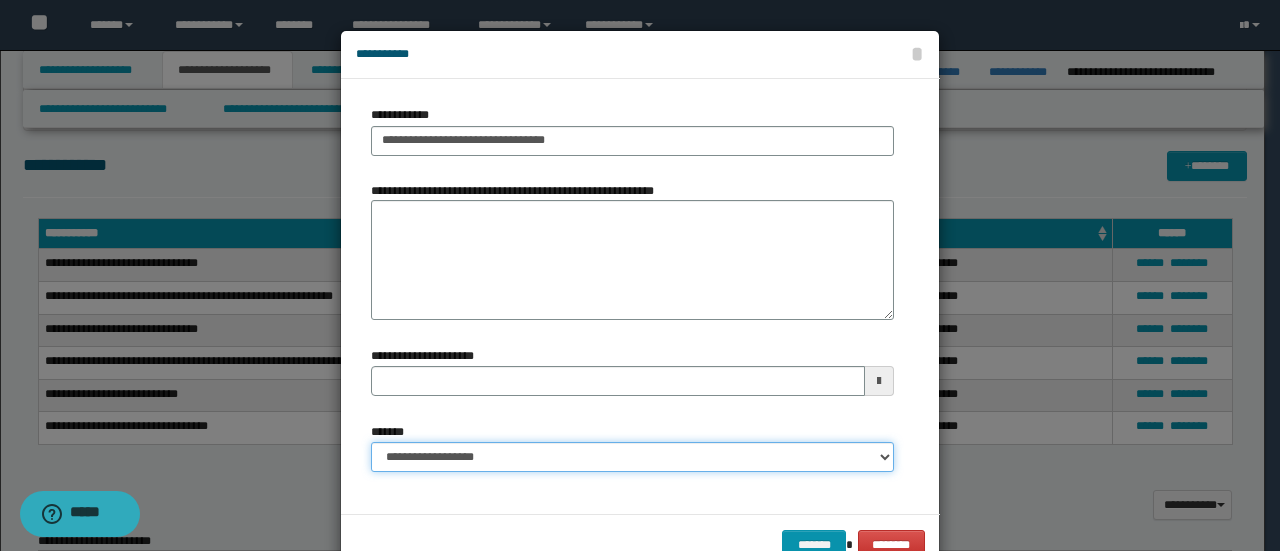 type 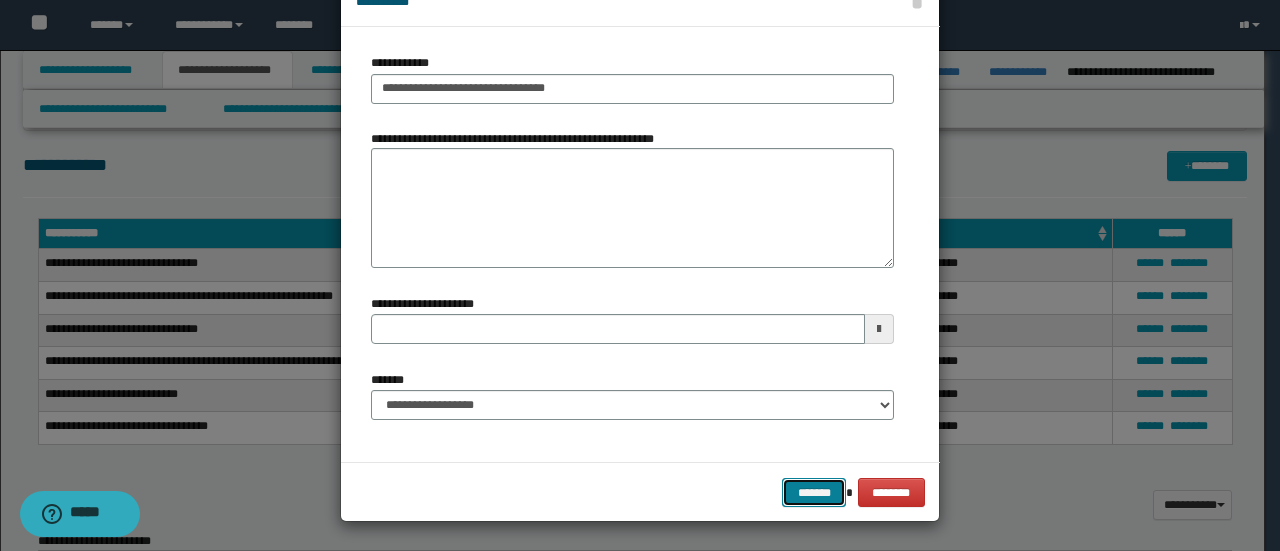 click on "*******" at bounding box center [814, 492] 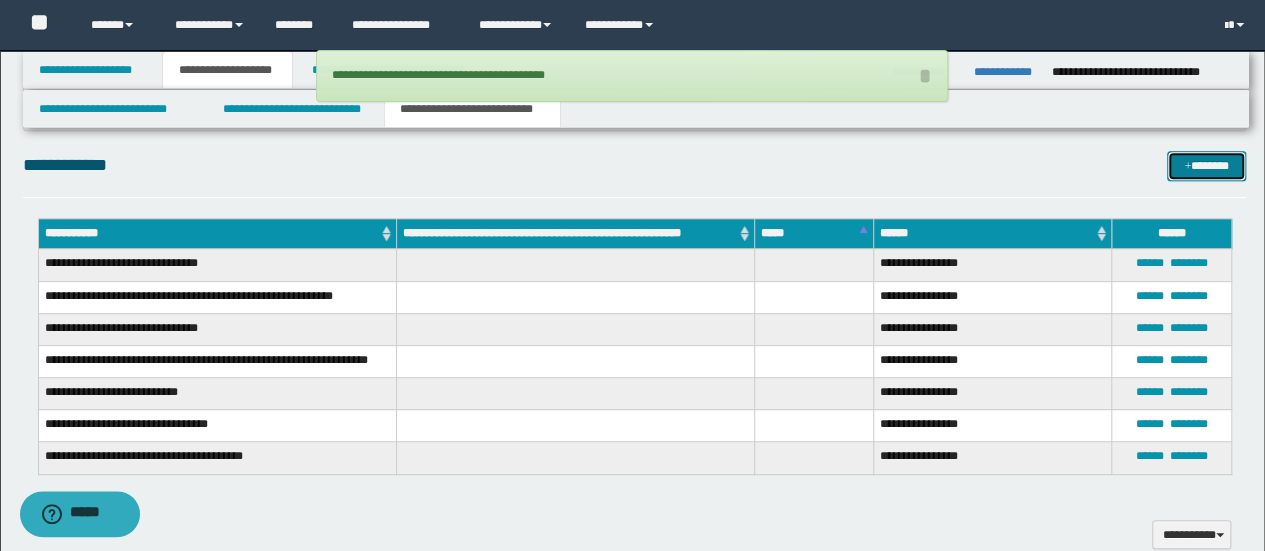 click on "*******" at bounding box center (1206, 165) 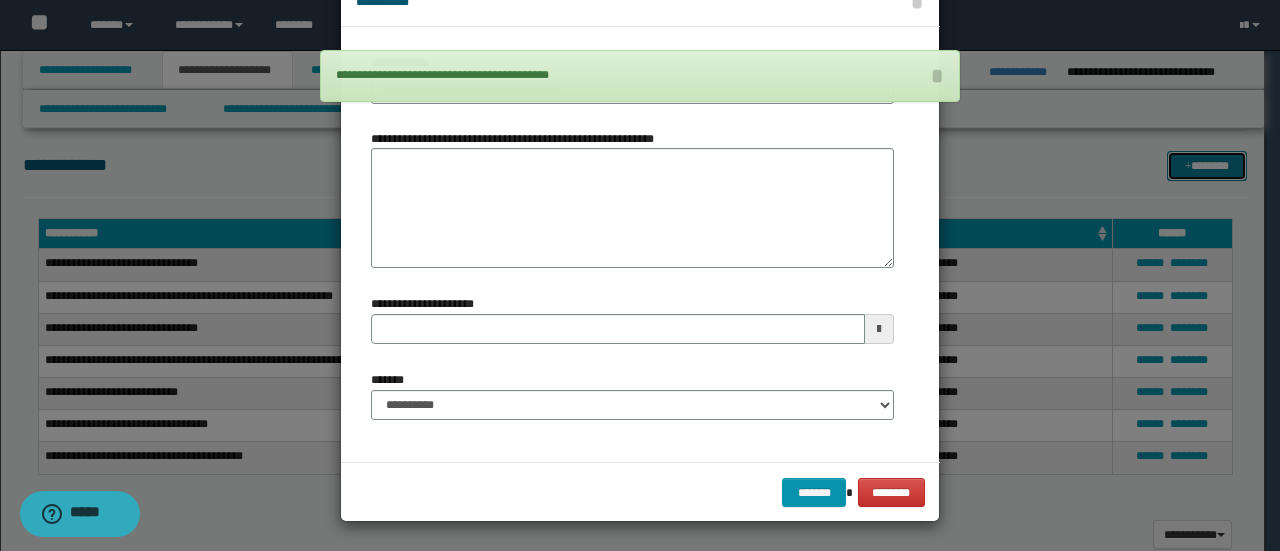 scroll, scrollTop: 0, scrollLeft: 0, axis: both 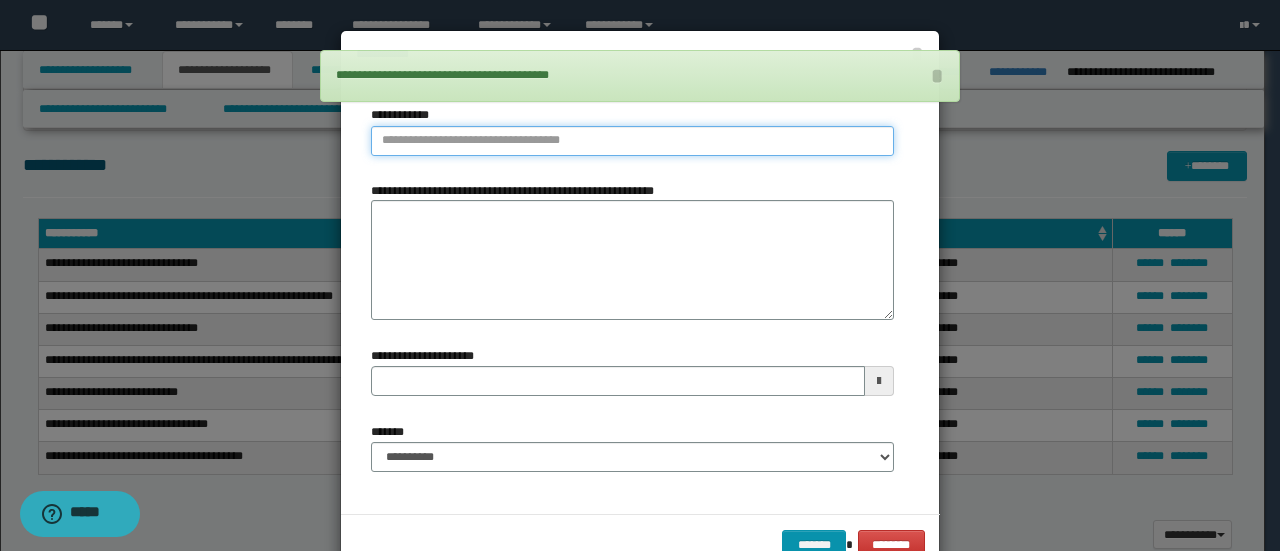 type on "**********" 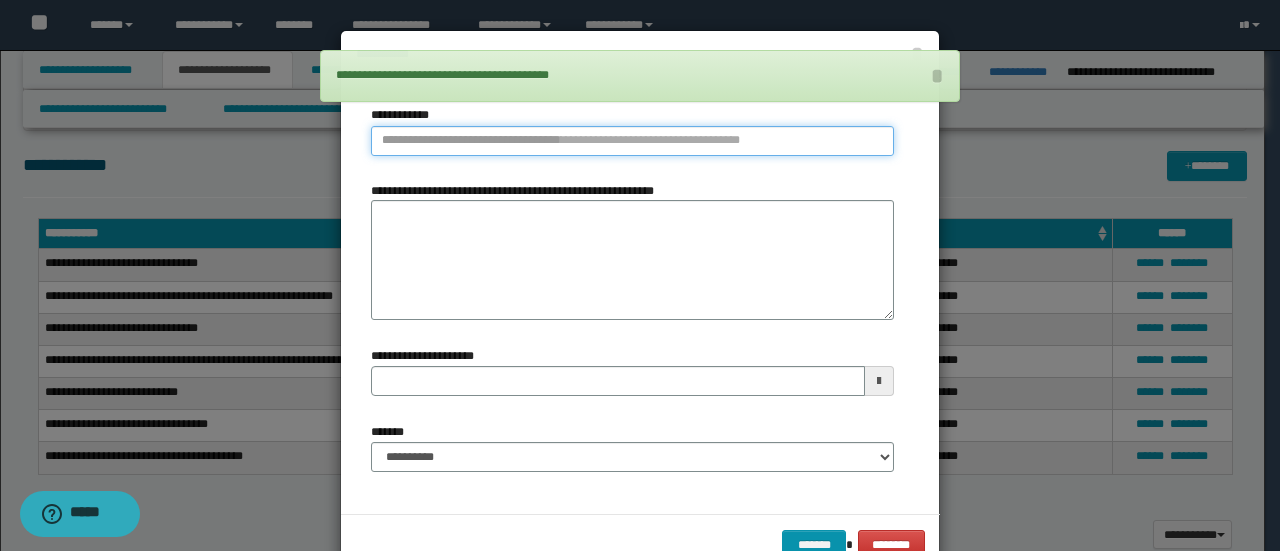 click on "**********" at bounding box center [632, 141] 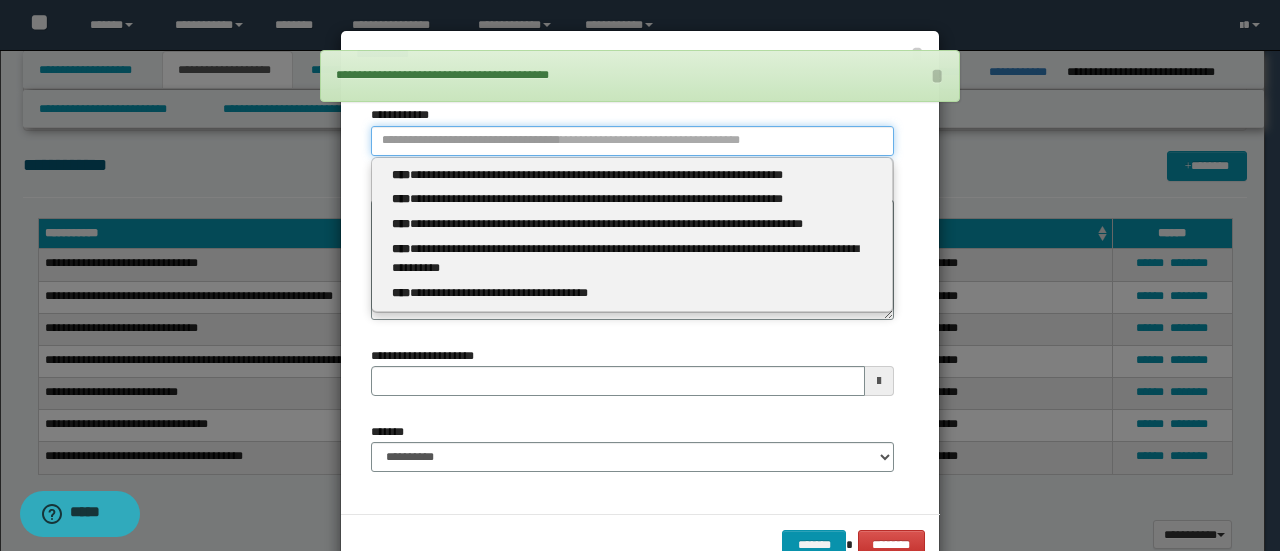 paste on "****" 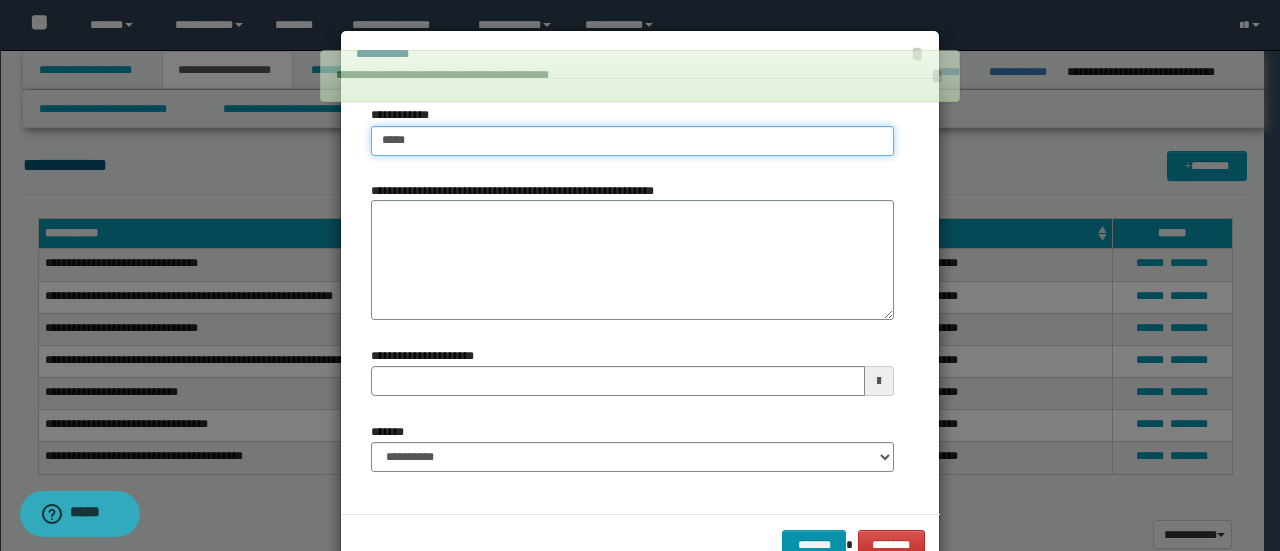 type on "****" 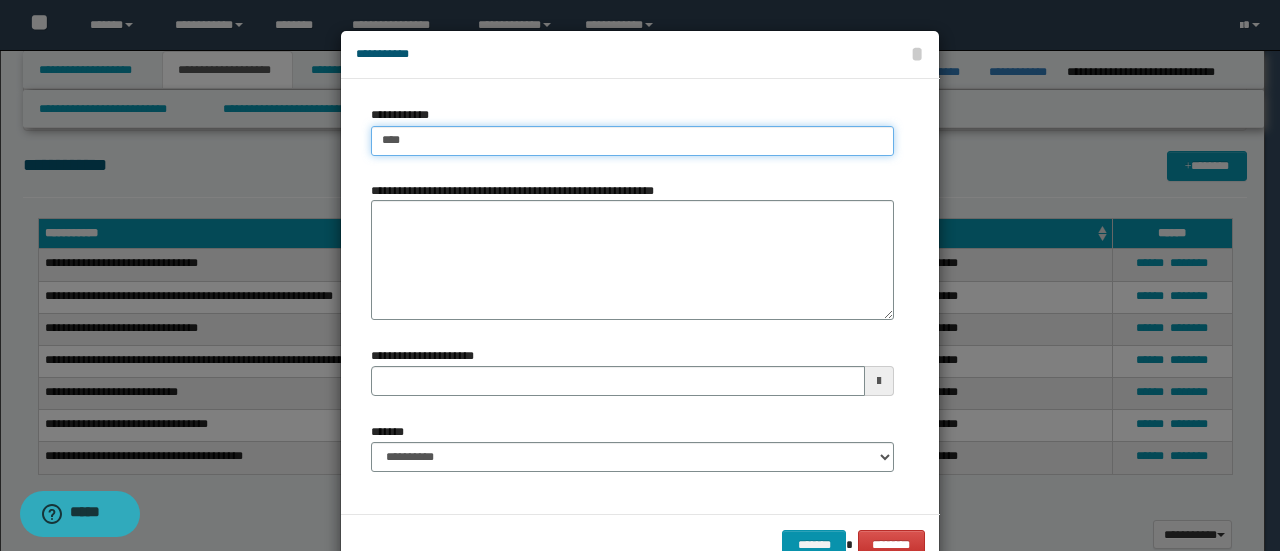 type on "****" 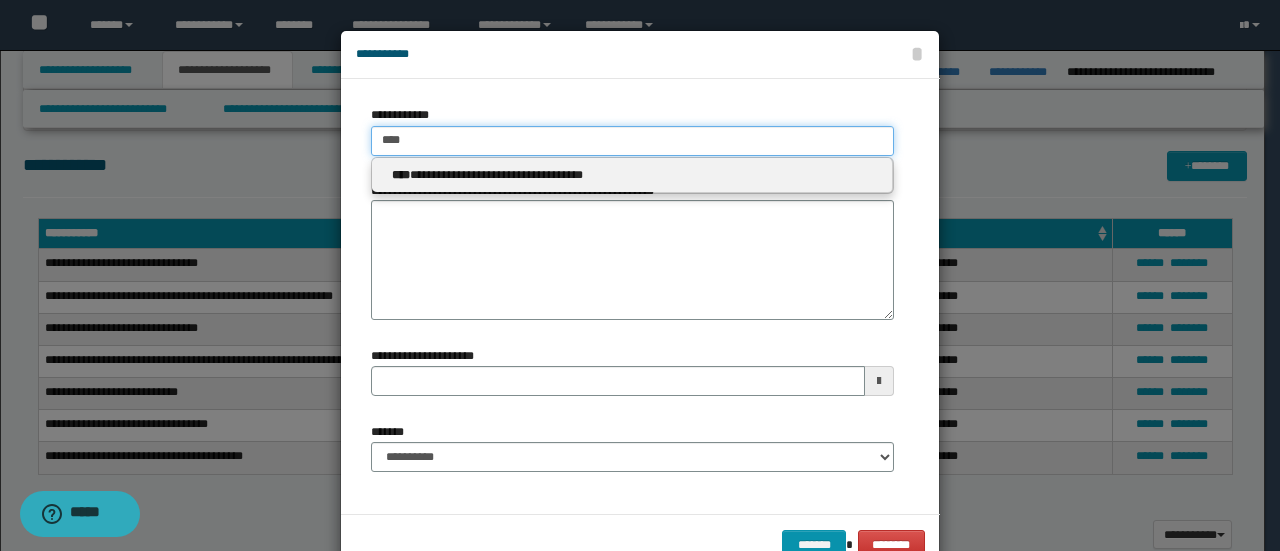 type on "****" 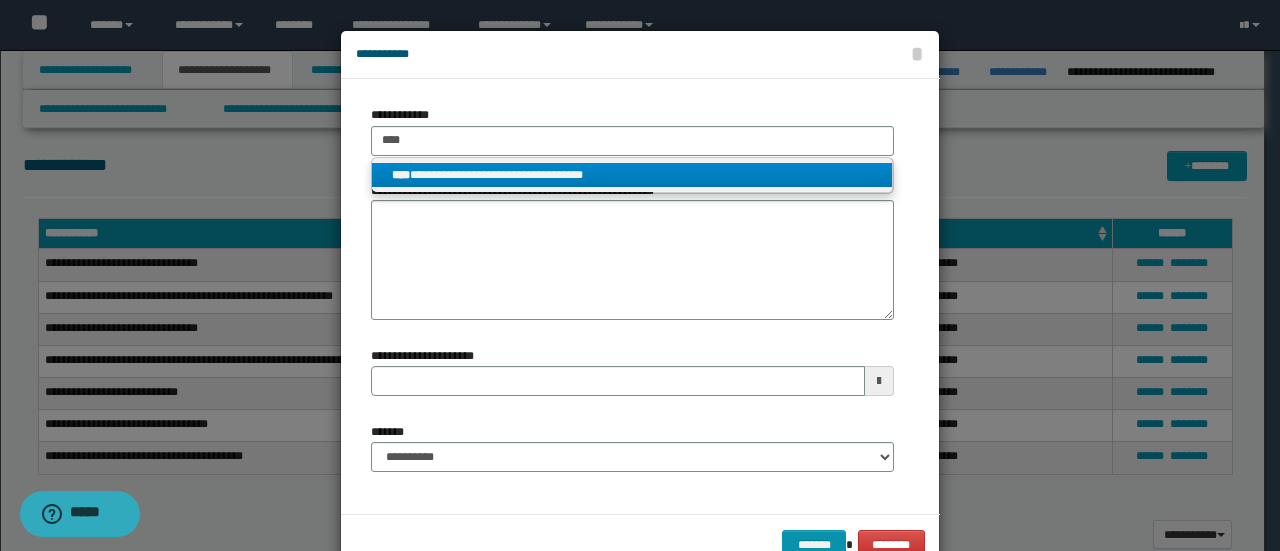 click on "**********" at bounding box center [632, 175] 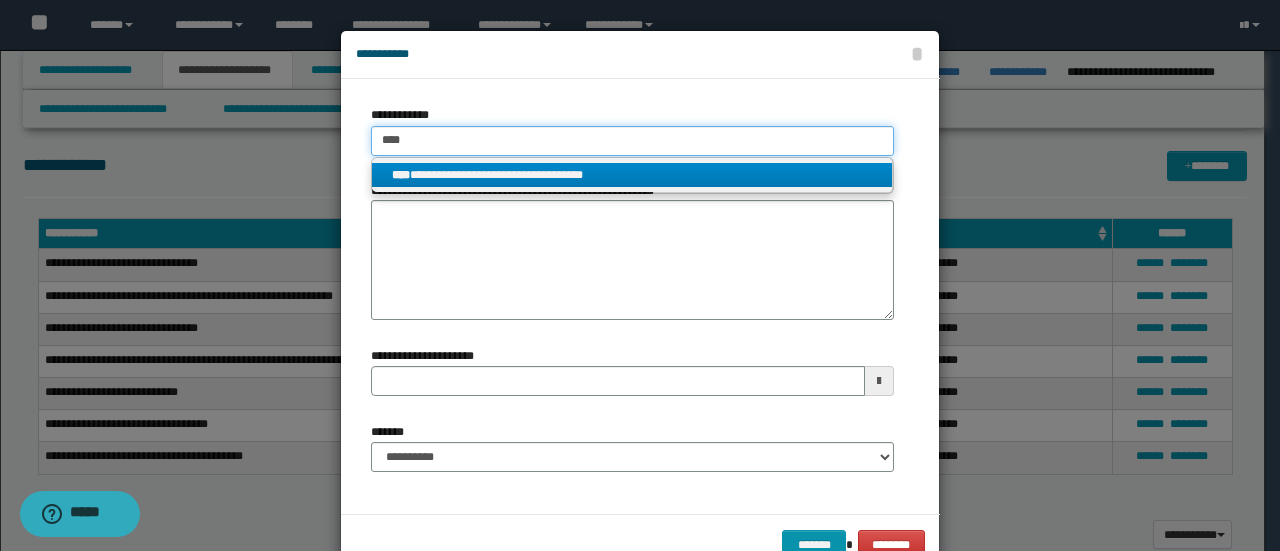 type 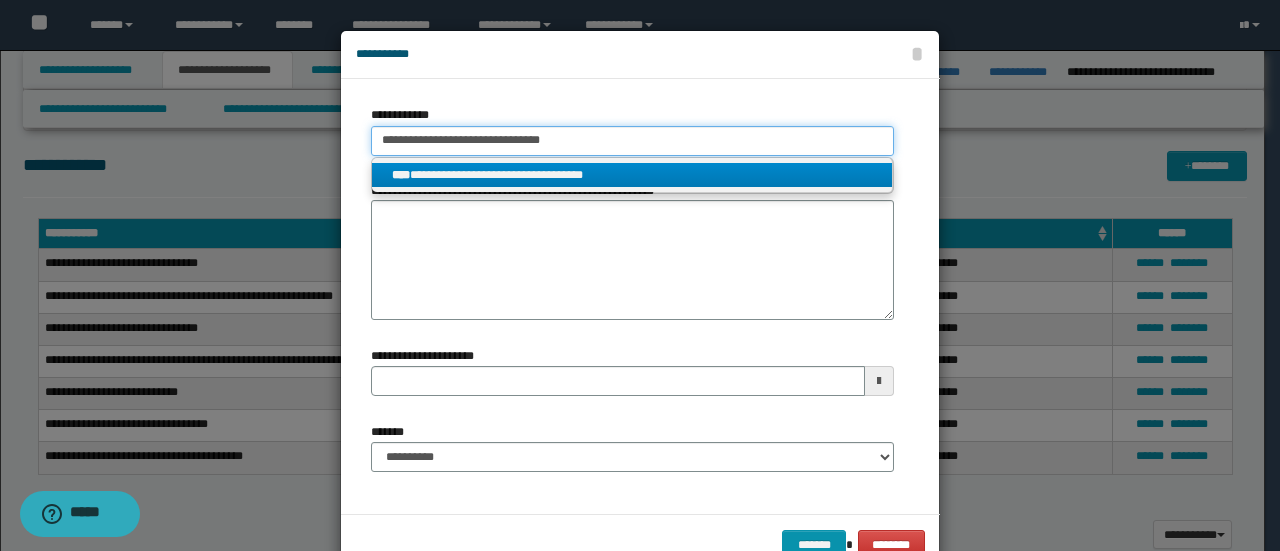 type 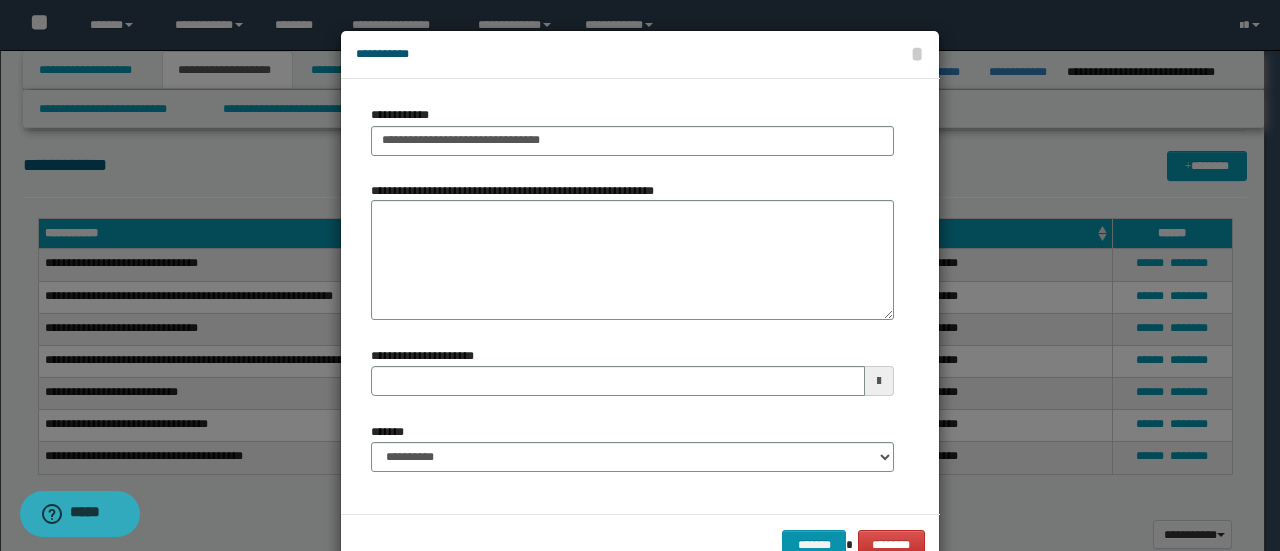drag, startPoint x: 482, startPoint y: 471, endPoint x: 486, endPoint y: 459, distance: 12.649111 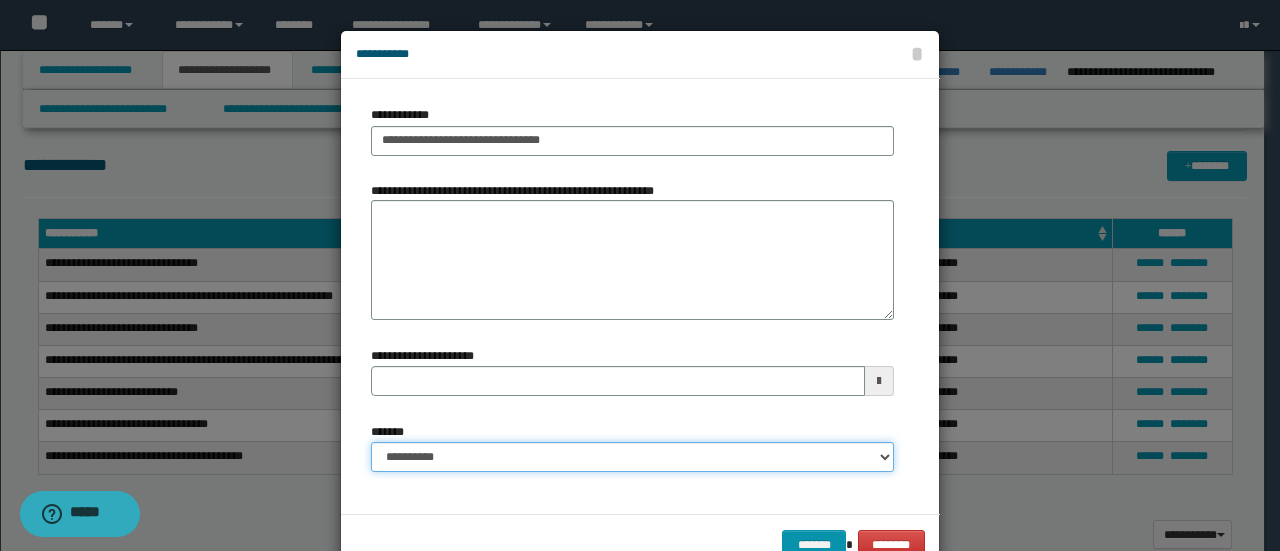 click on "**********" at bounding box center [632, 457] 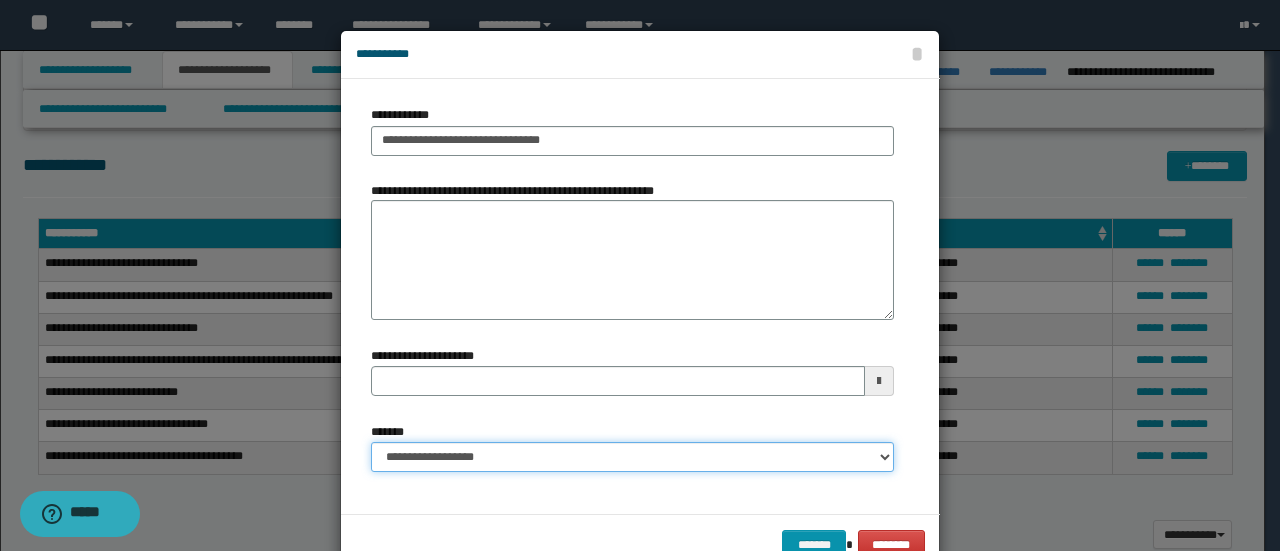 type 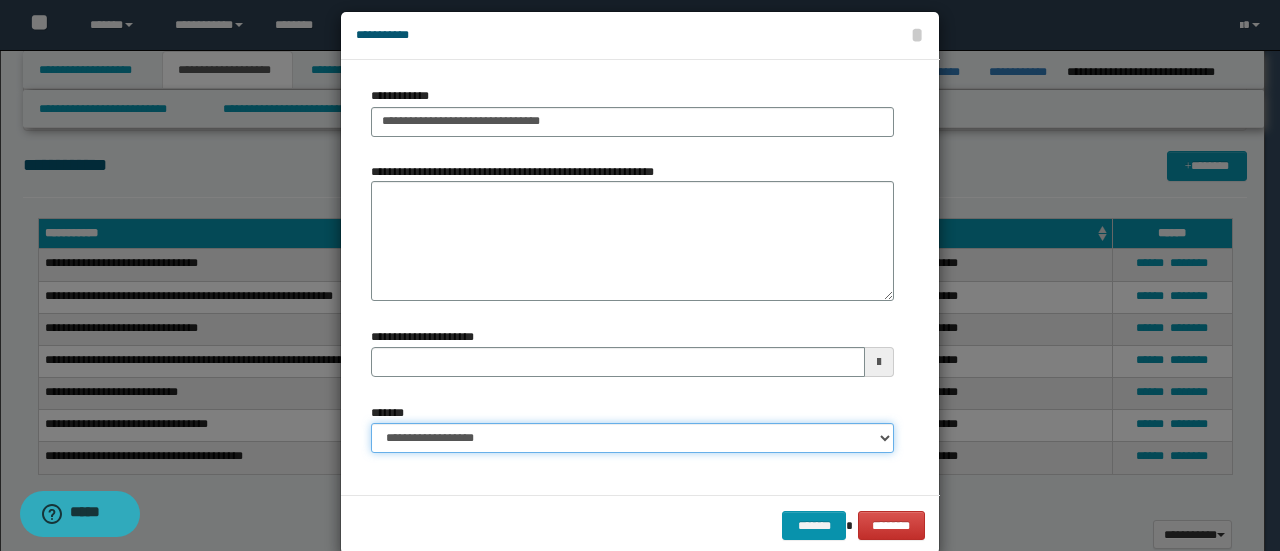 scroll, scrollTop: 52, scrollLeft: 0, axis: vertical 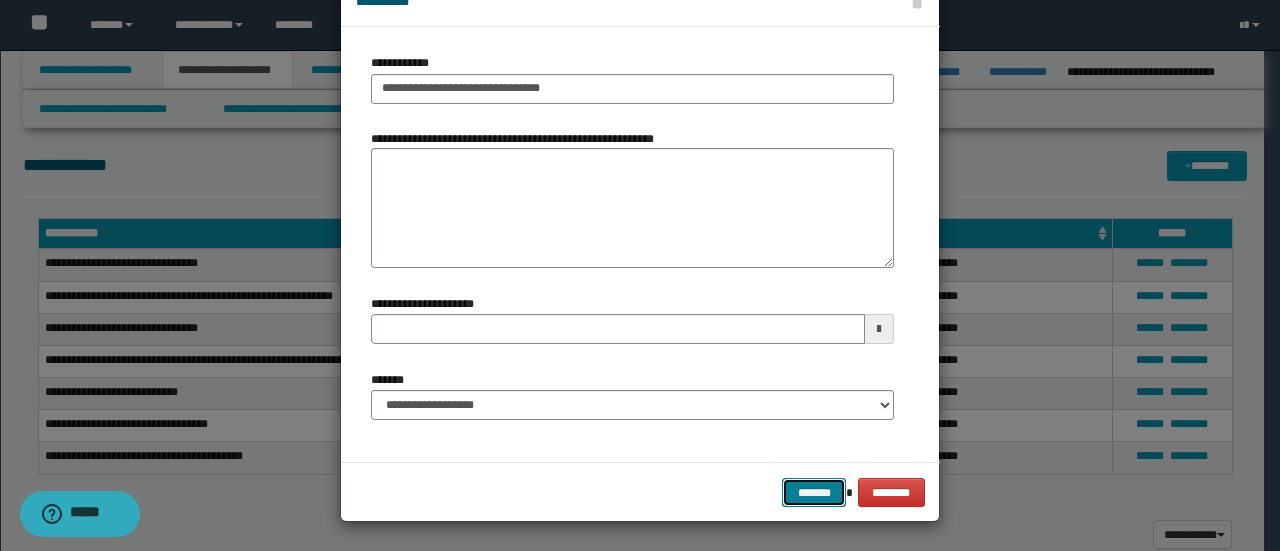 click on "*******" at bounding box center [814, 492] 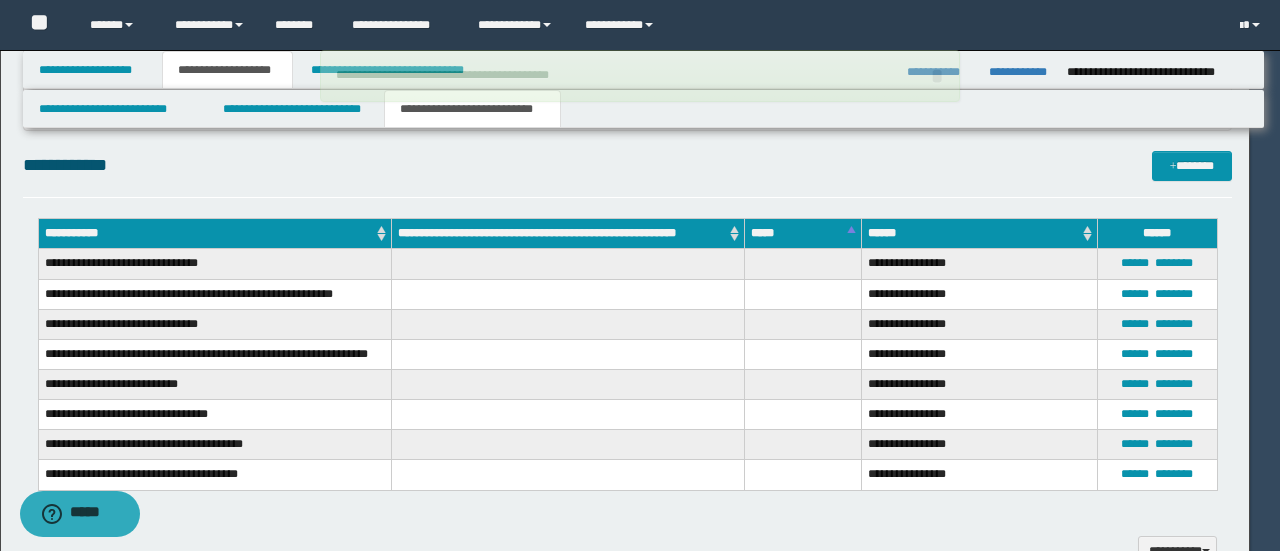 type 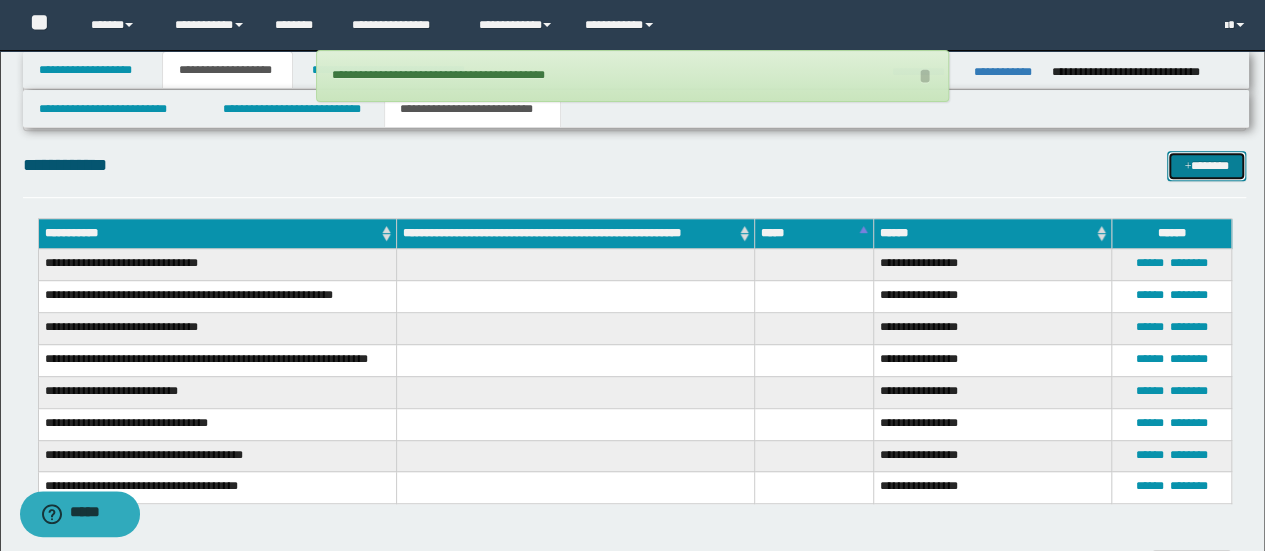 click on "*******" at bounding box center [1206, 165] 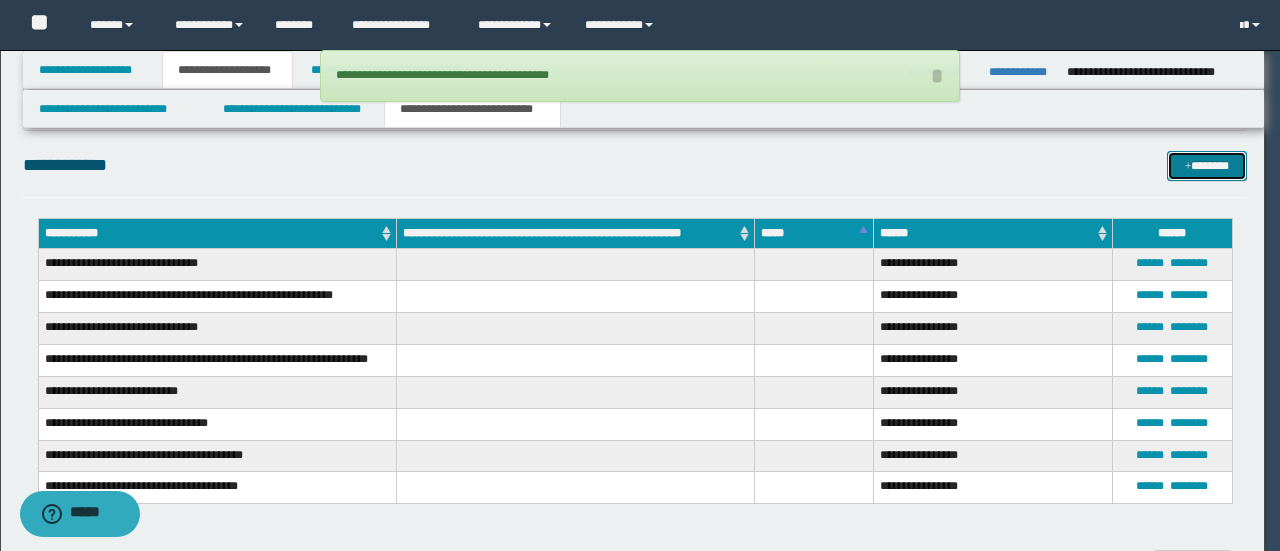 scroll, scrollTop: 0, scrollLeft: 0, axis: both 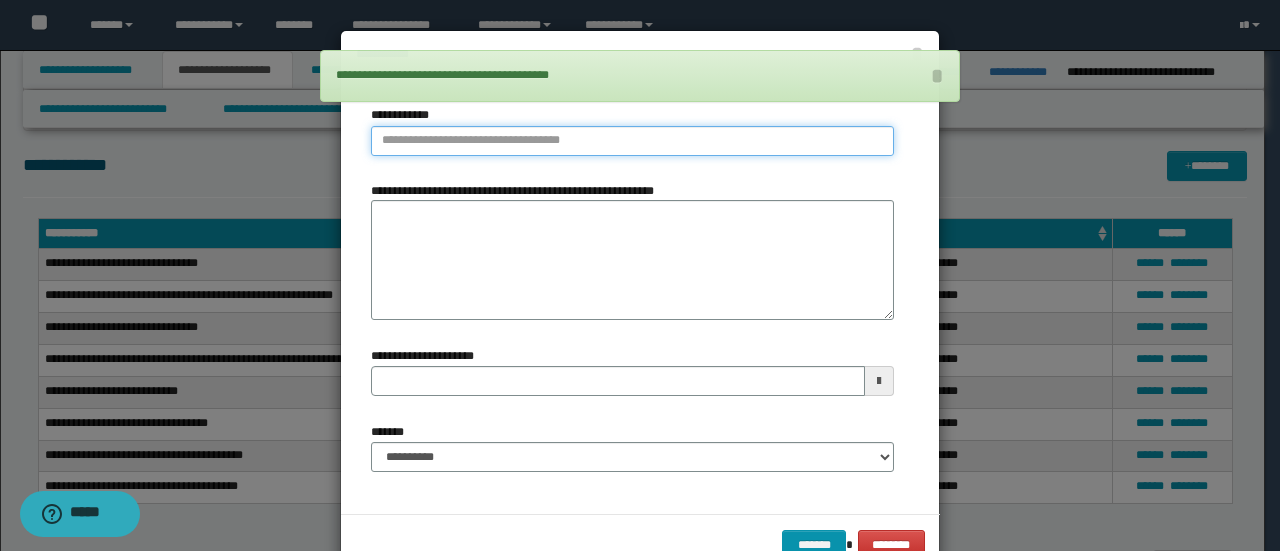 type on "**********" 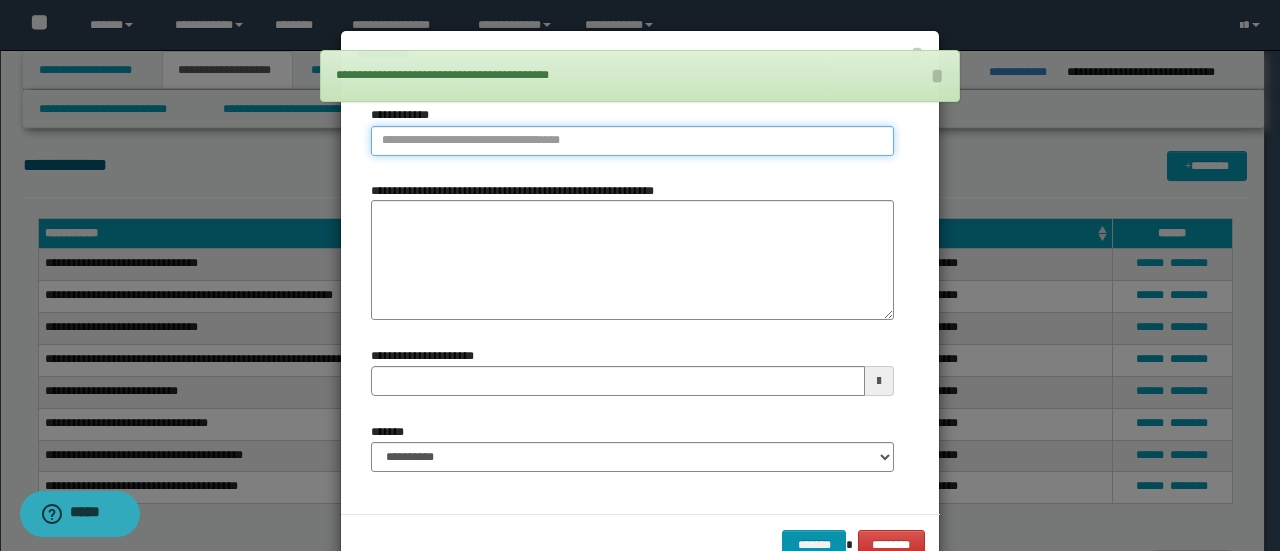 click on "**********" at bounding box center (632, 141) 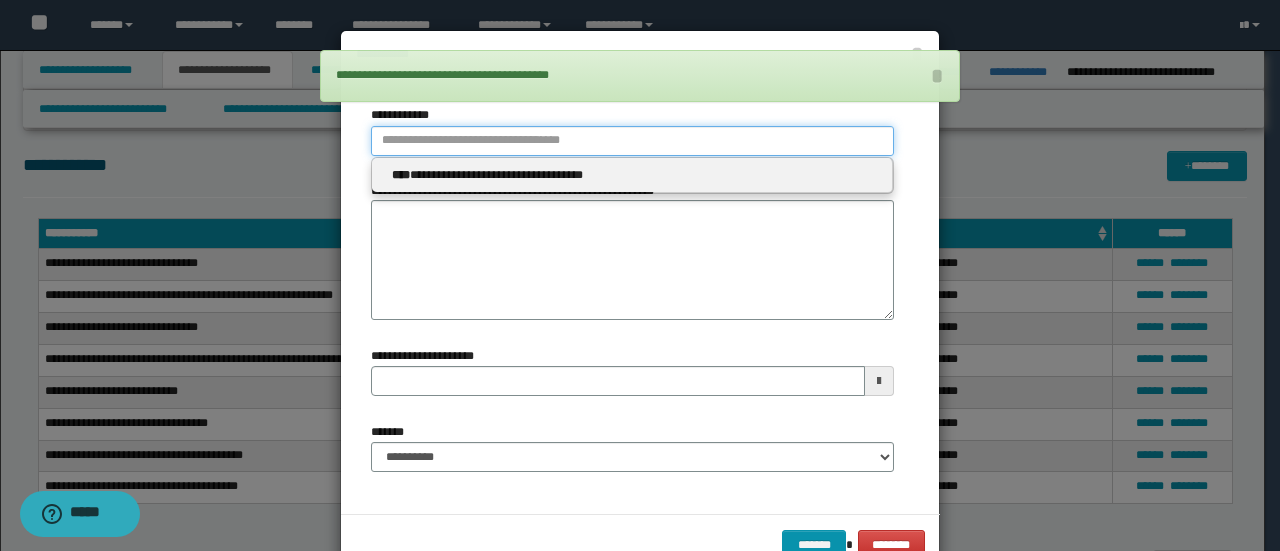 paste on "****" 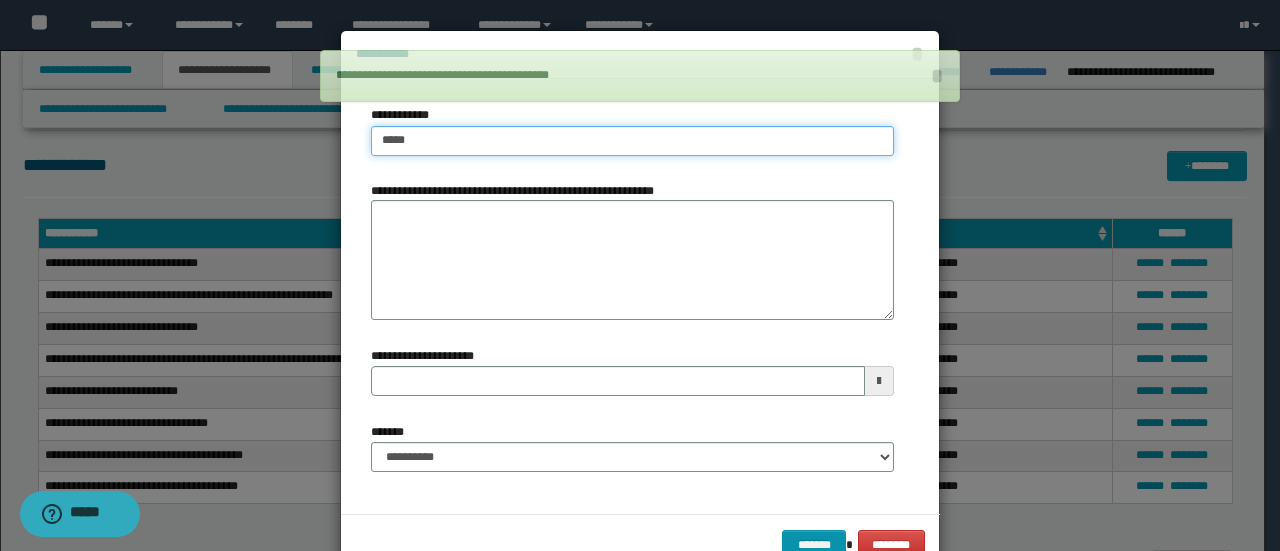 type on "****" 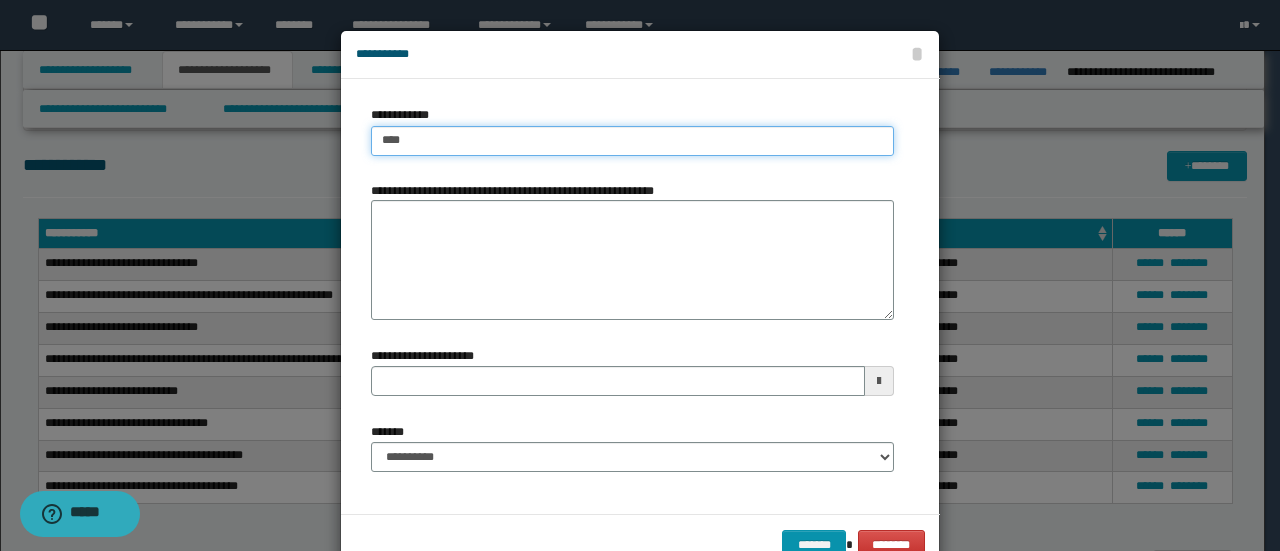 type on "****" 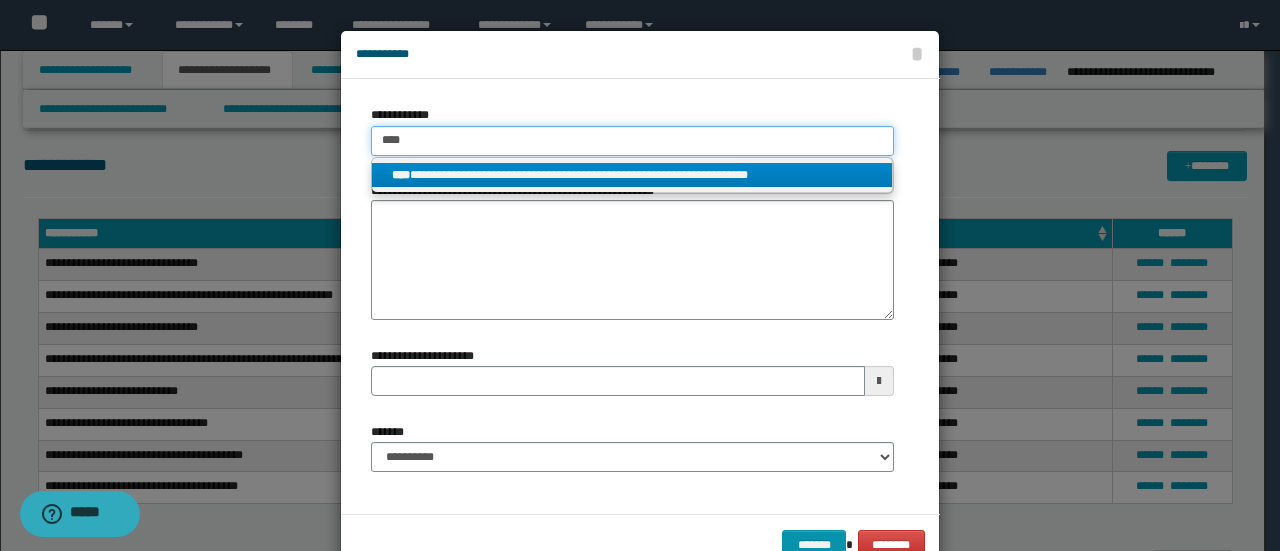 type on "****" 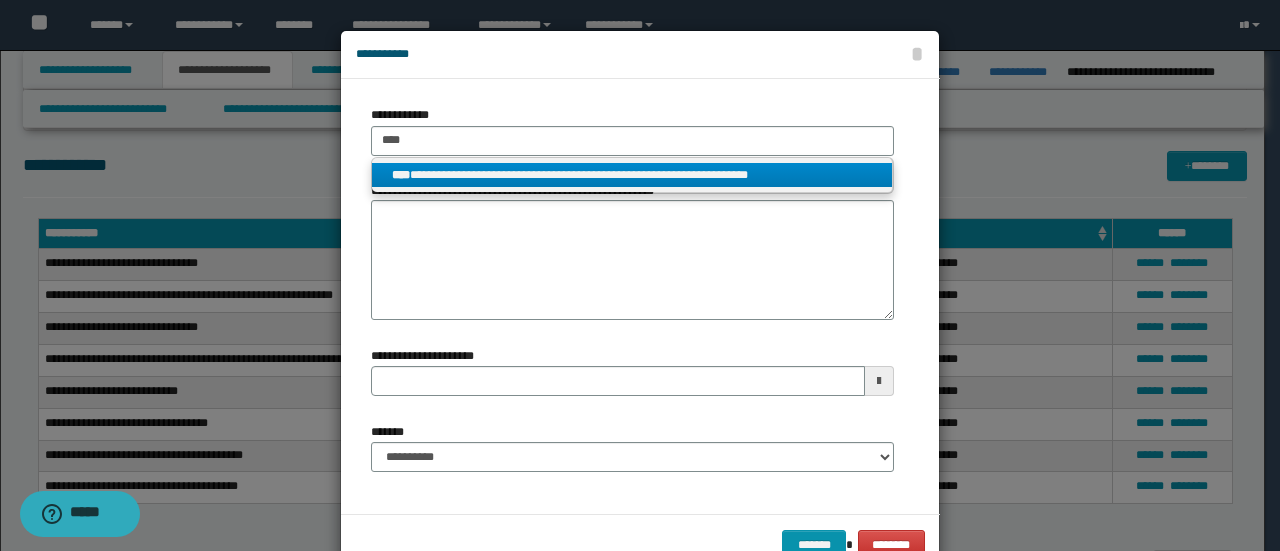 click on "**********" at bounding box center [632, 175] 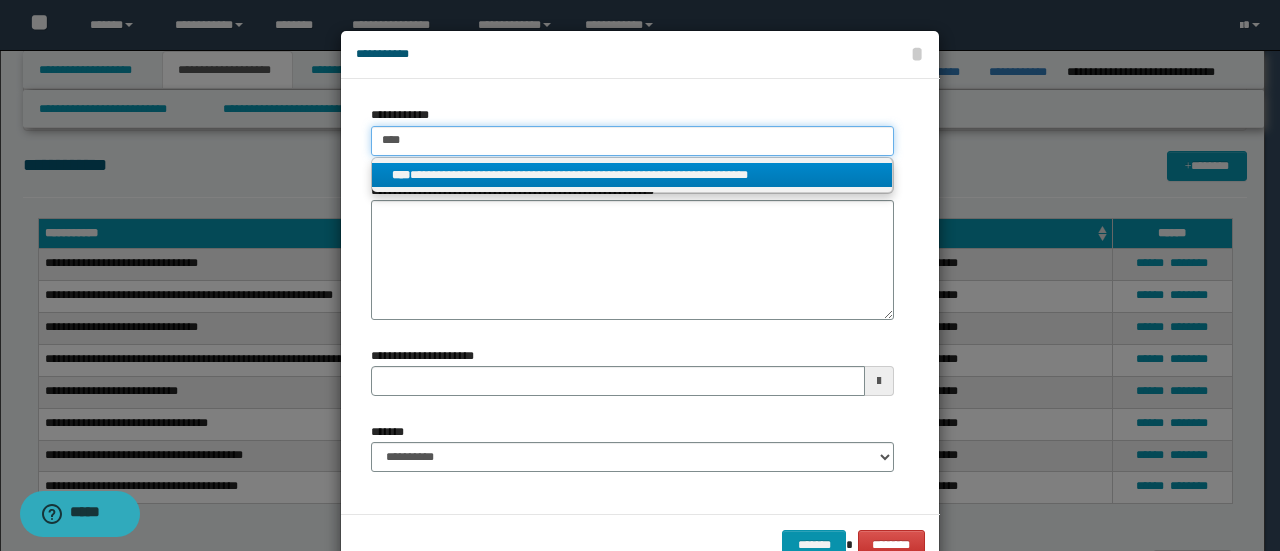 type 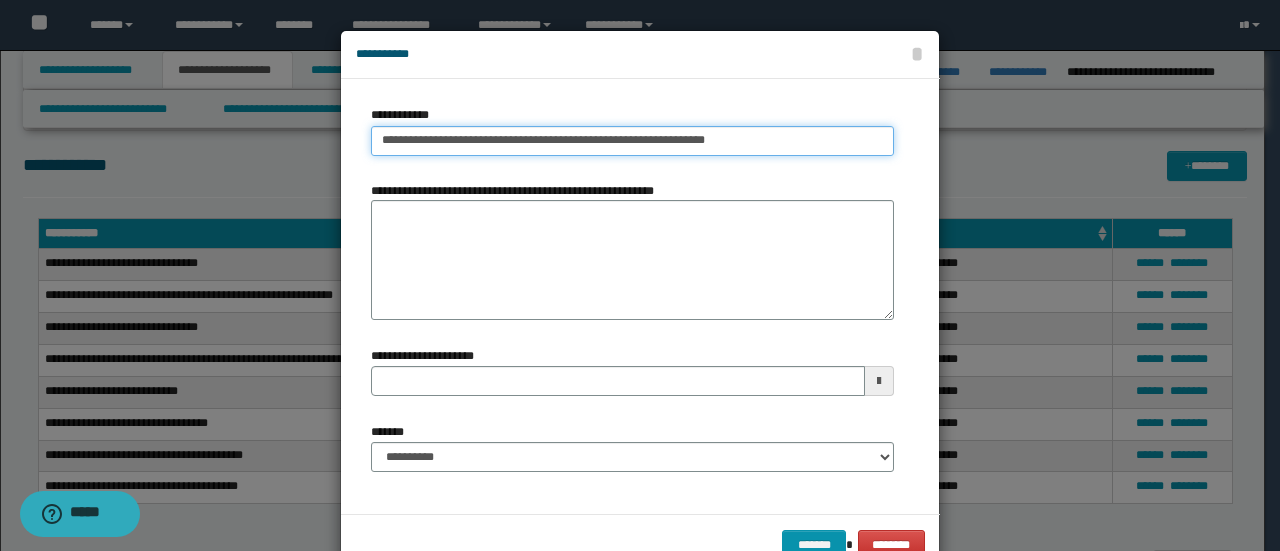 type 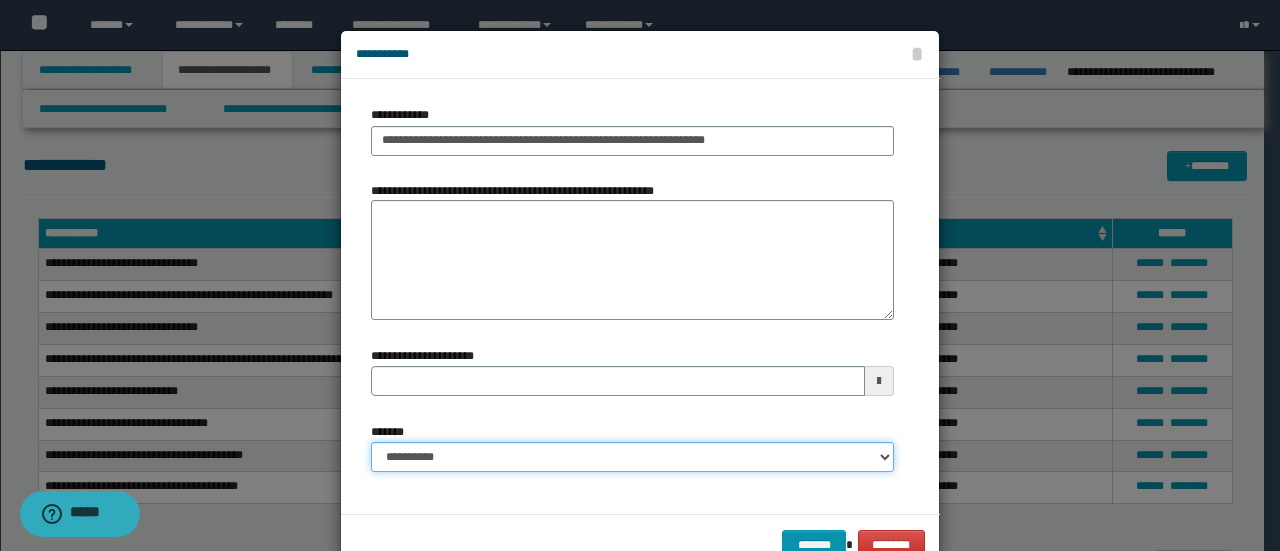 click on "**********" at bounding box center [632, 457] 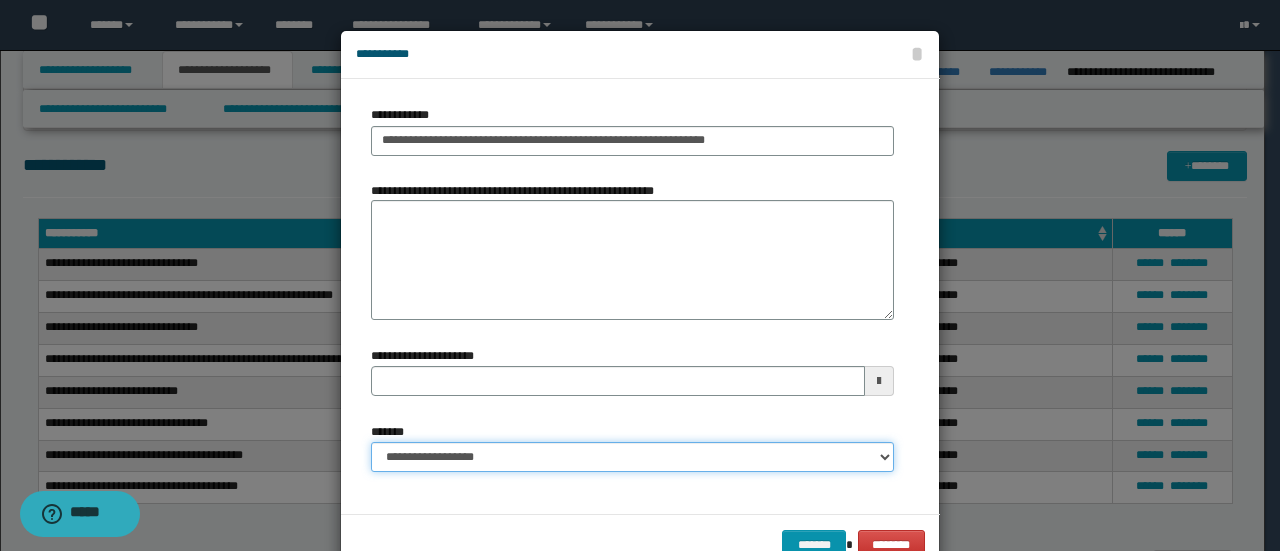 type 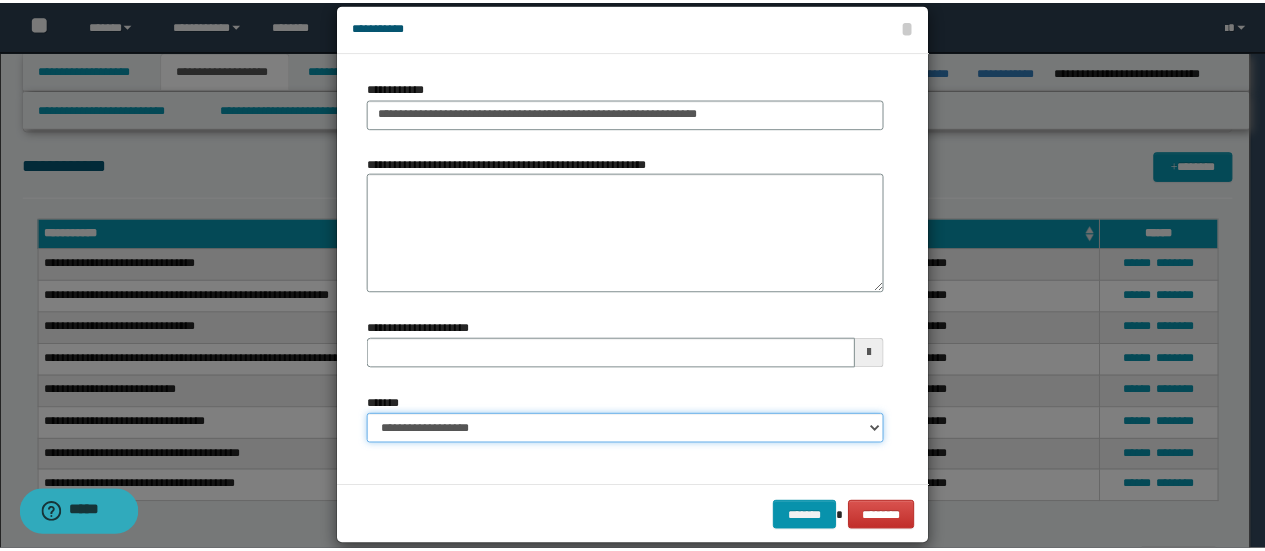 scroll, scrollTop: 52, scrollLeft: 0, axis: vertical 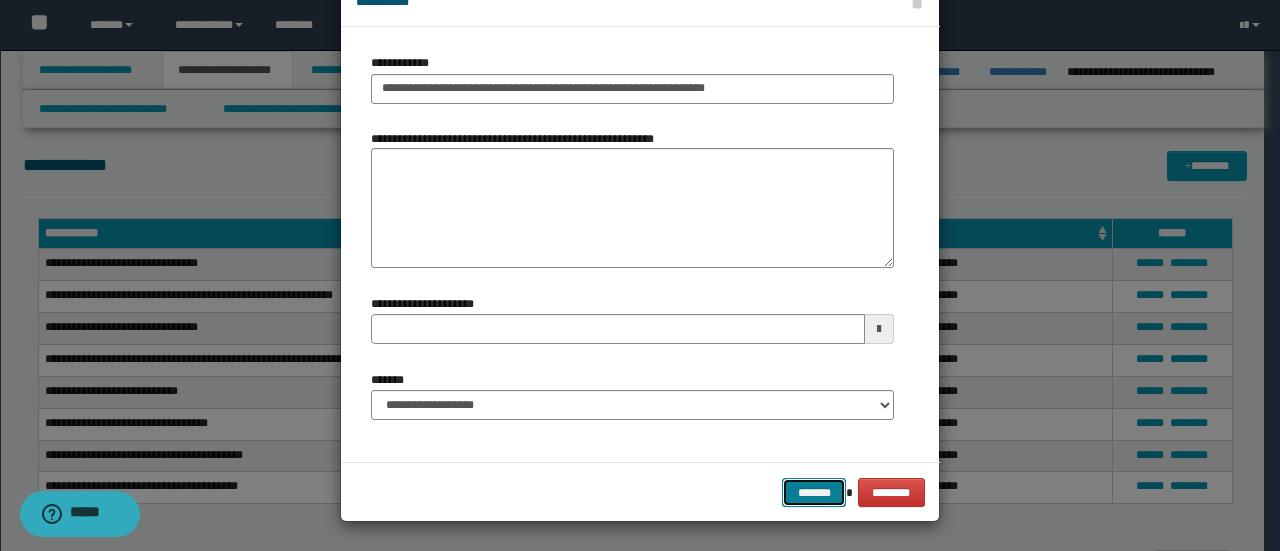 click on "*******" at bounding box center [814, 492] 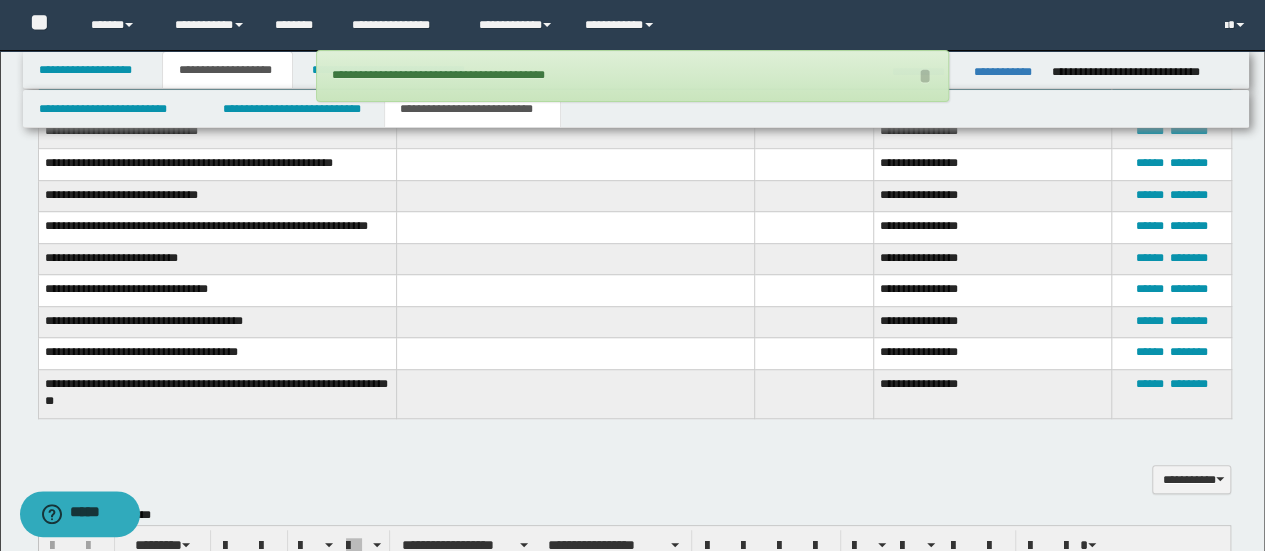 scroll, scrollTop: 666, scrollLeft: 0, axis: vertical 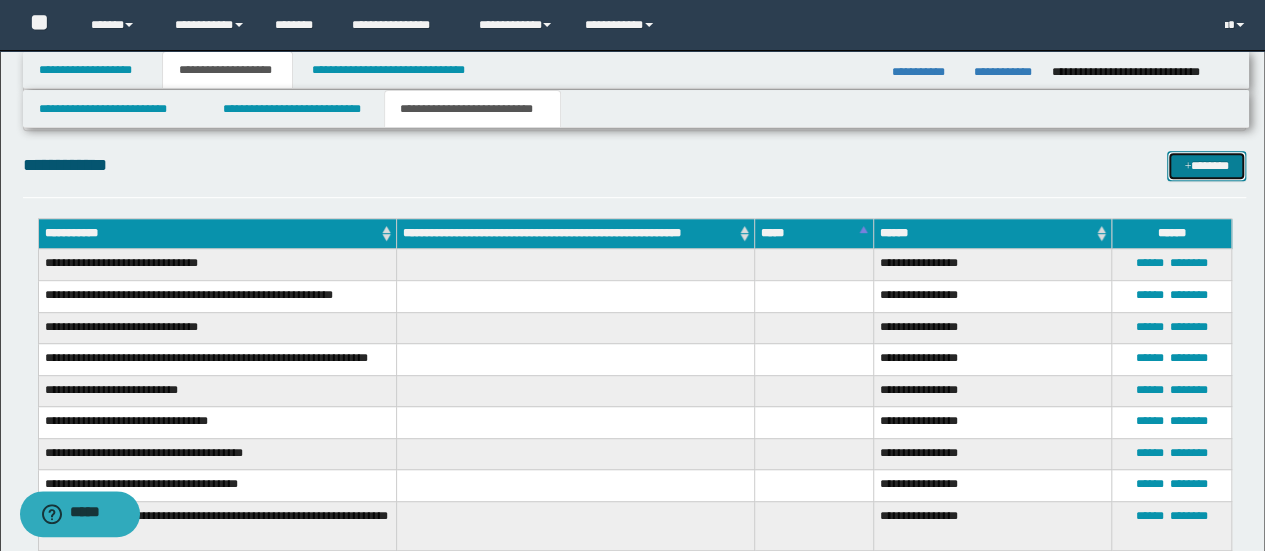 click on "*******" at bounding box center (1206, 165) 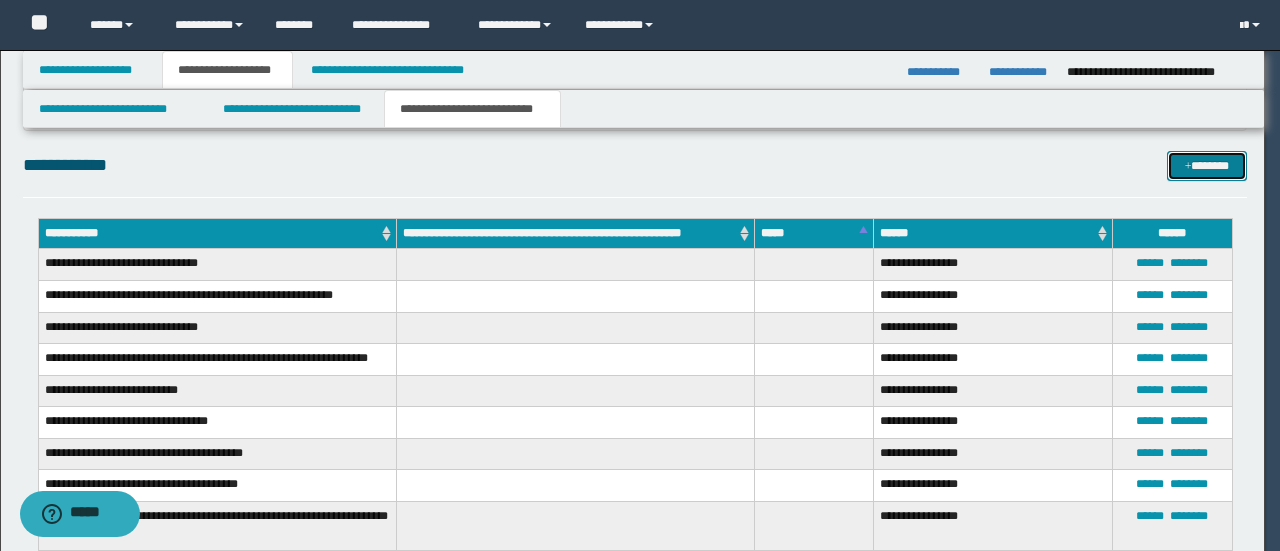 scroll, scrollTop: 0, scrollLeft: 0, axis: both 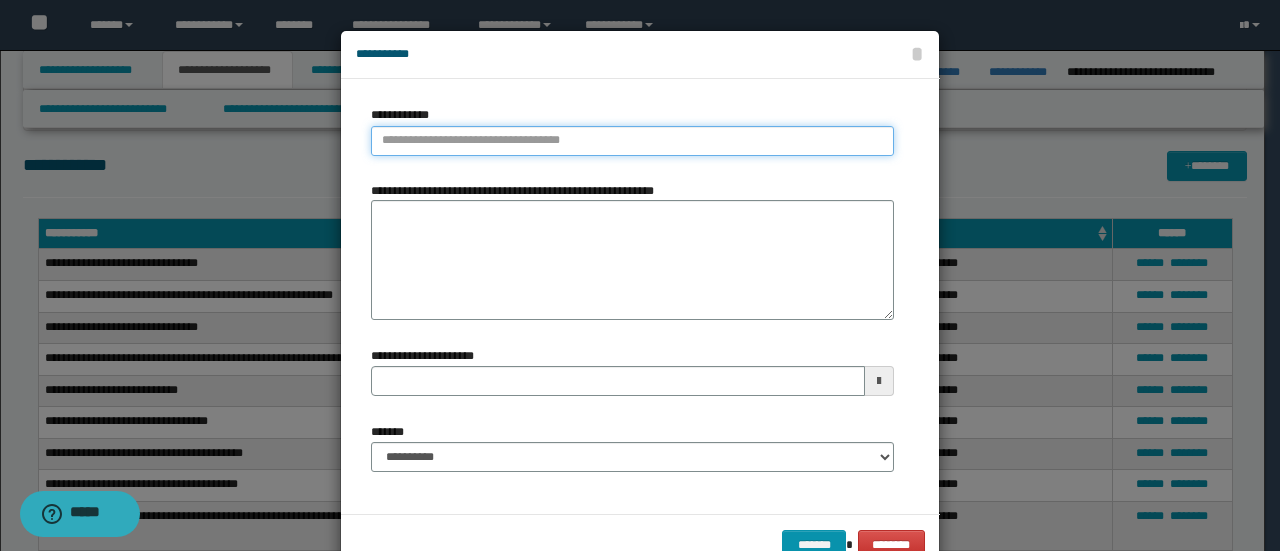 type on "**********" 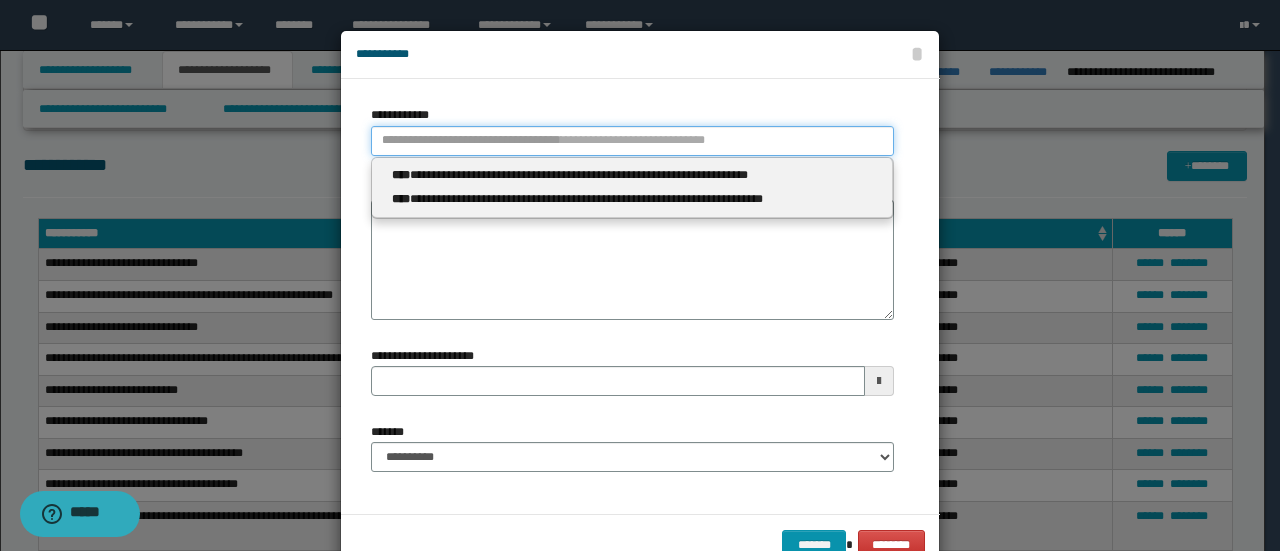 click on "**********" at bounding box center [632, 141] 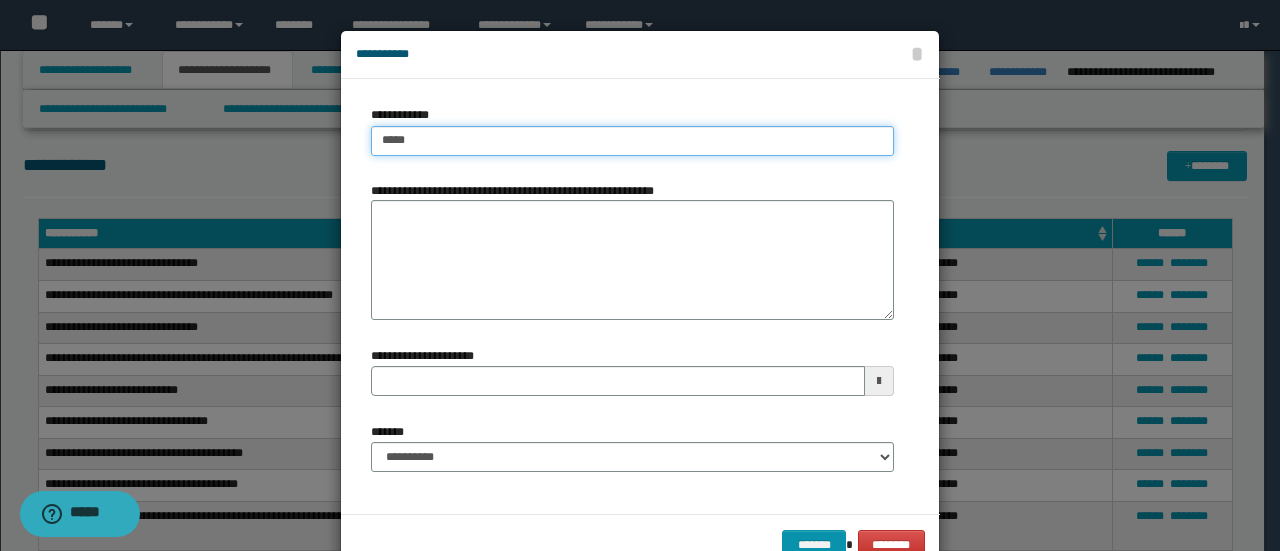 type on "****" 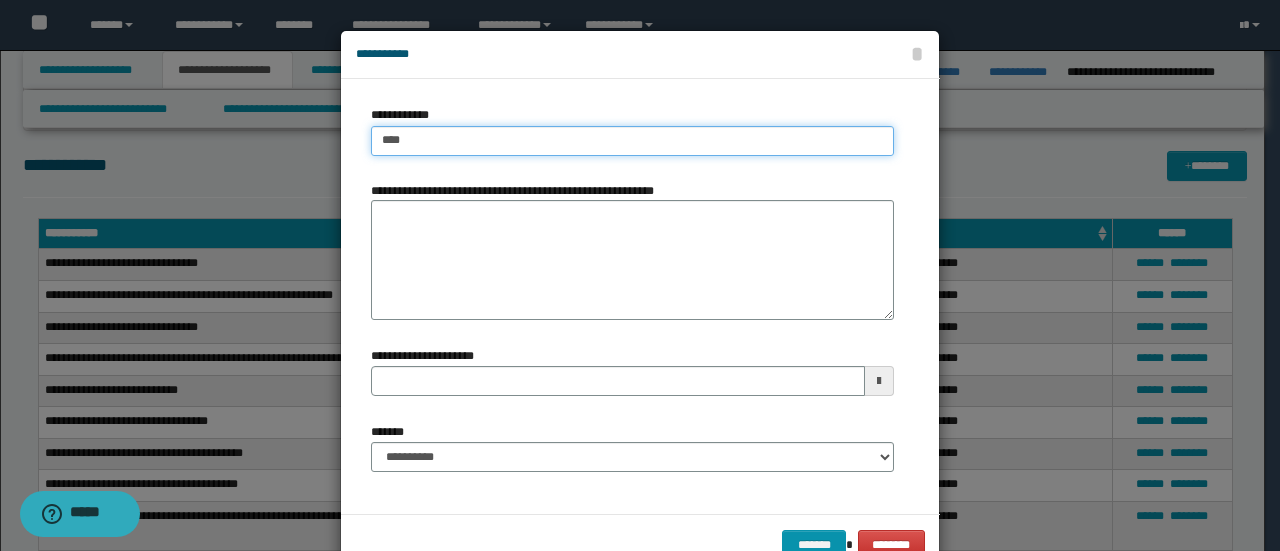 type on "****" 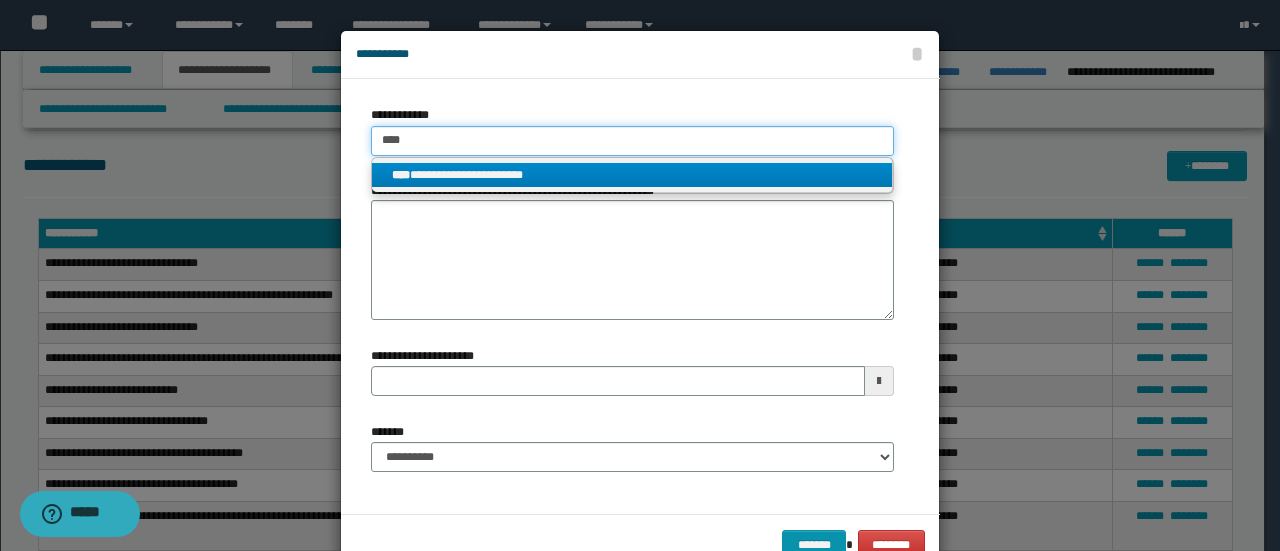 type on "****" 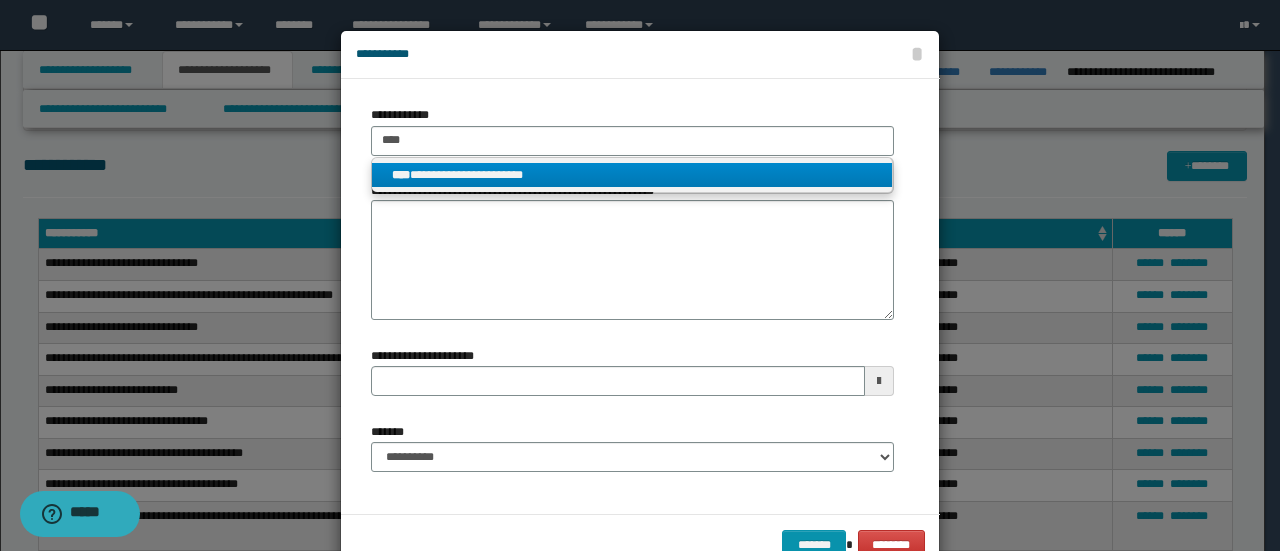 click on "**********" at bounding box center [632, 175] 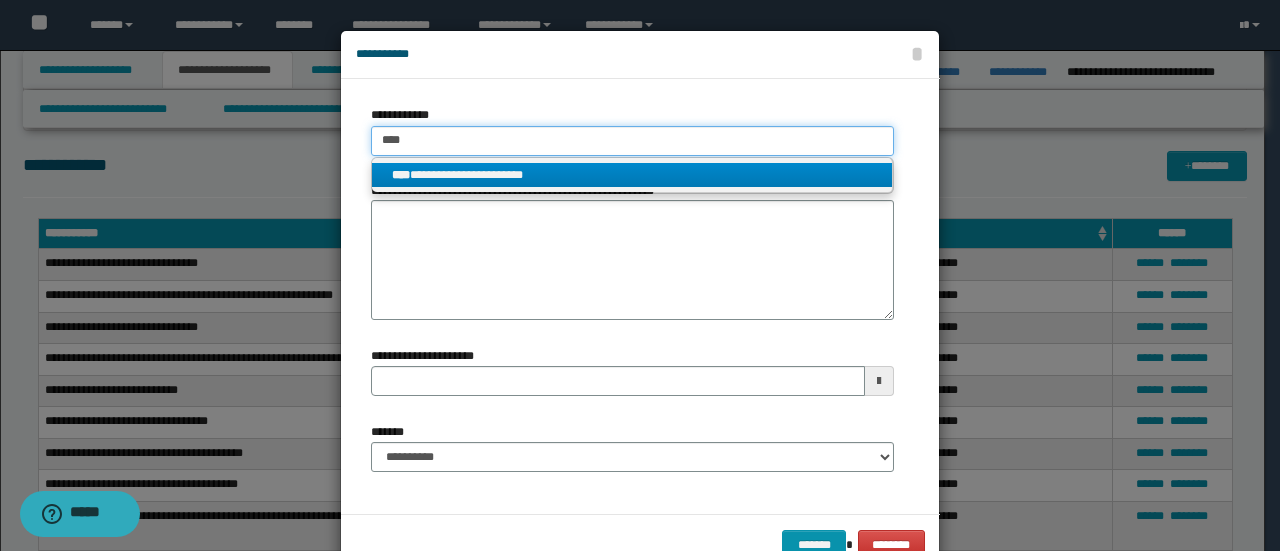 type 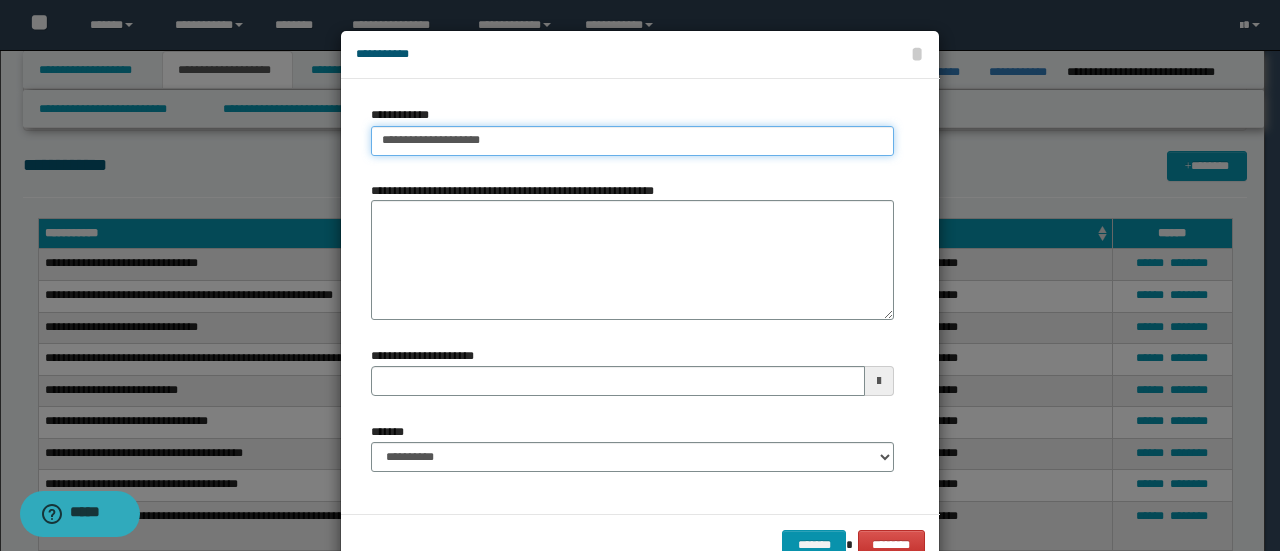 type 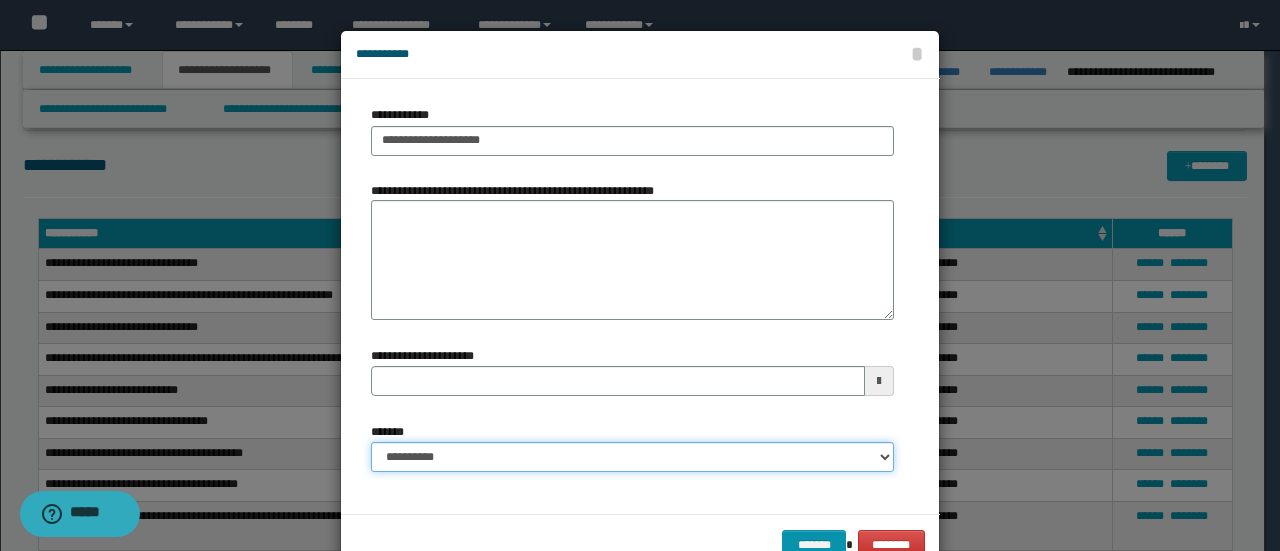 drag, startPoint x: 469, startPoint y: 460, endPoint x: 472, endPoint y: 449, distance: 11.401754 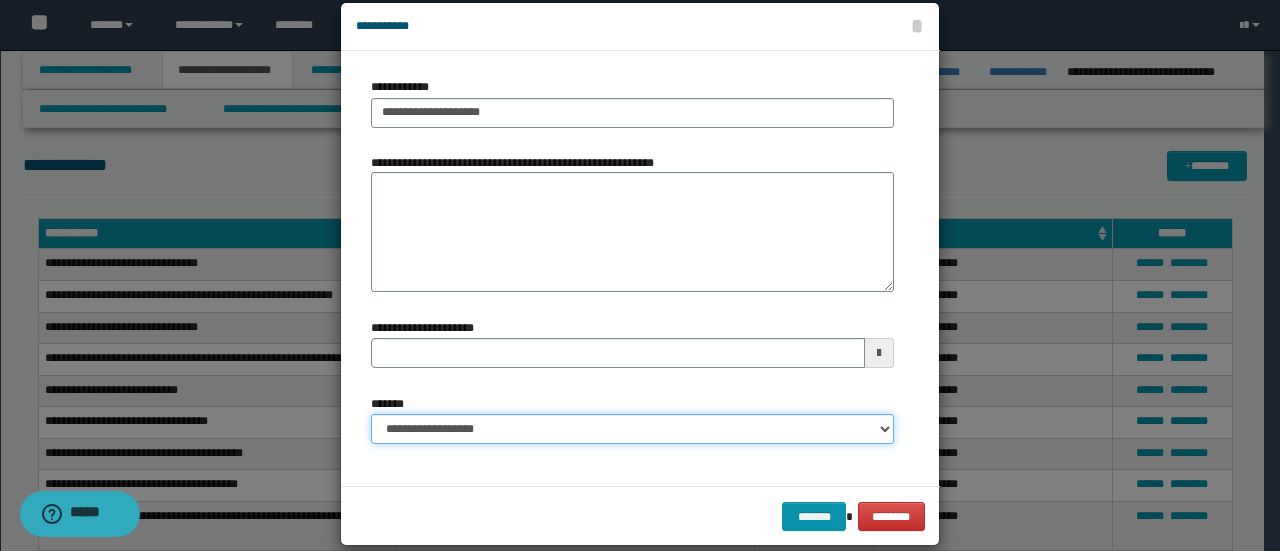 type 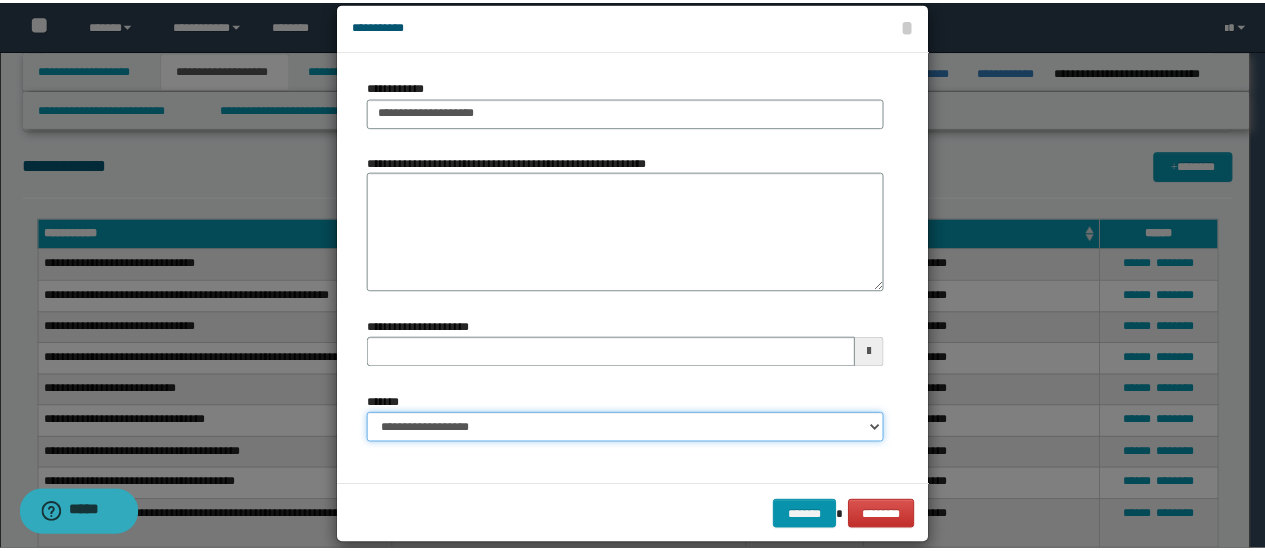 scroll, scrollTop: 52, scrollLeft: 0, axis: vertical 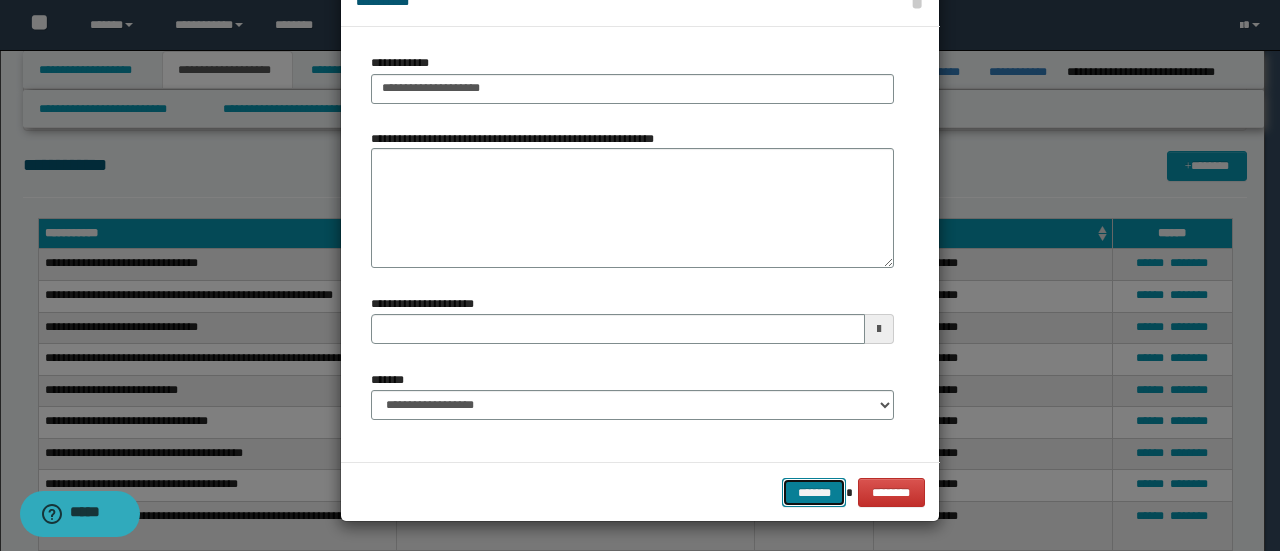 click on "*******" at bounding box center [814, 492] 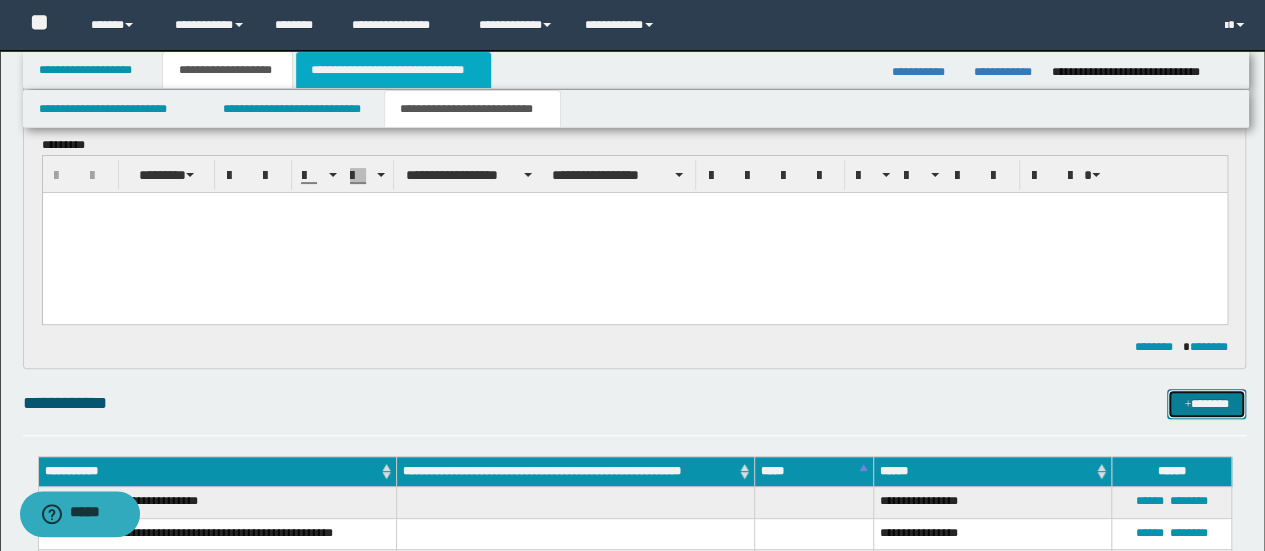 scroll, scrollTop: 133, scrollLeft: 0, axis: vertical 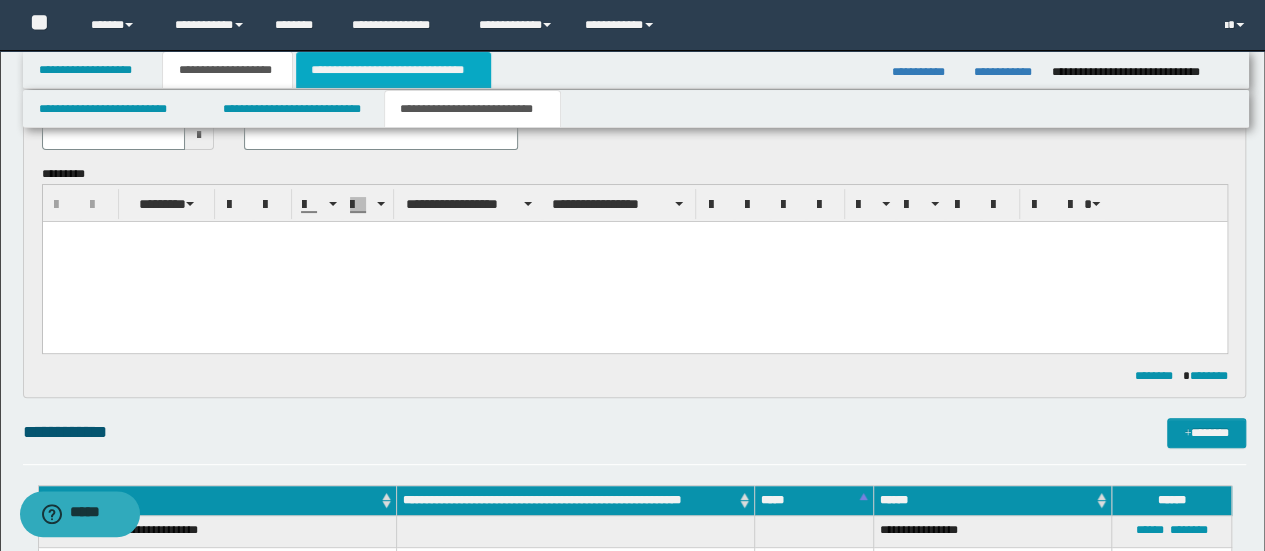 click on "**********" at bounding box center (393, 70) 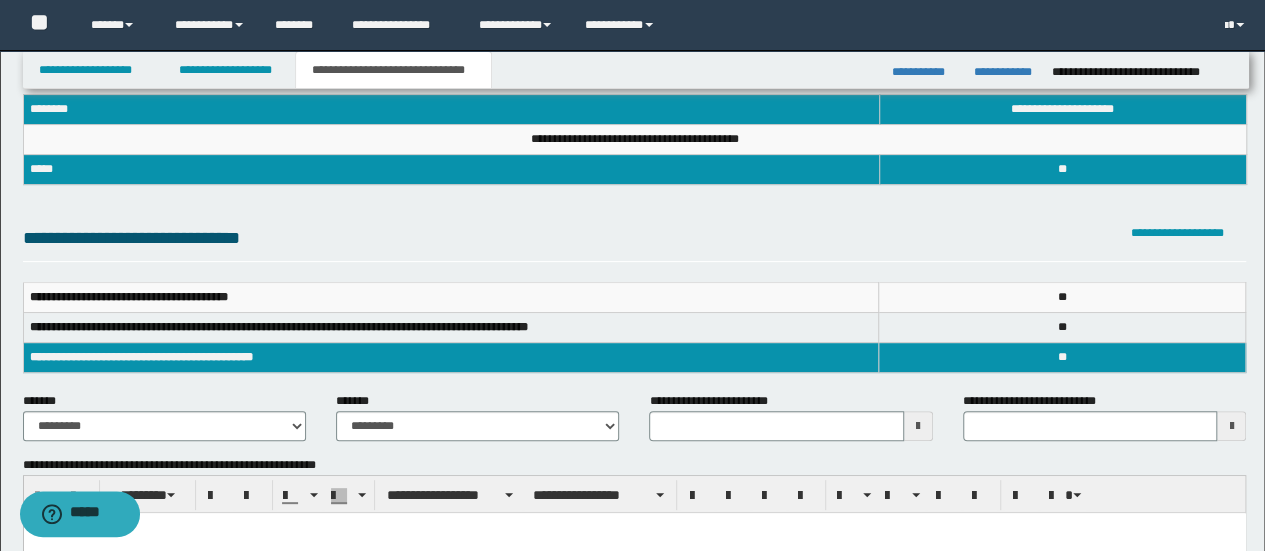 scroll, scrollTop: 266, scrollLeft: 0, axis: vertical 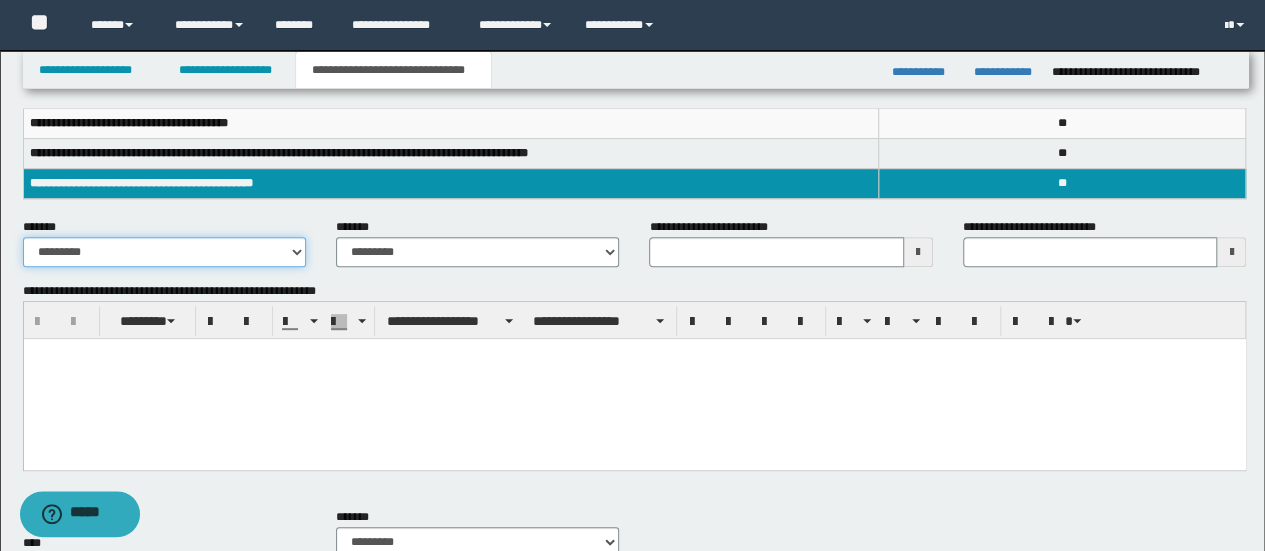 click on "**********" at bounding box center [164, 252] 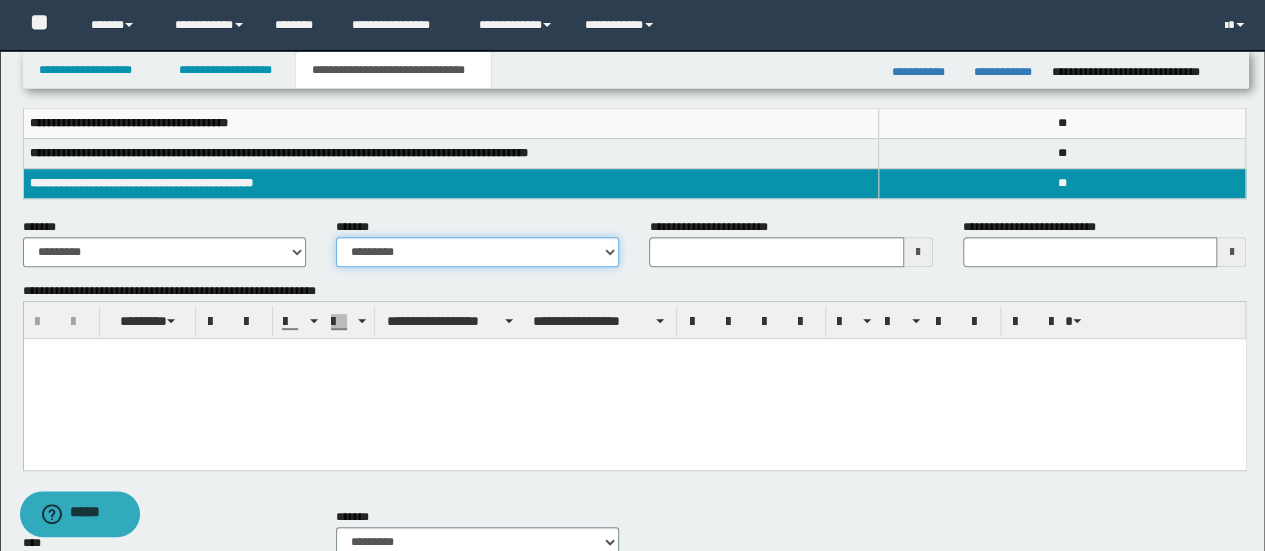 click on "**********" at bounding box center [477, 252] 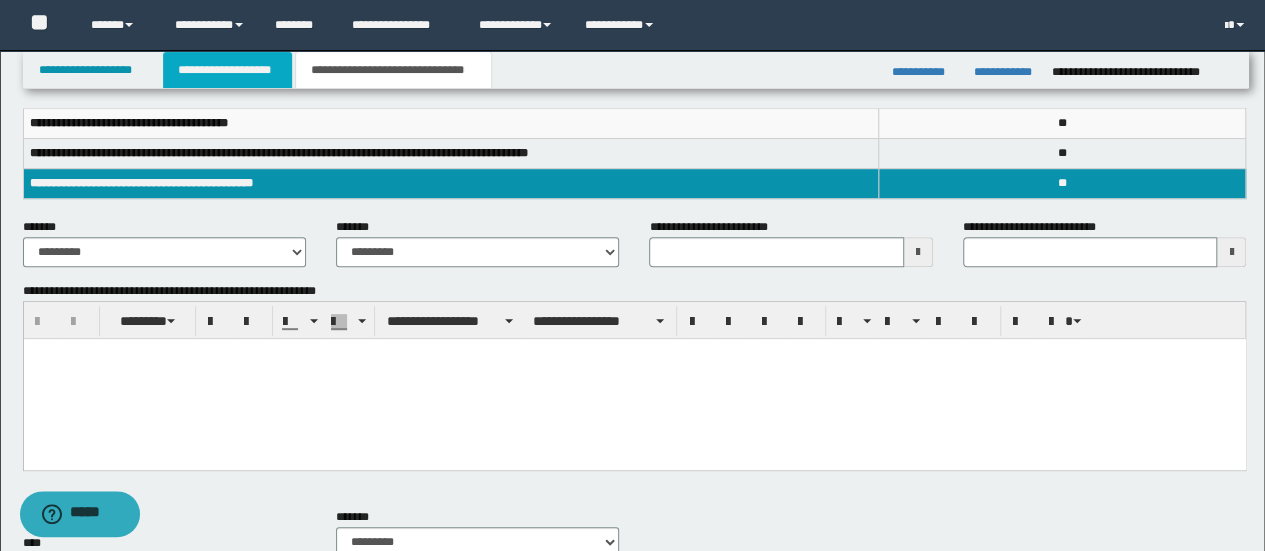 click on "**********" at bounding box center (227, 70) 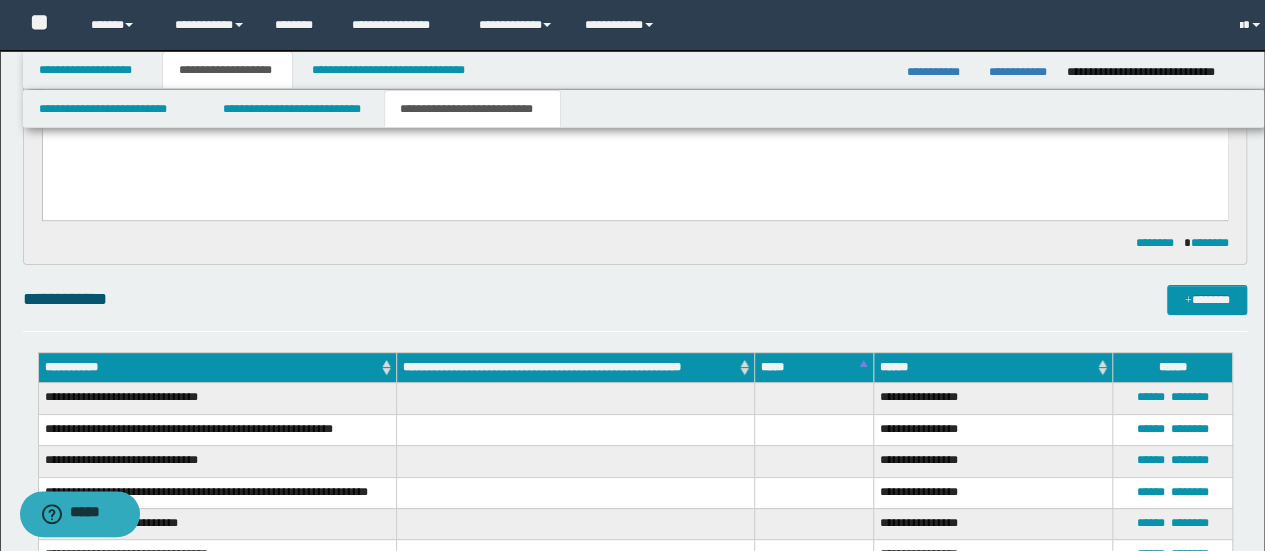 scroll, scrollTop: 297, scrollLeft: 0, axis: vertical 